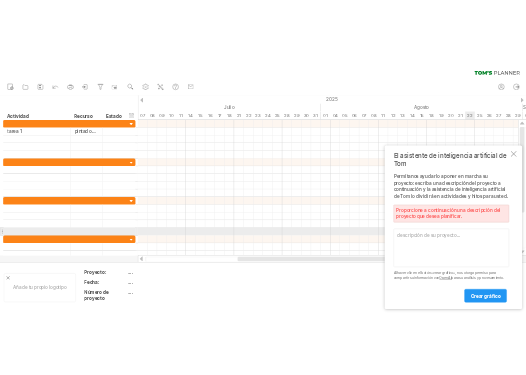 scroll, scrollTop: 0, scrollLeft: 0, axis: both 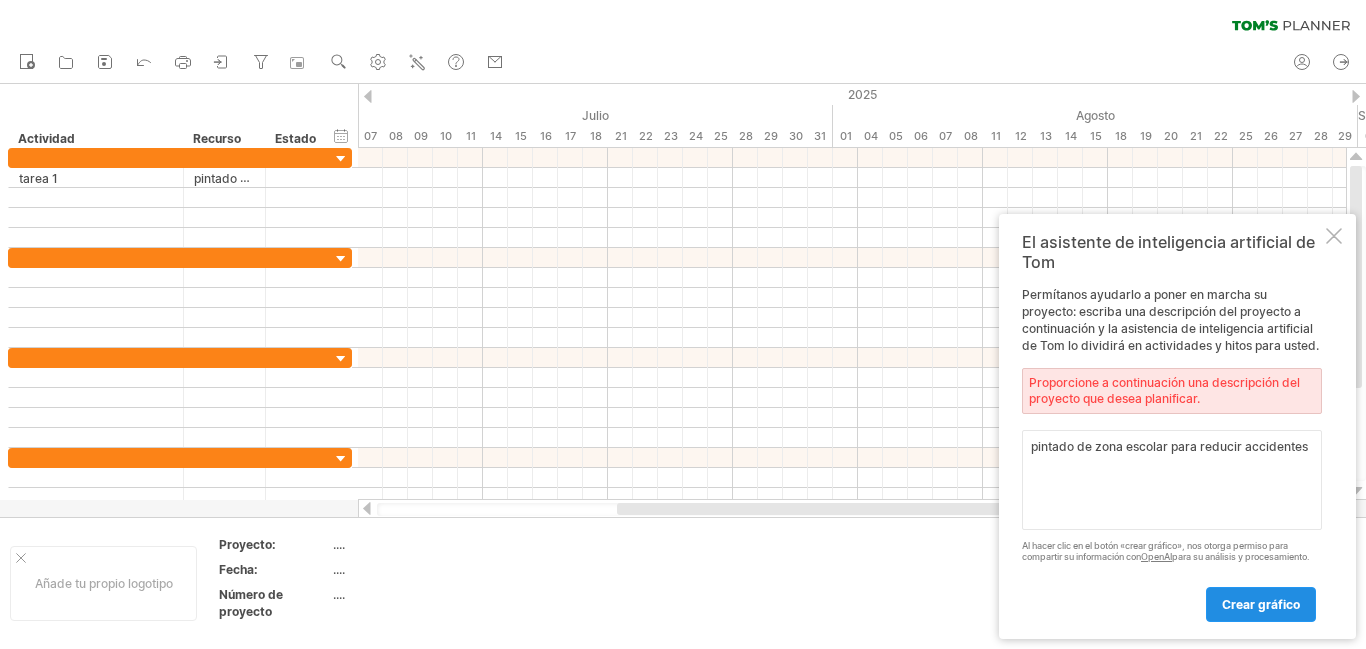 type on "pintado de zona escolar para reducir accidentes" 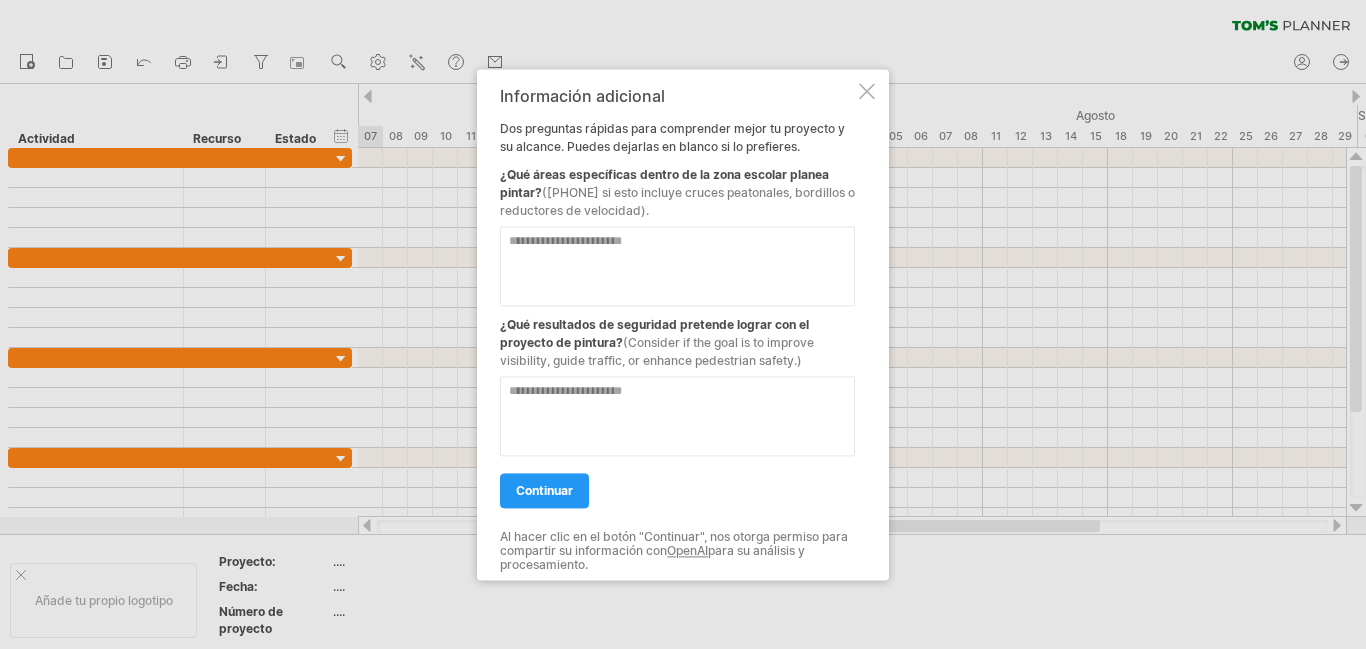 drag, startPoint x: 704, startPoint y: 88, endPoint x: 756, endPoint y: 128, distance: 65.60488 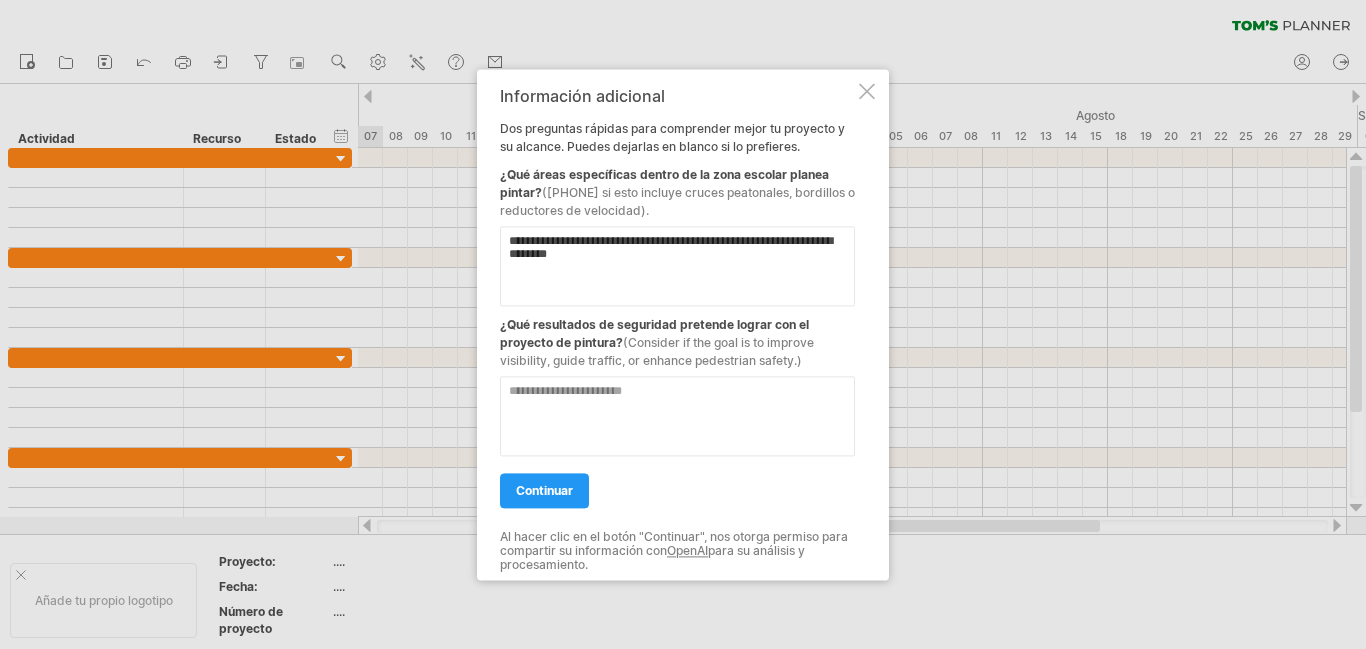 type on "**********" 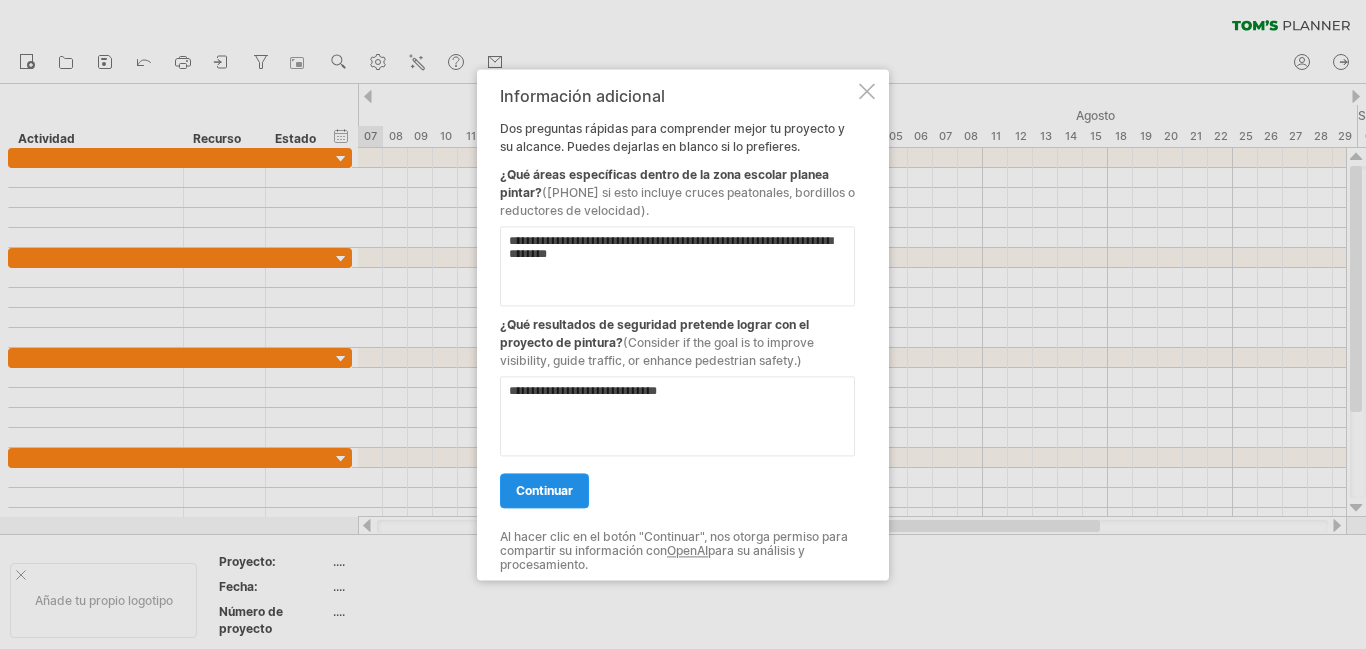 type on "**********" 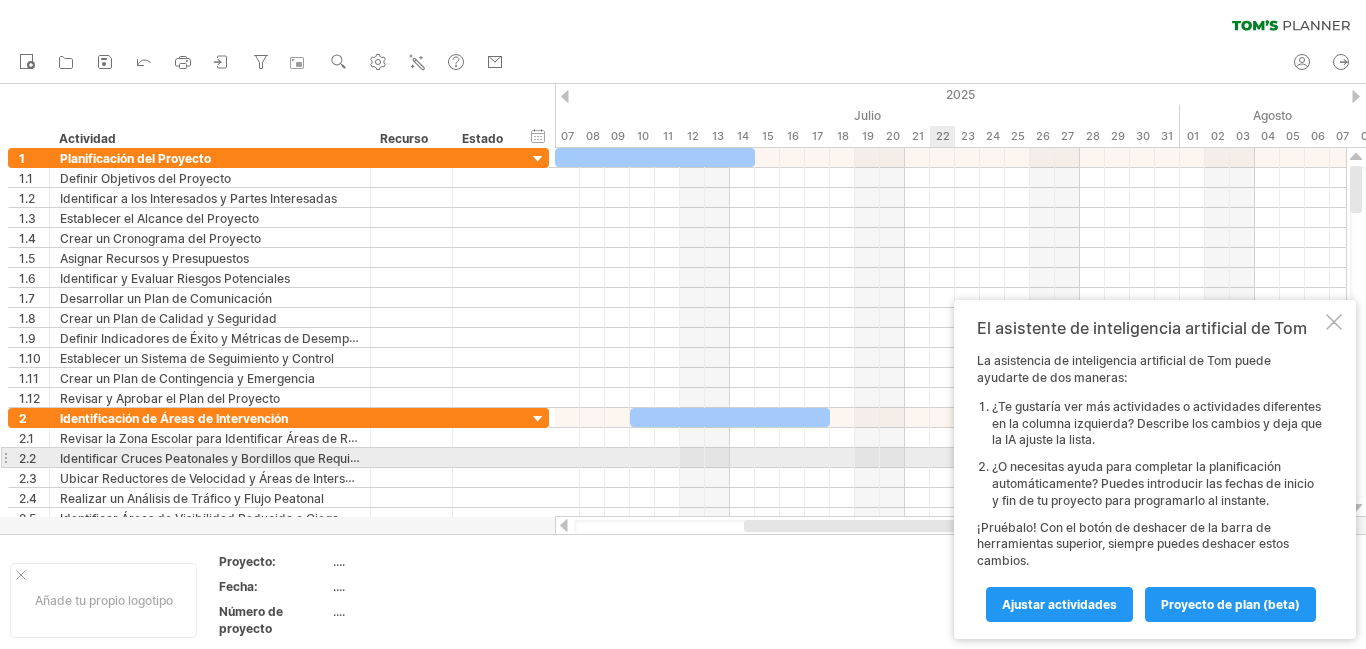 click on "¿O necesitas ayuda para completar la planificación automáticamente? Puedes introducir las fechas de inicio y fin de tu proyecto para programarlo al instante." at bounding box center [1157, 423] 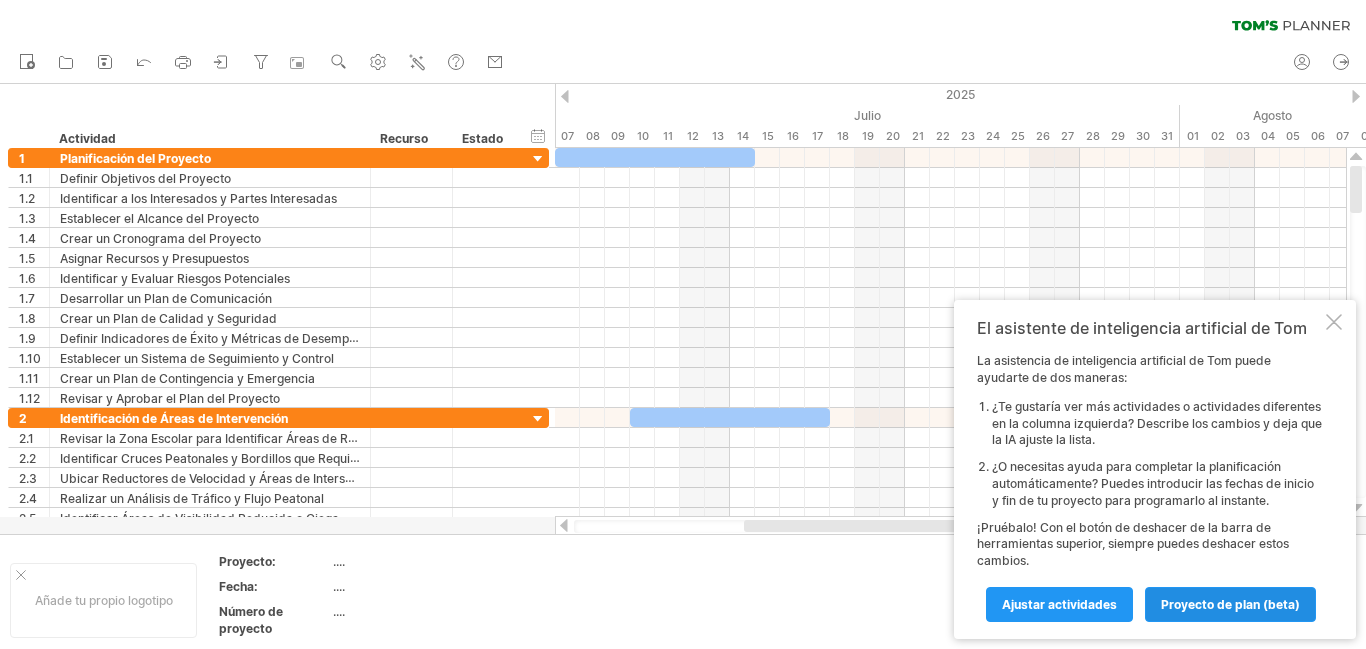 click on "proyecto de plan (beta)" at bounding box center [1230, 604] 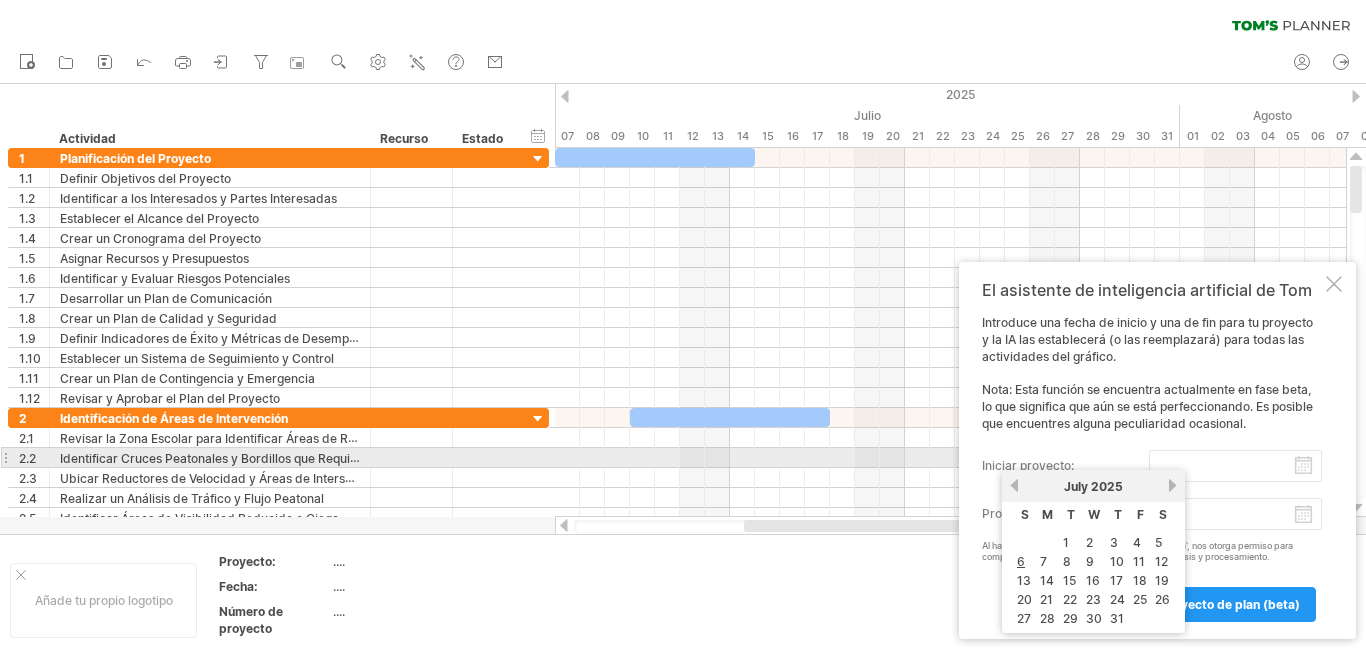 click on "iniciar proyecto:" at bounding box center (1235, 466) 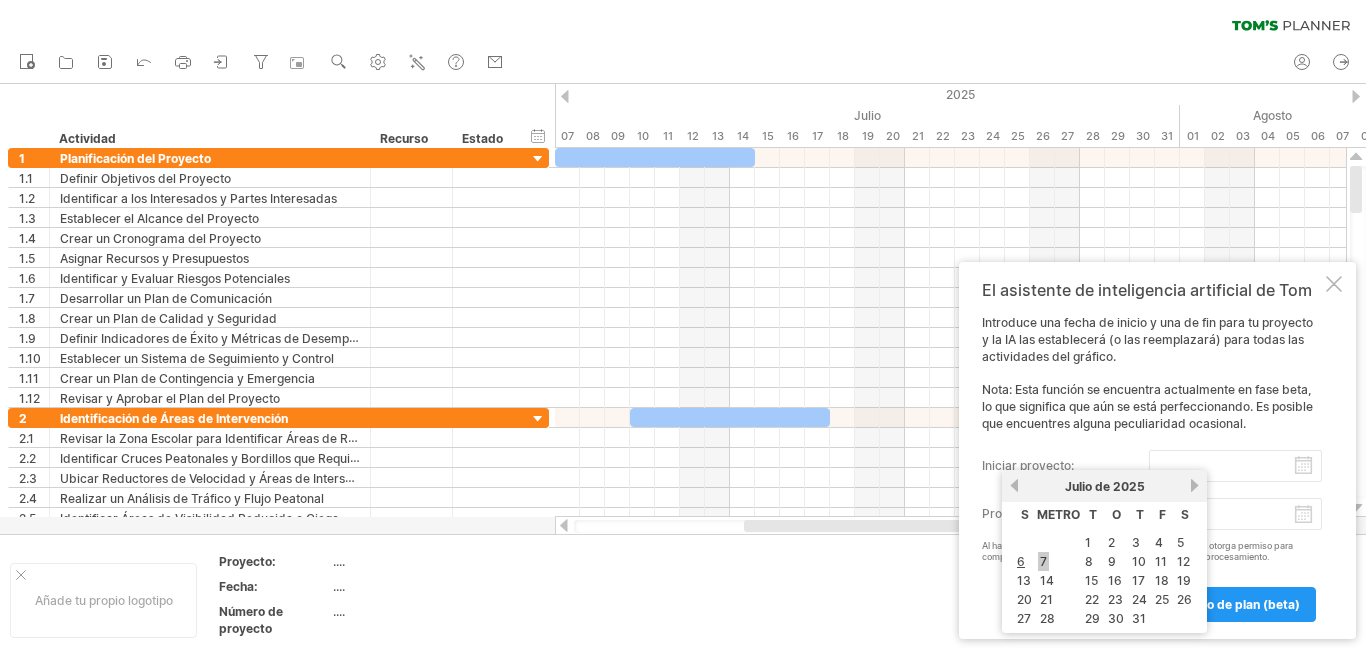 click on "7" at bounding box center [1043, 561] 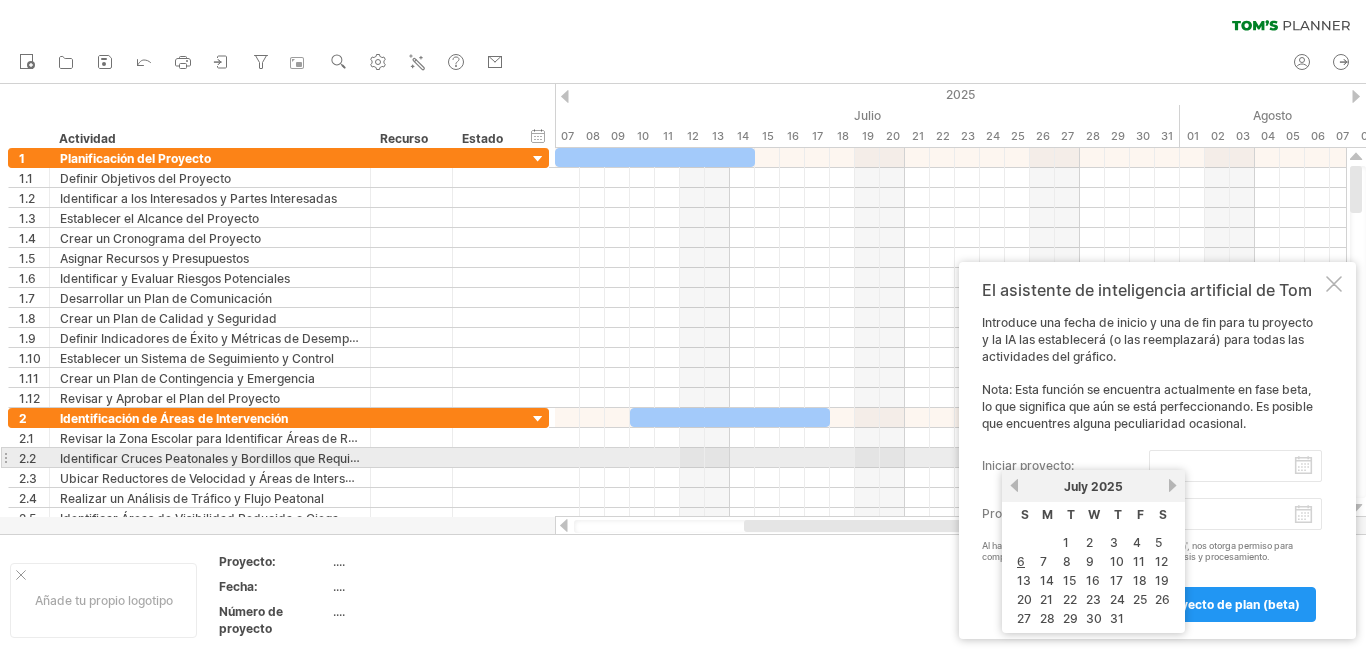 click on "iniciar proyecto:" at bounding box center (1235, 466) 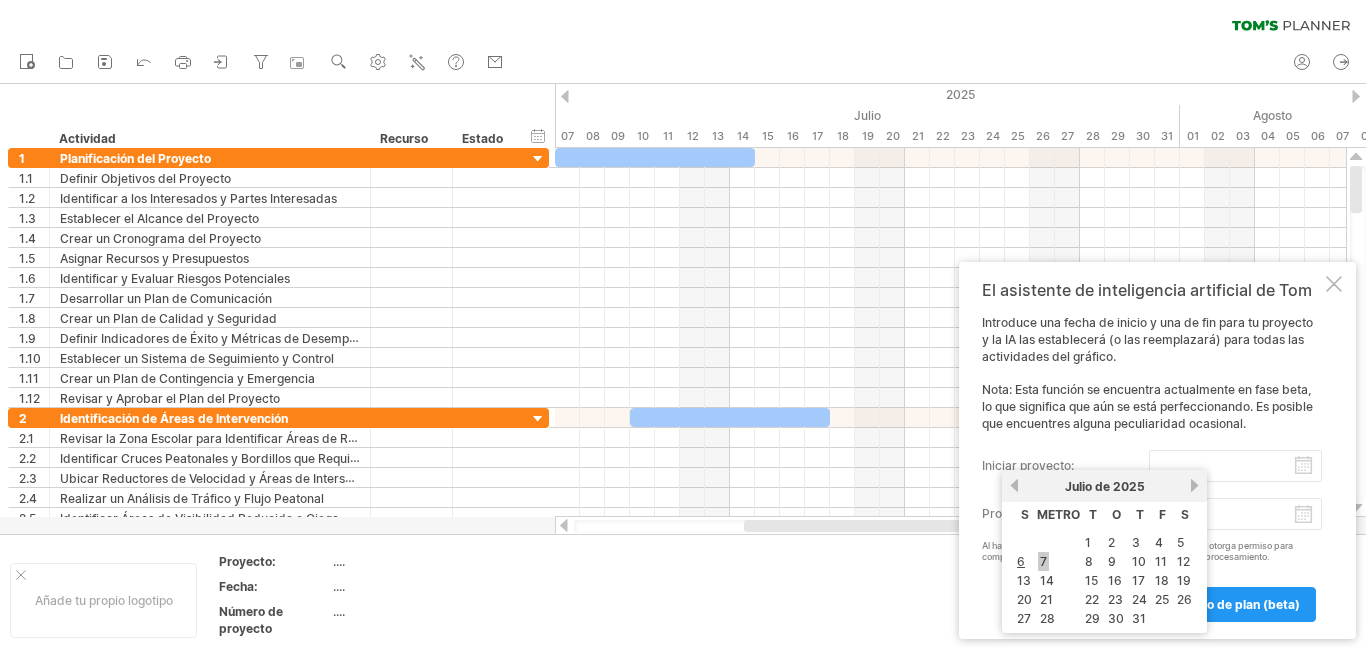 click on "7" at bounding box center [1043, 561] 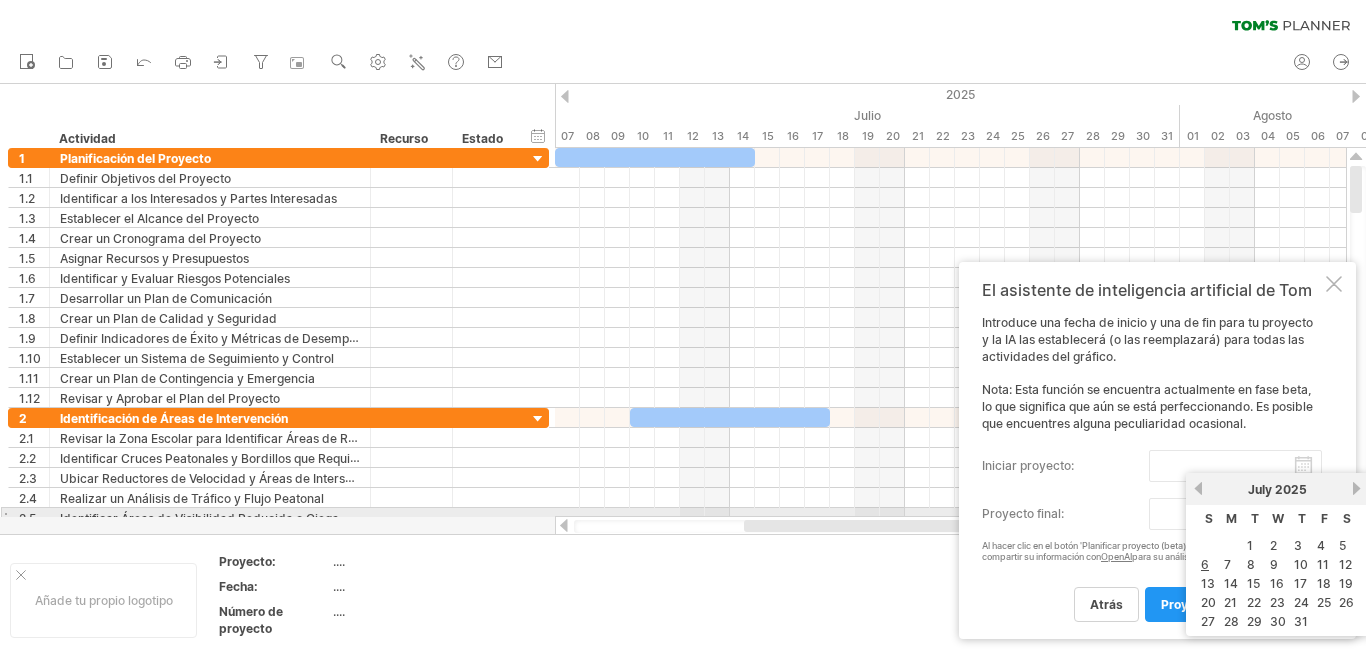 click on "progreso([NUMBER]%)
Intentando acceder a plan.tomsplanner.com
Conectado de nuevo...
[NUMBER]%
borrar filtro" at bounding box center [683, 326] 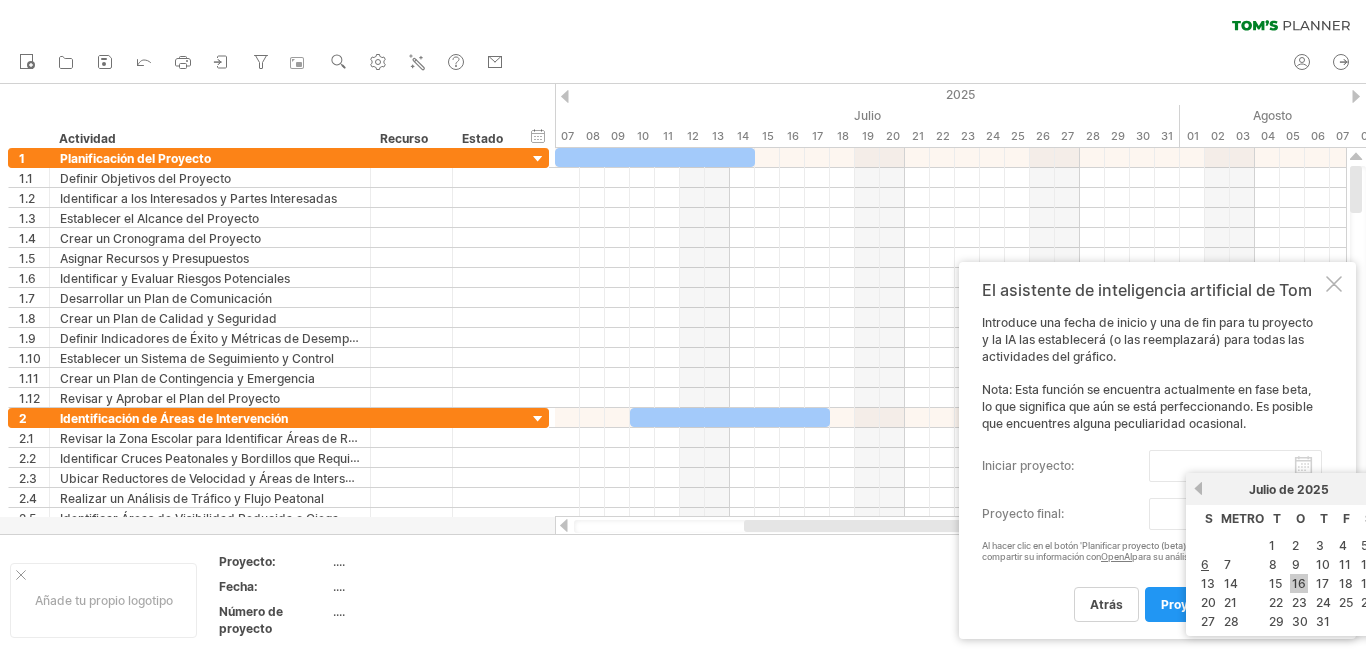 click on "16" at bounding box center (1299, 583) 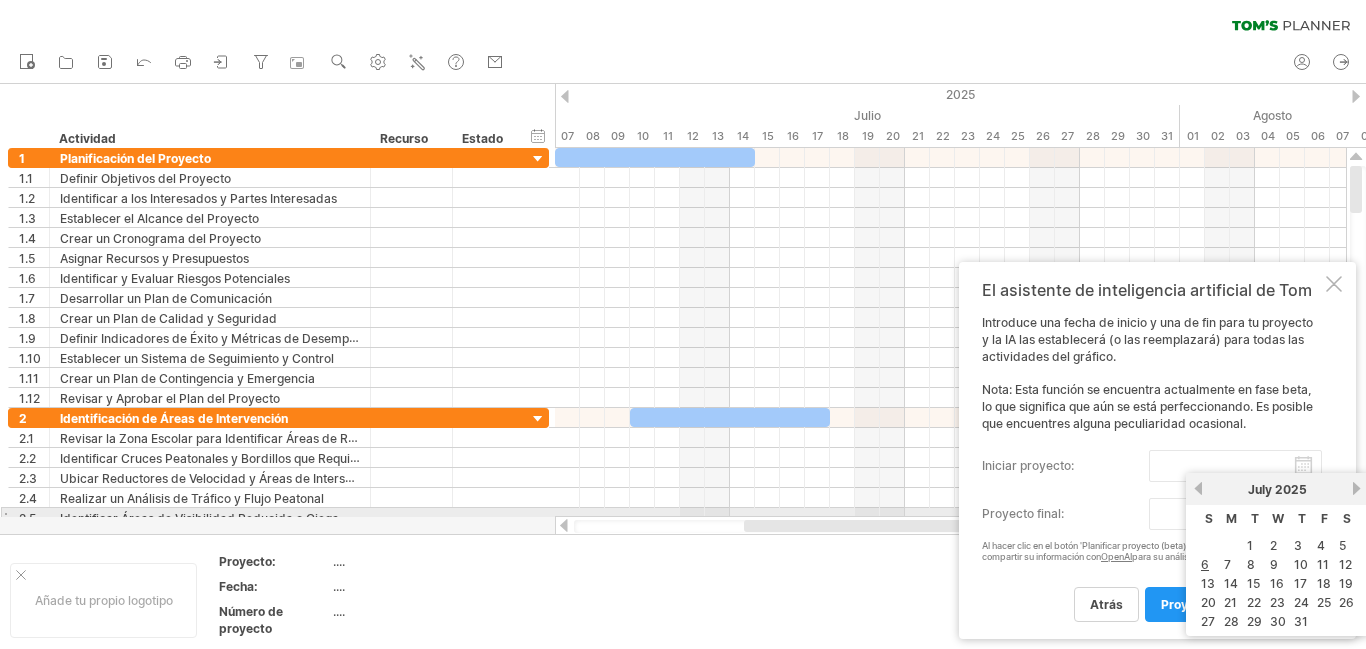 click on "progreso([NUMBER]%)
Intentando acceder a plan.tomsplanner.com
Conectado de nuevo...
[NUMBER]%
borrar filtro" at bounding box center (683, 326) 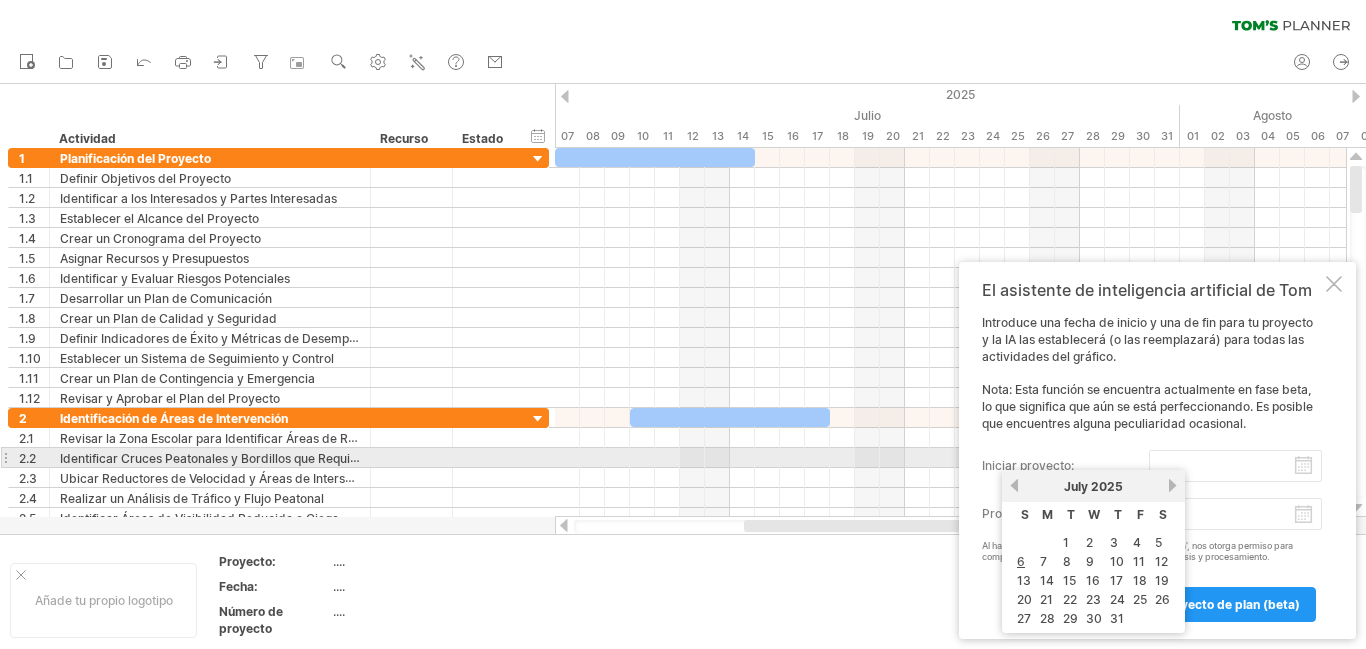 click on "iniciar proyecto:" at bounding box center [1235, 466] 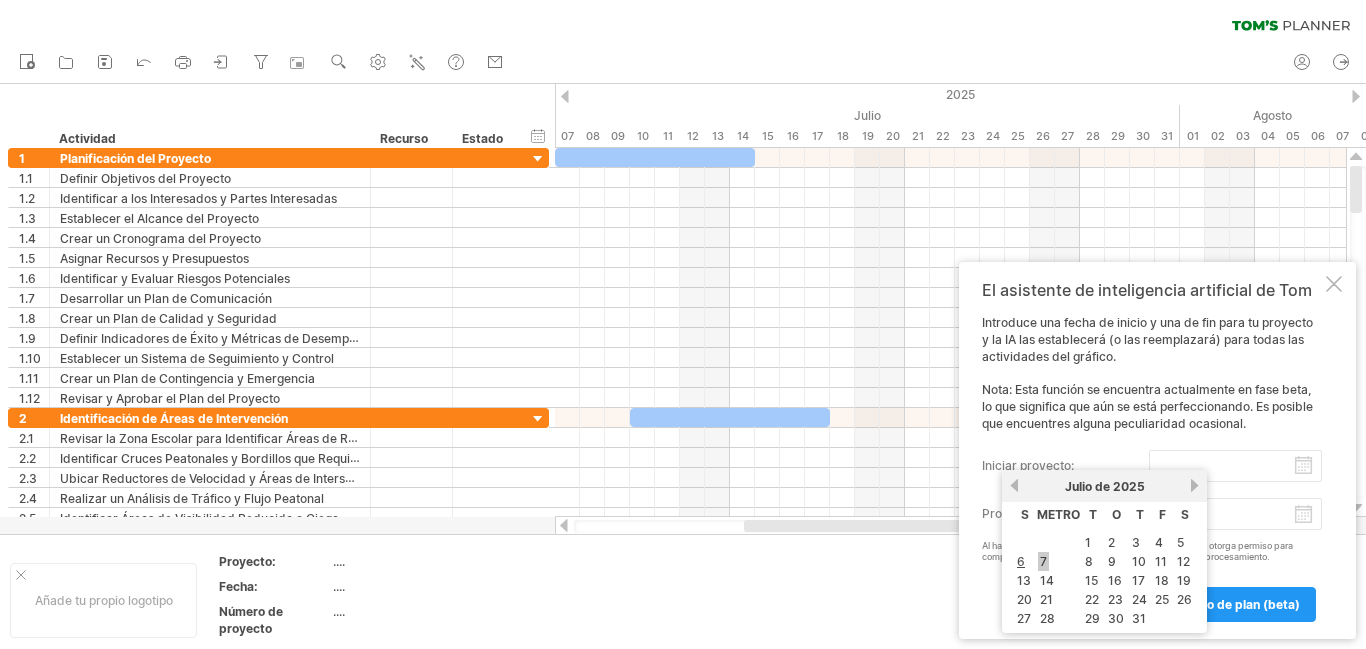 click on "7" at bounding box center (1043, 561) 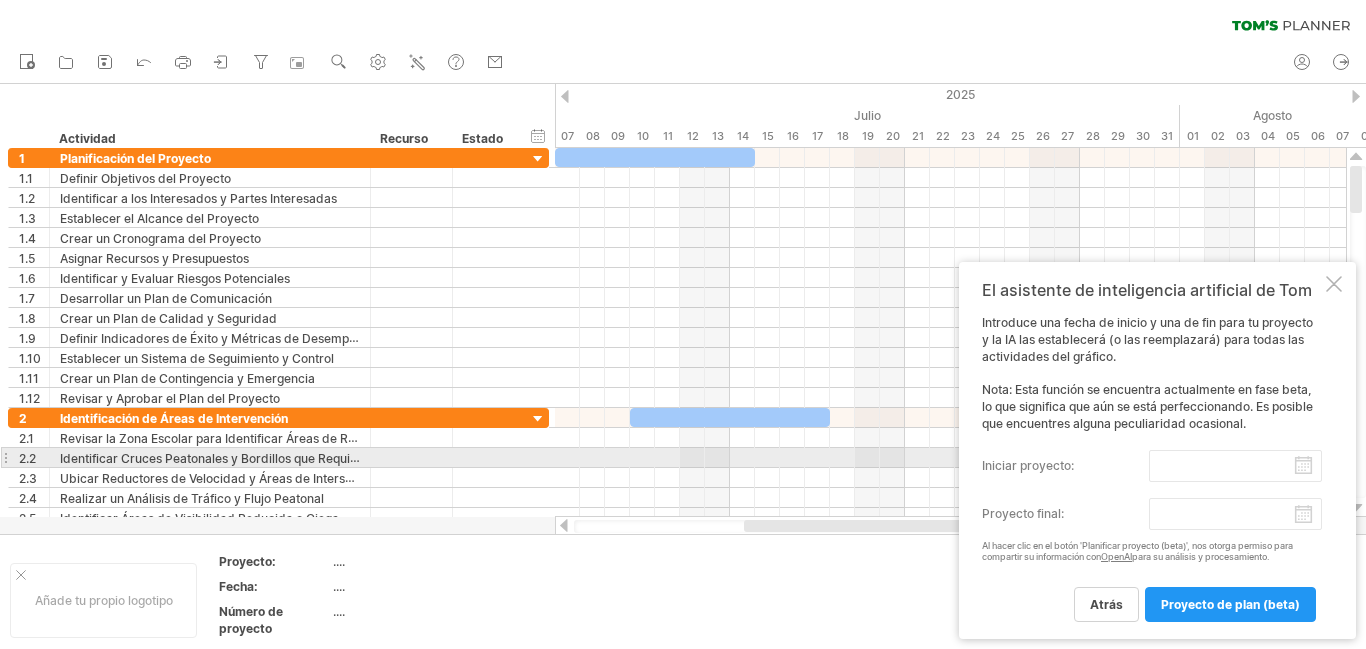 click on "iniciar proyecto:" at bounding box center (1235, 466) 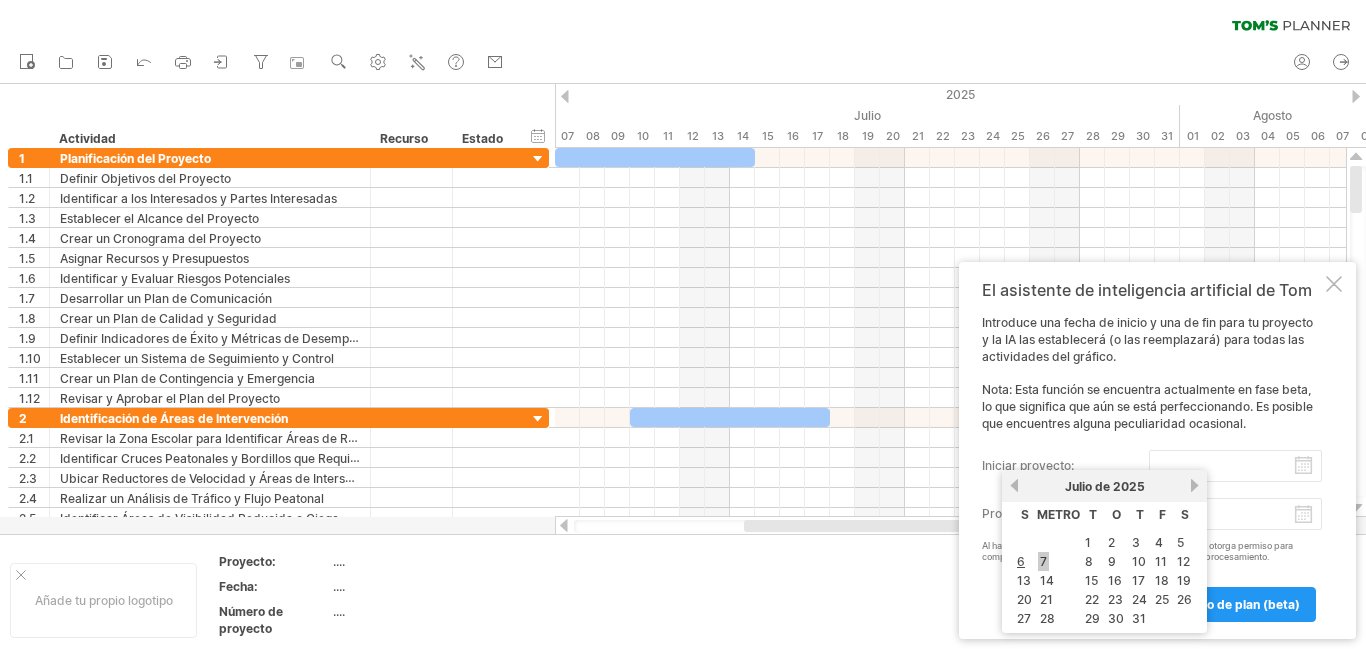 click on "7" at bounding box center (1043, 561) 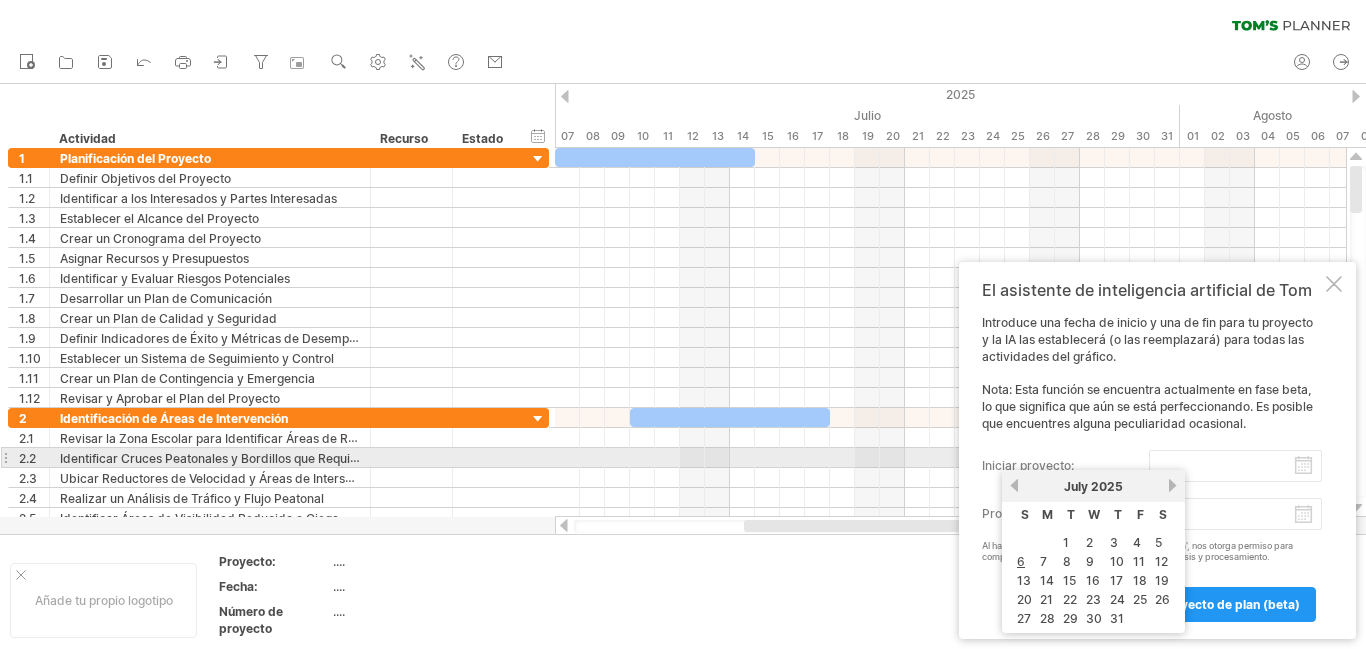 click on "iniciar proyecto:" at bounding box center (1235, 466) 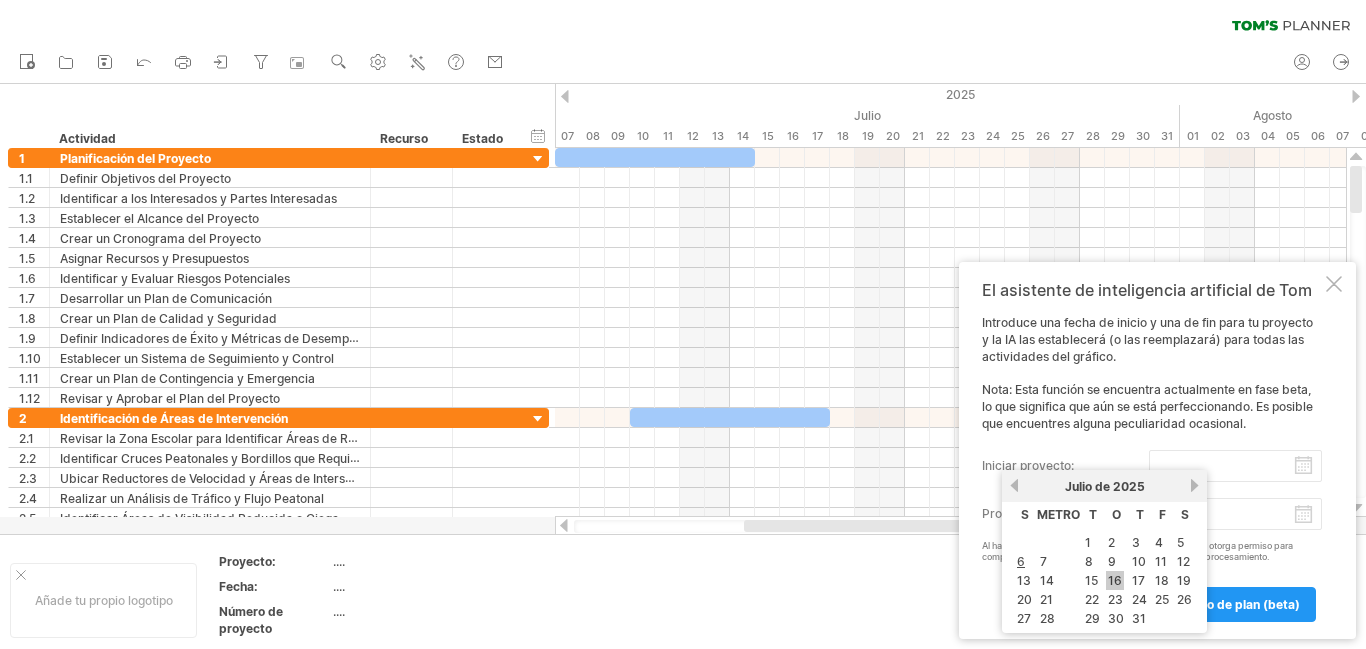 drag, startPoint x: 1045, startPoint y: 565, endPoint x: 1117, endPoint y: 583, distance: 74.215904 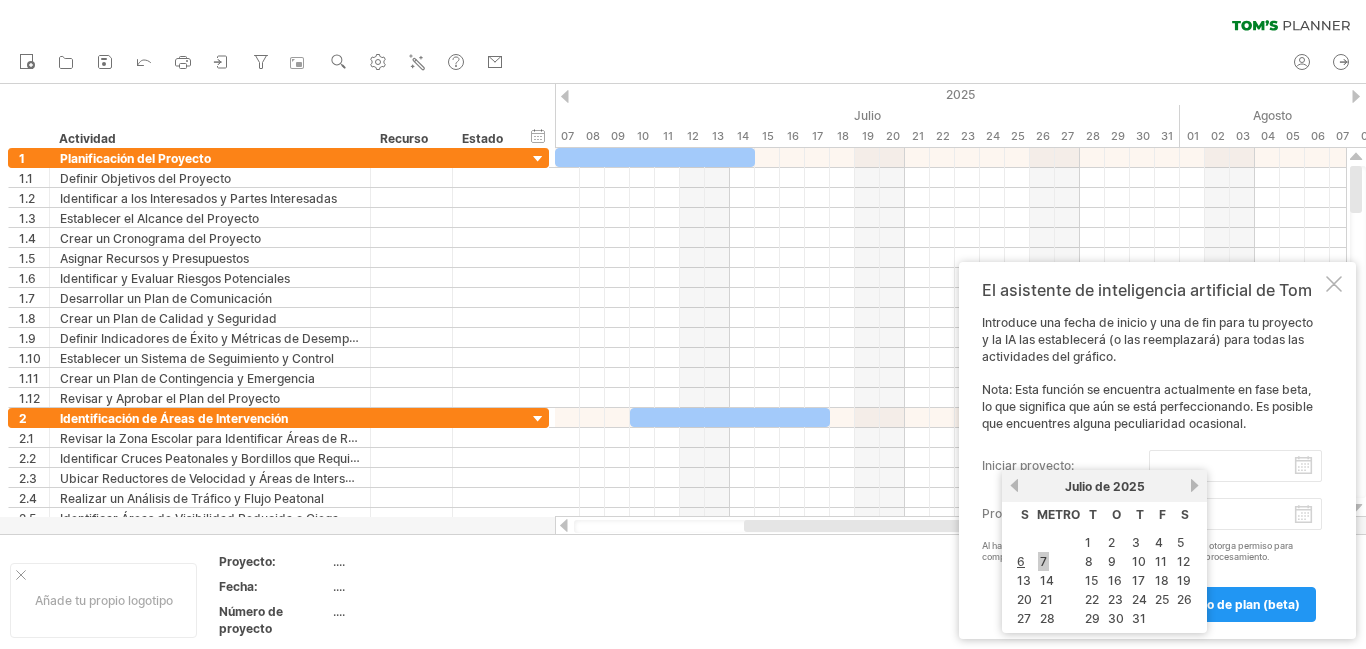 click on "7" at bounding box center (1043, 561) 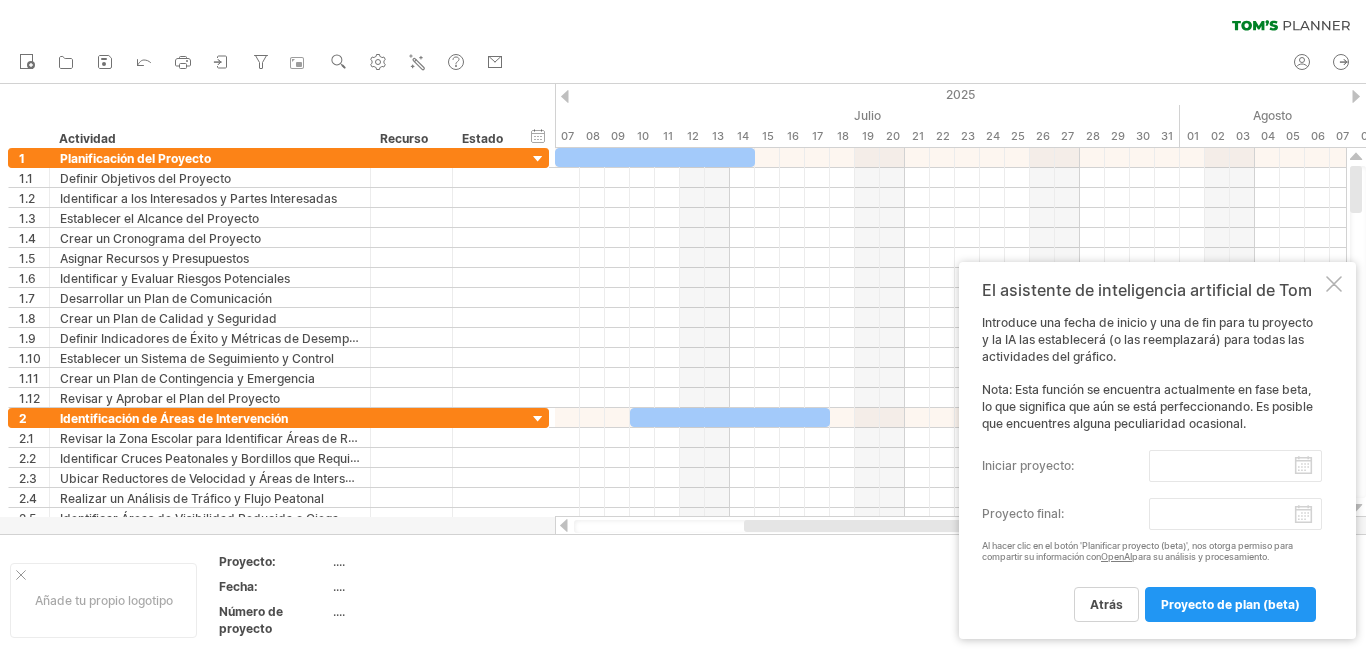 click on "Al hacer clic en el botón 'Planificar proyecto (beta)', nos otorga permiso para compartir su información con" at bounding box center (1137, 551) 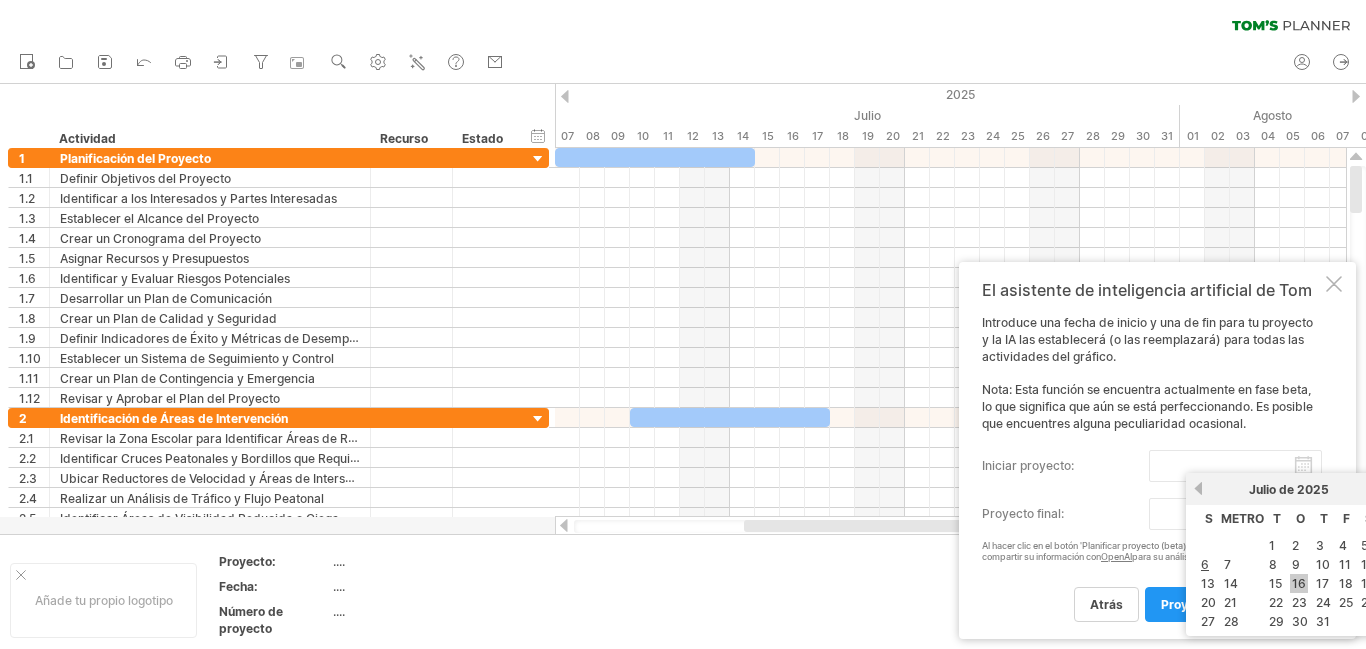 click on "16" at bounding box center [1299, 583] 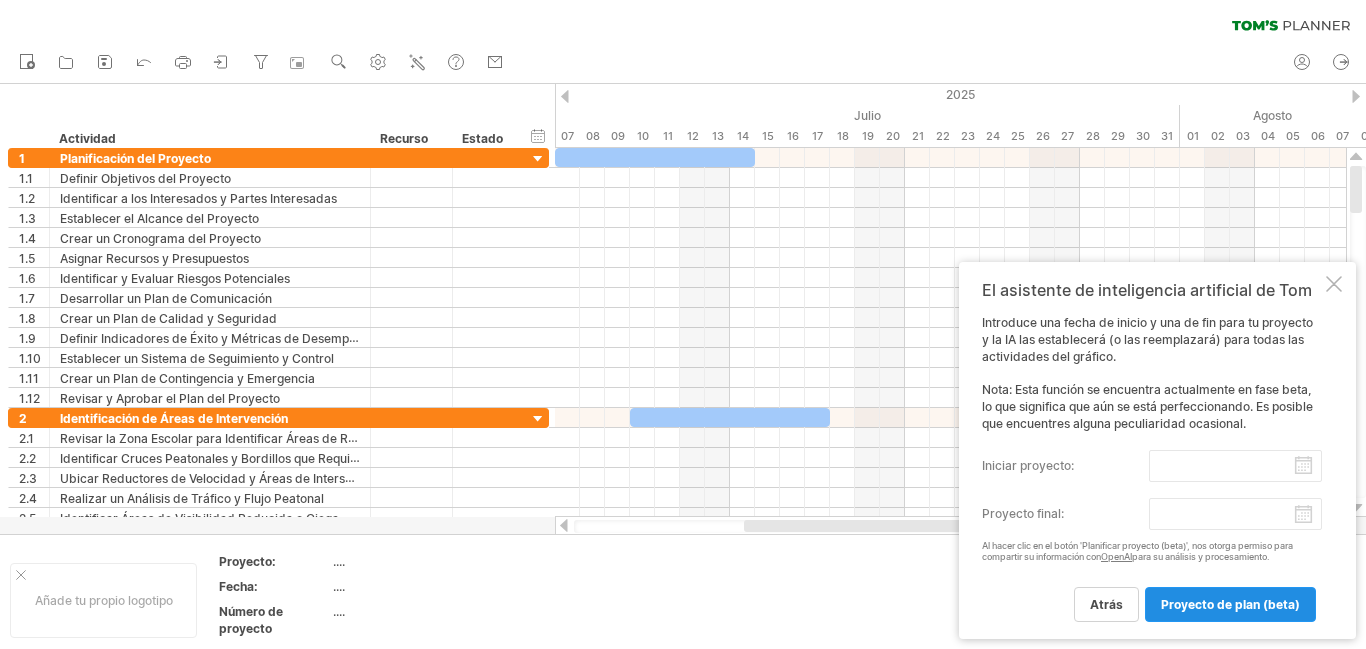 click on "proyecto de plan (beta)" at bounding box center (1230, 604) 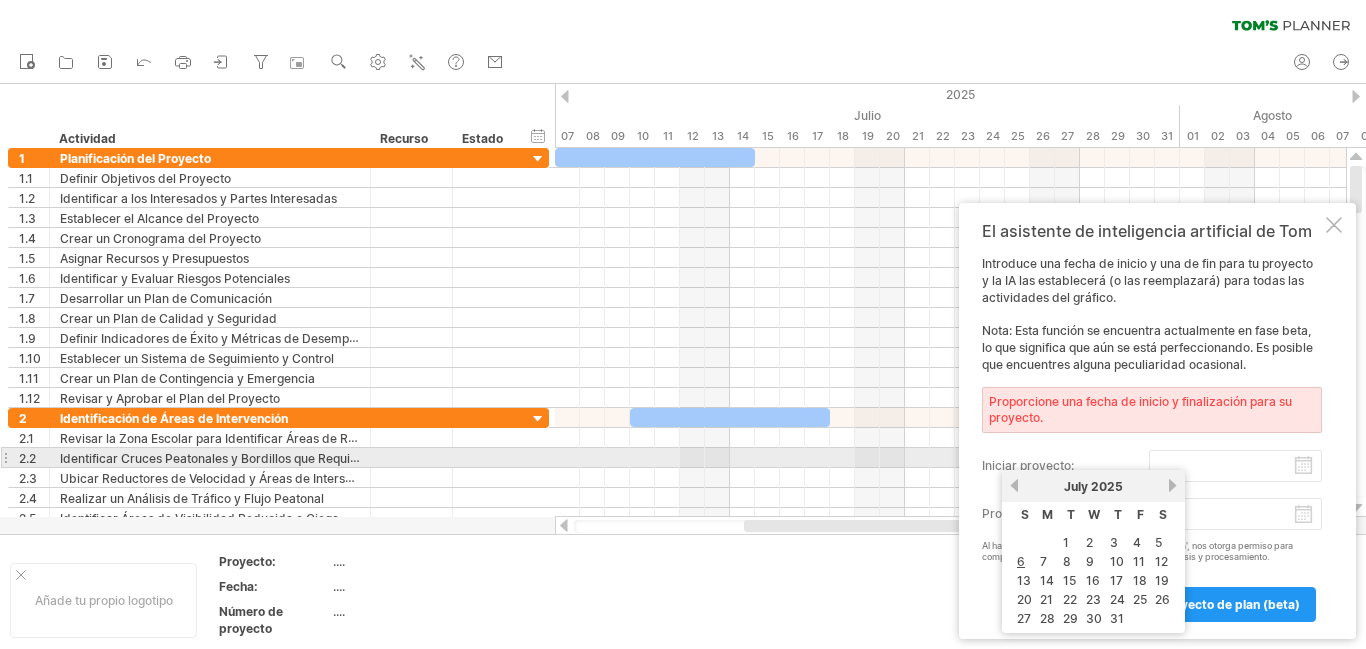 click on "iniciar proyecto:" at bounding box center [1235, 466] 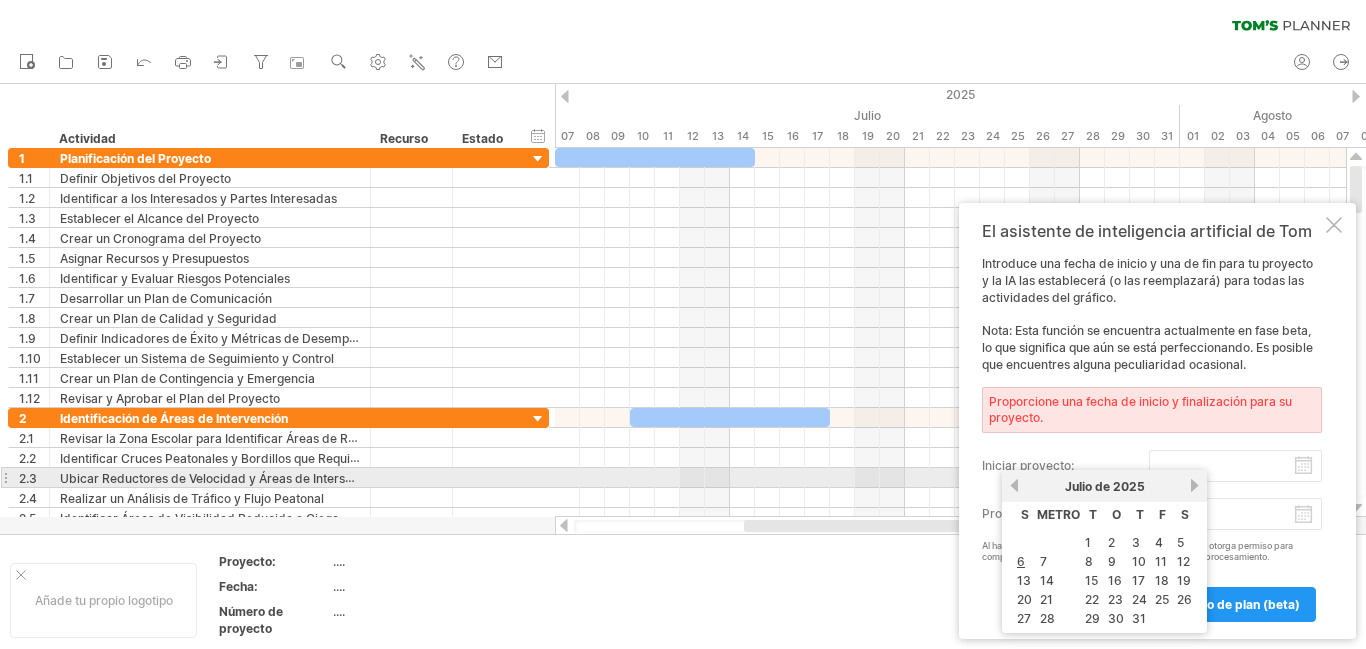 click on "de 2025" at bounding box center [1120, 486] 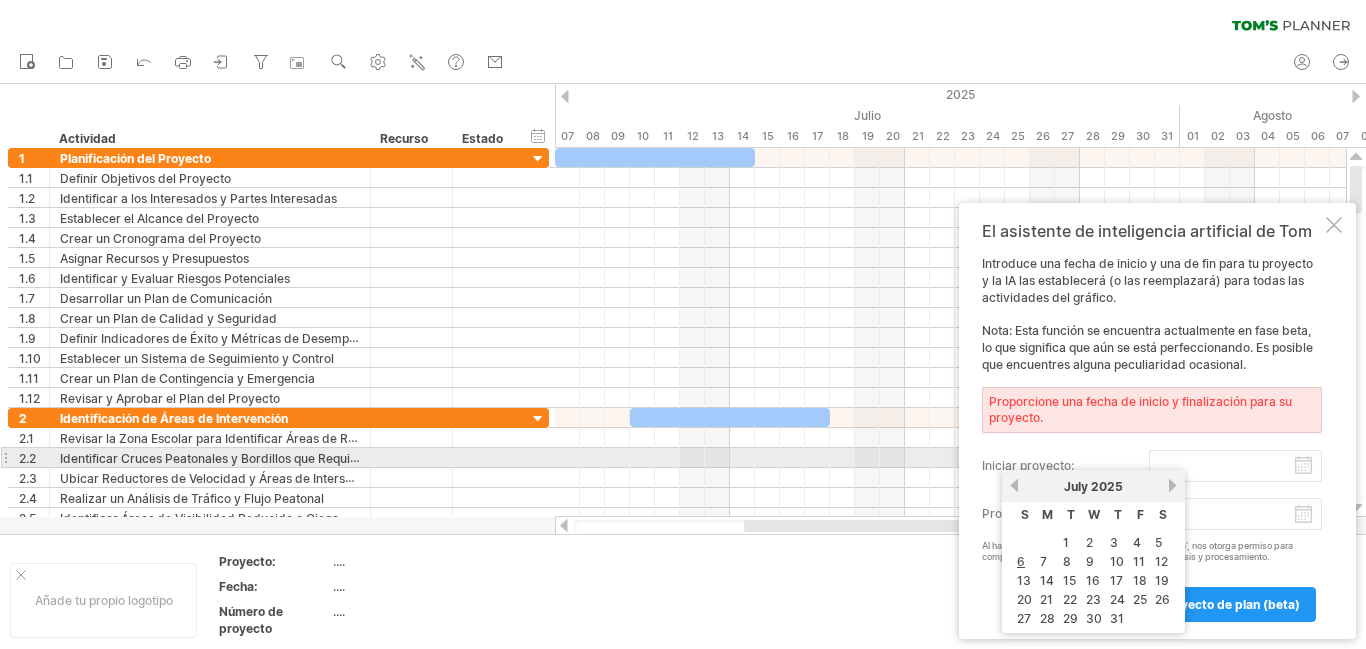 click on "iniciar proyecto:" at bounding box center (1235, 466) 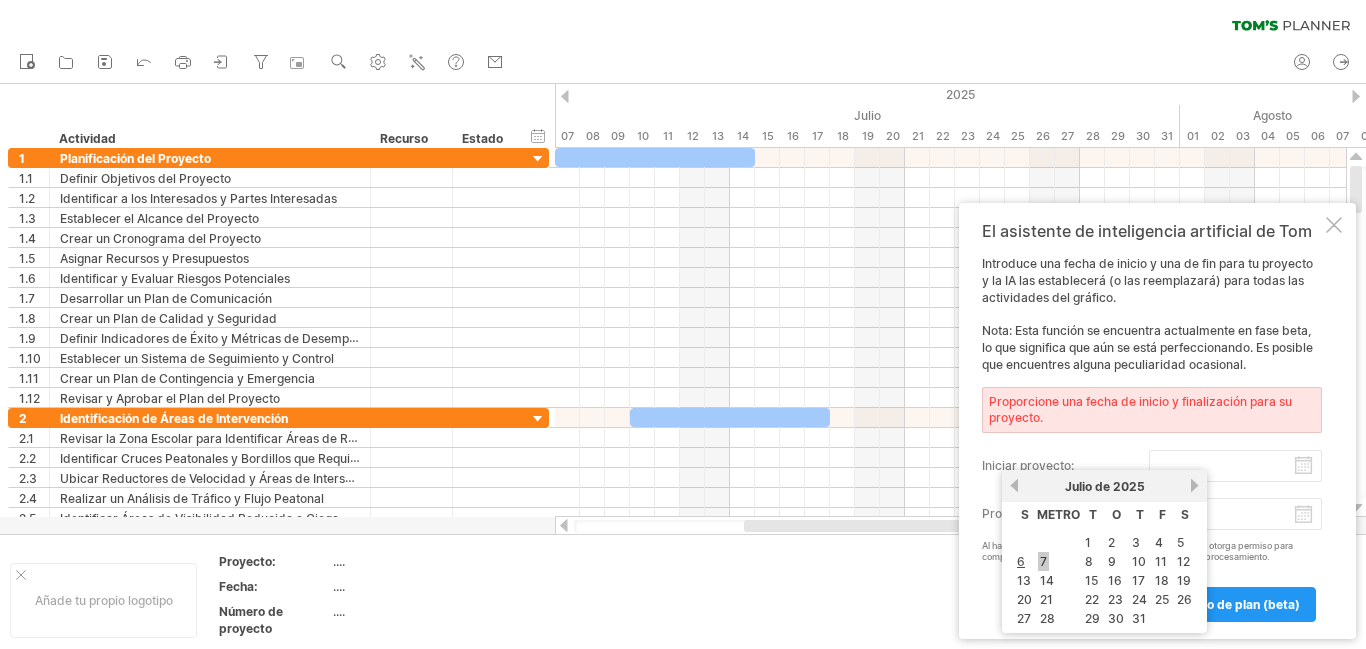 click on "7" at bounding box center (1043, 561) 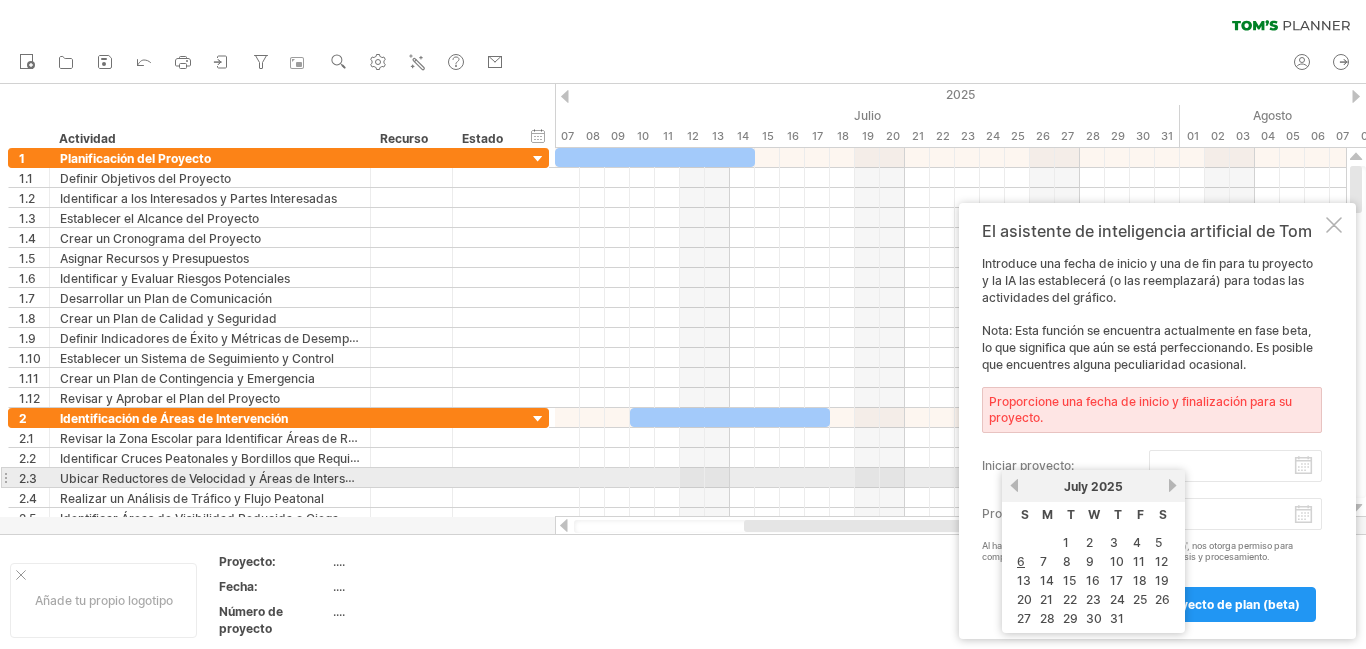click on "progreso([NUMBER]%)
Intentando acceder a plan.tomsplanner.com
Conectado de nuevo...
[NUMBER]%
borrar filtro" at bounding box center [683, 326] 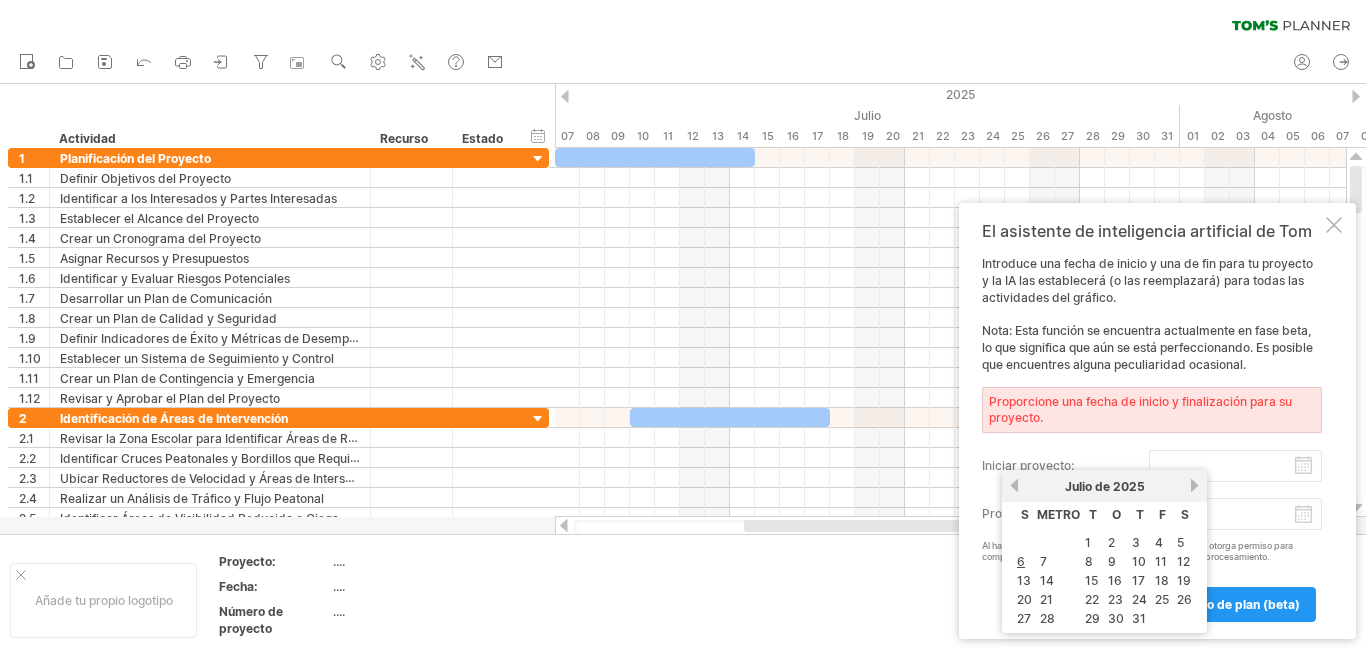 click on "7" at bounding box center (1058, 542) 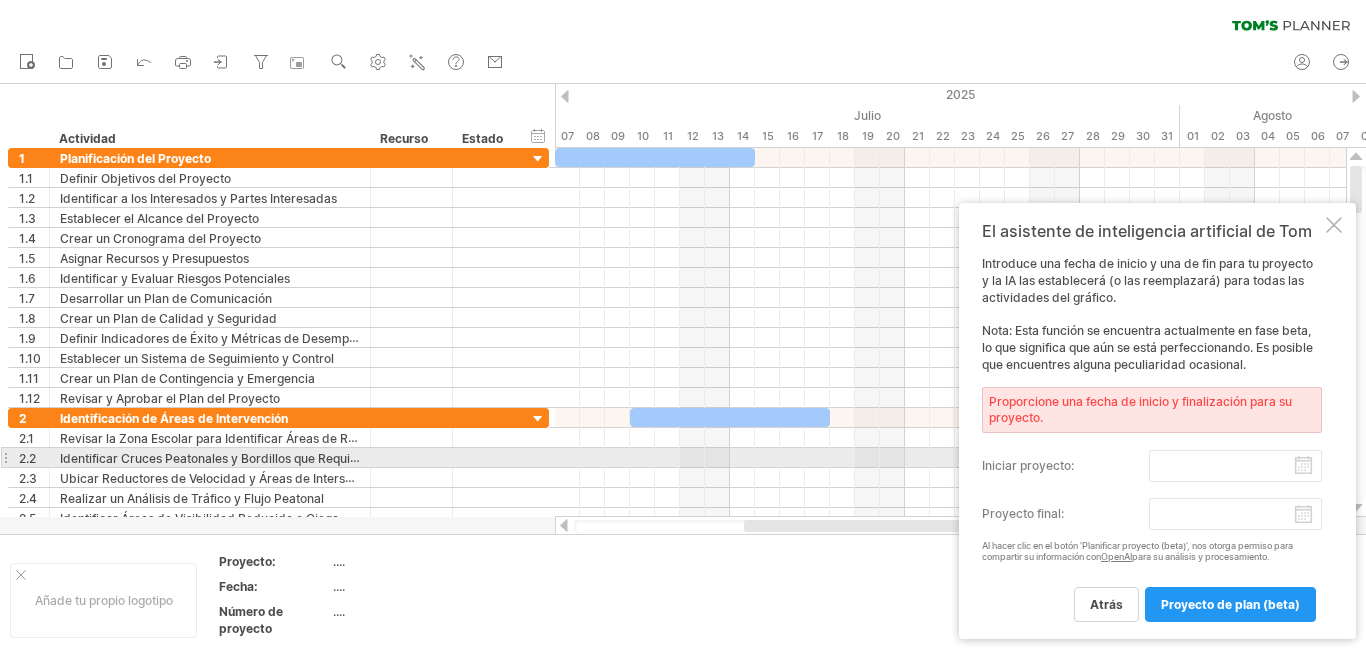 click on "iniciar proyecto:" at bounding box center (1235, 466) 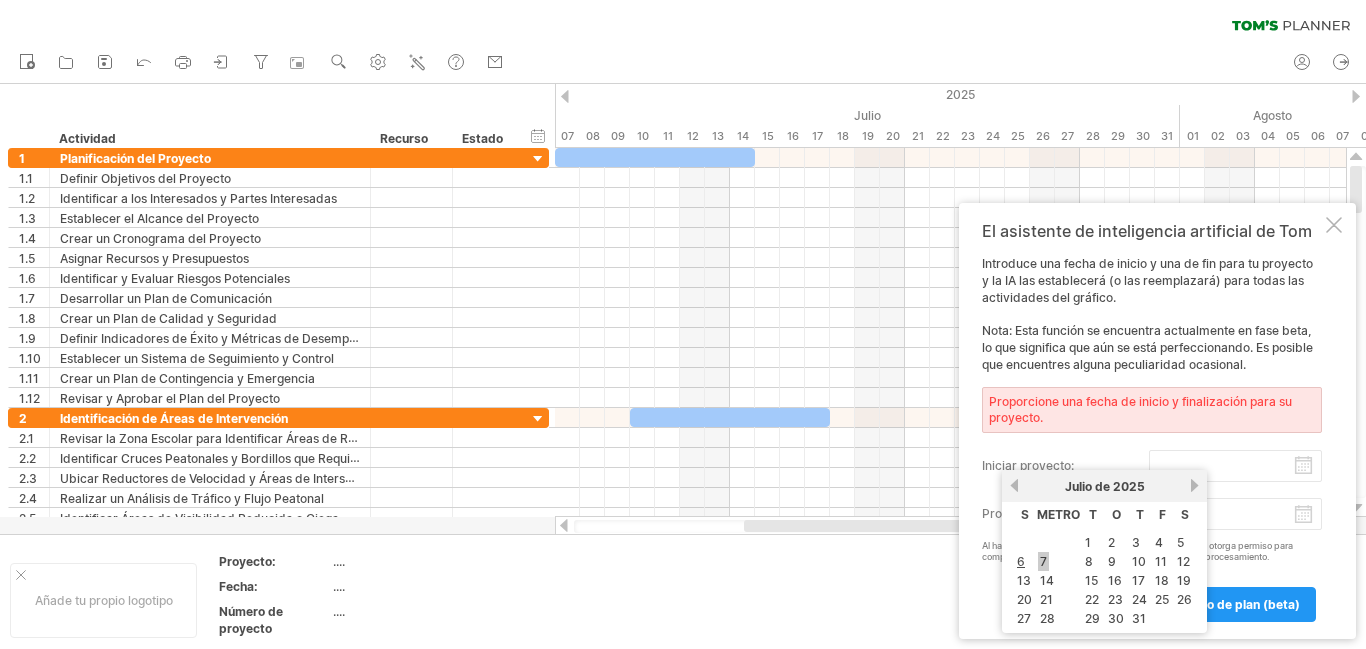 click on "7" at bounding box center [1043, 561] 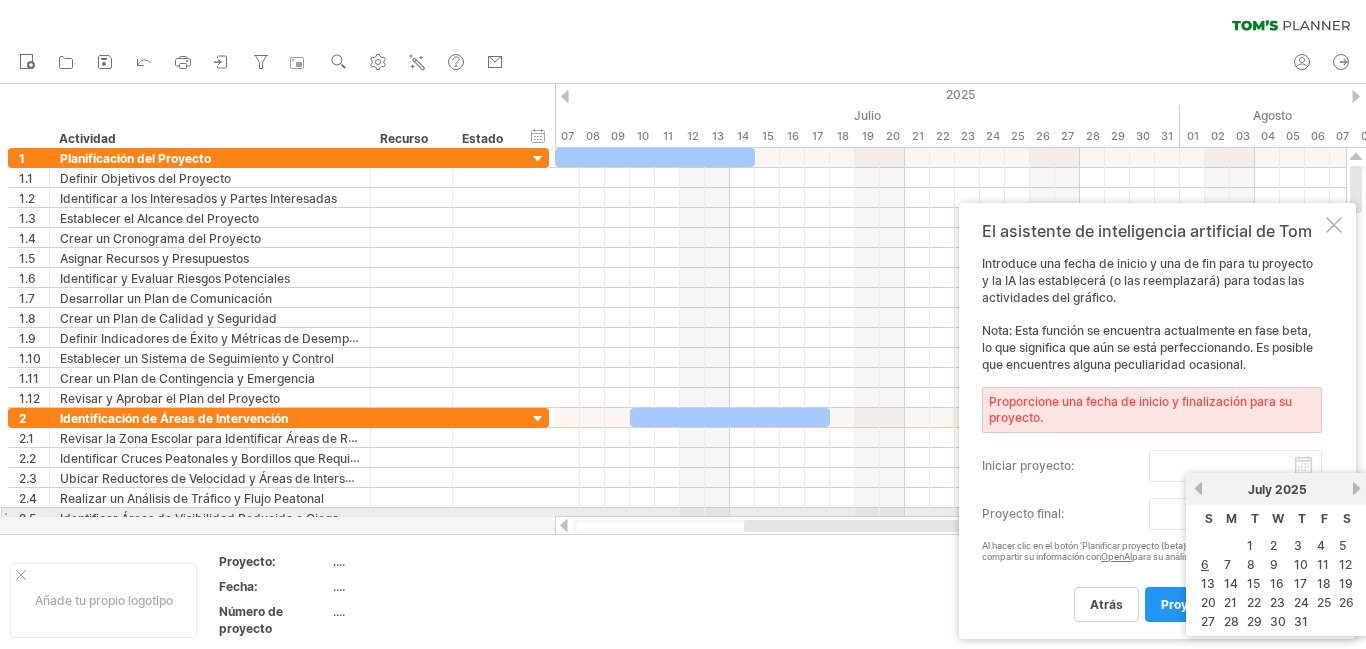 click on "Proyecto final:" at bounding box center (1235, 514) 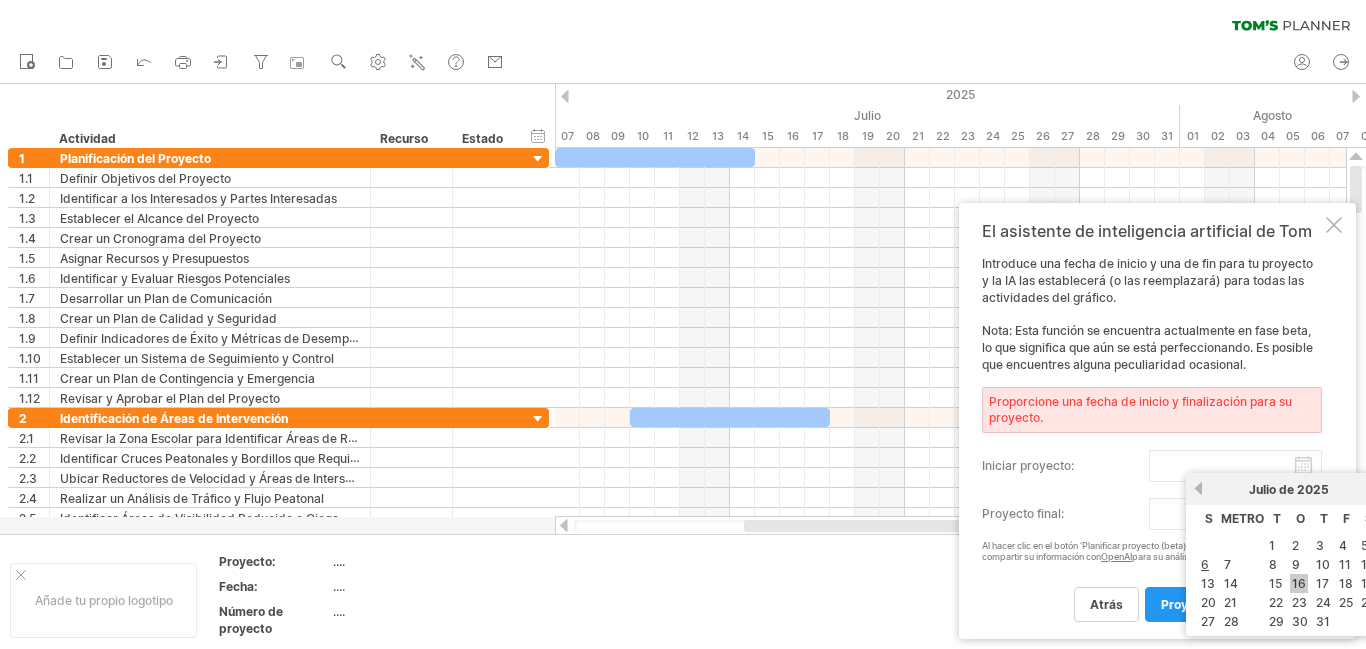 click on "16" at bounding box center (1299, 583) 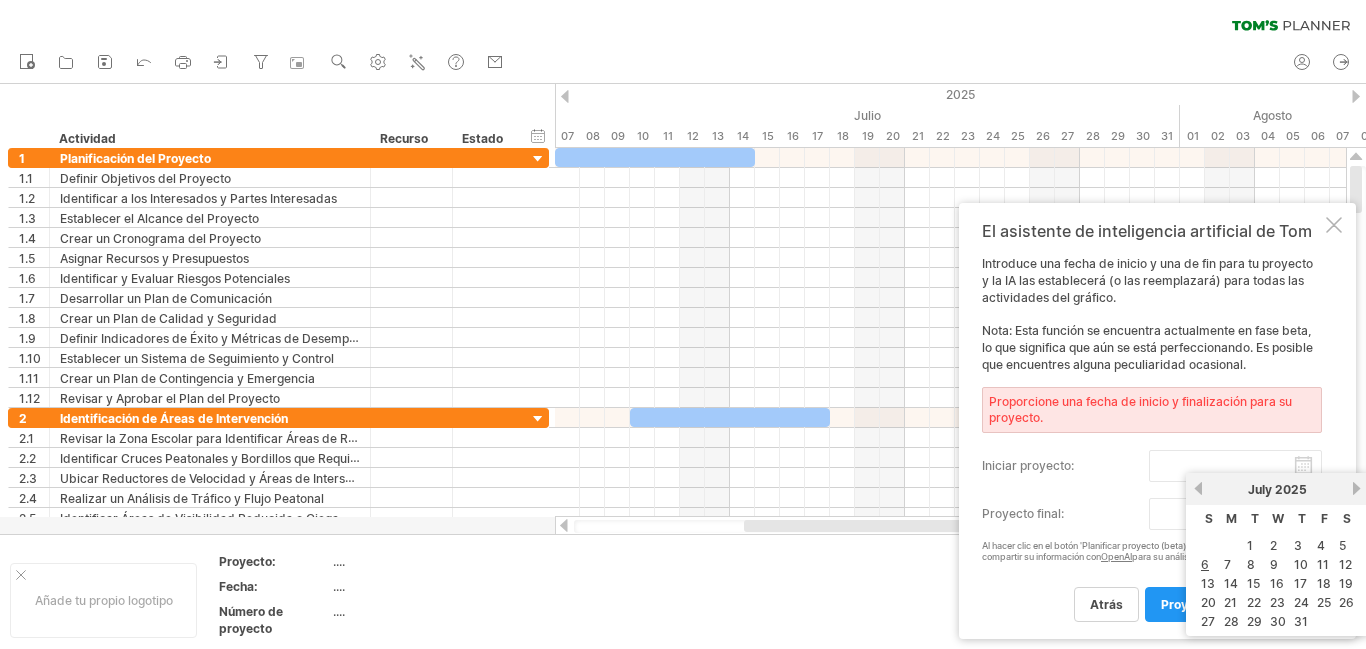 click on "progreso([NUMBER]%)
Intentando acceder a plan.tomsplanner.com
Conectado de nuevo...
[NUMBER]%
borrar filtro" at bounding box center [683, 326] 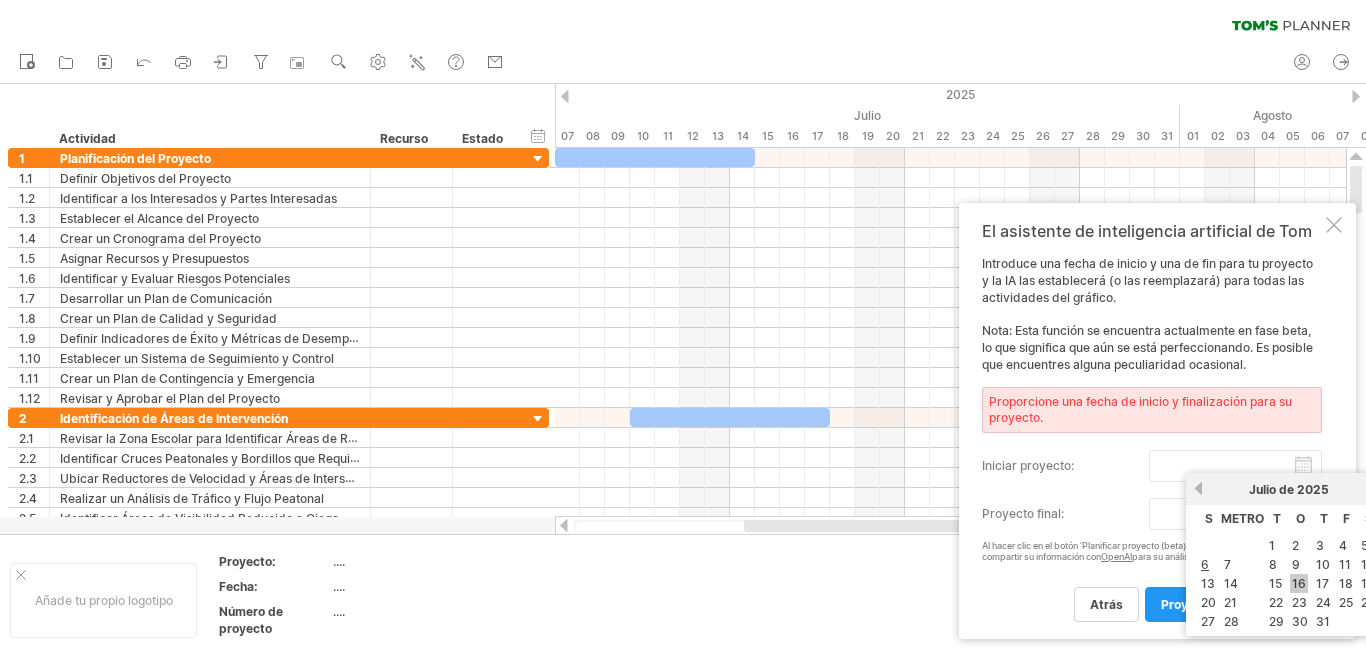 click on "16" at bounding box center (1299, 583) 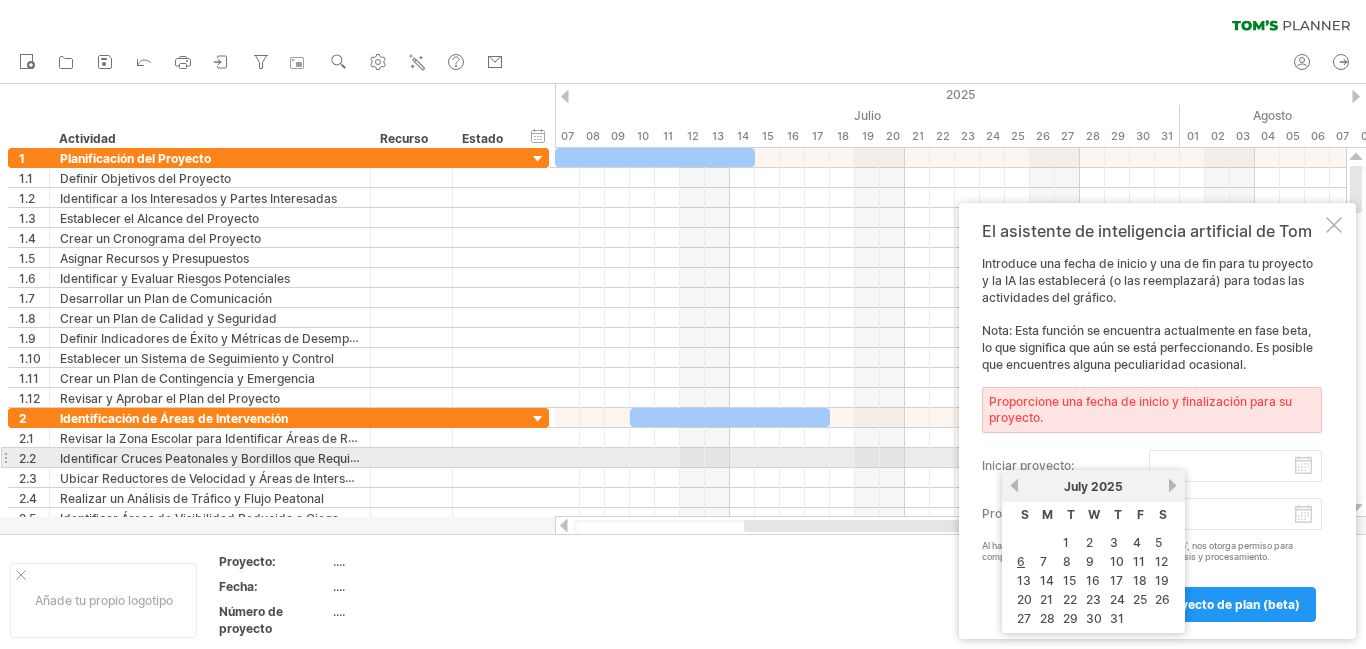 click on "iniciar proyecto:" at bounding box center (1235, 466) 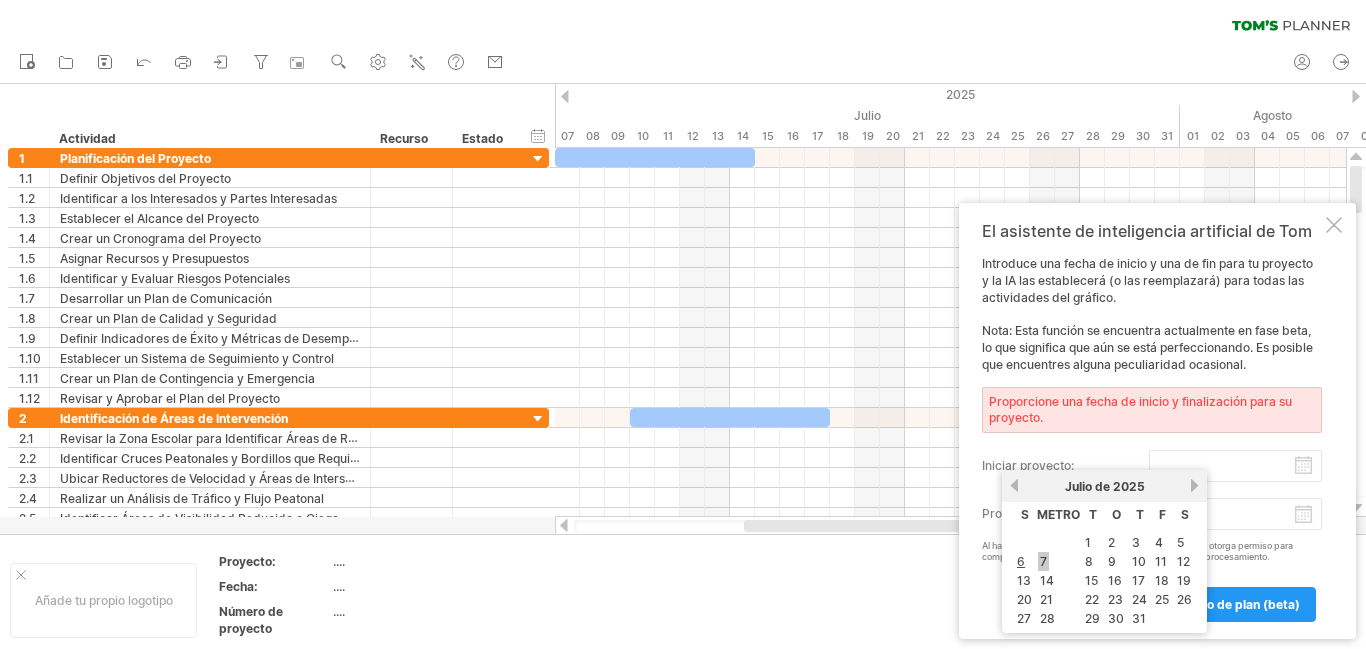 click on "7" at bounding box center [1043, 561] 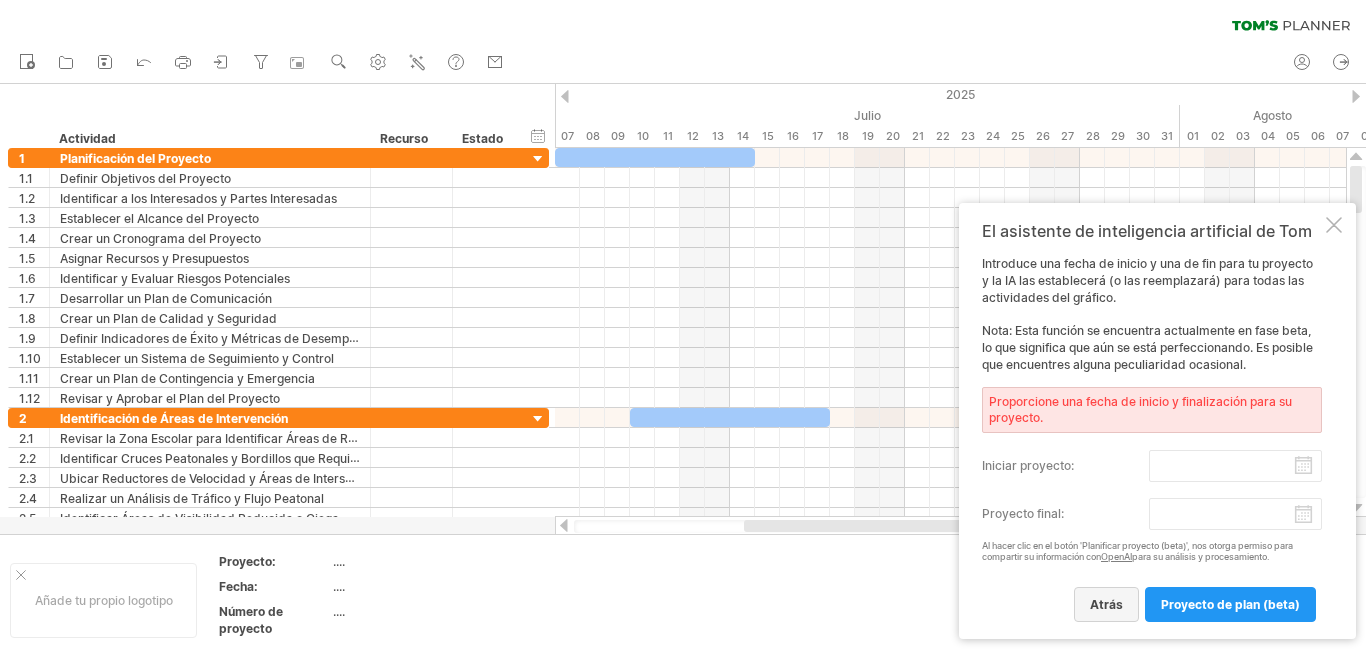 click on "atrás" at bounding box center [1106, 604] 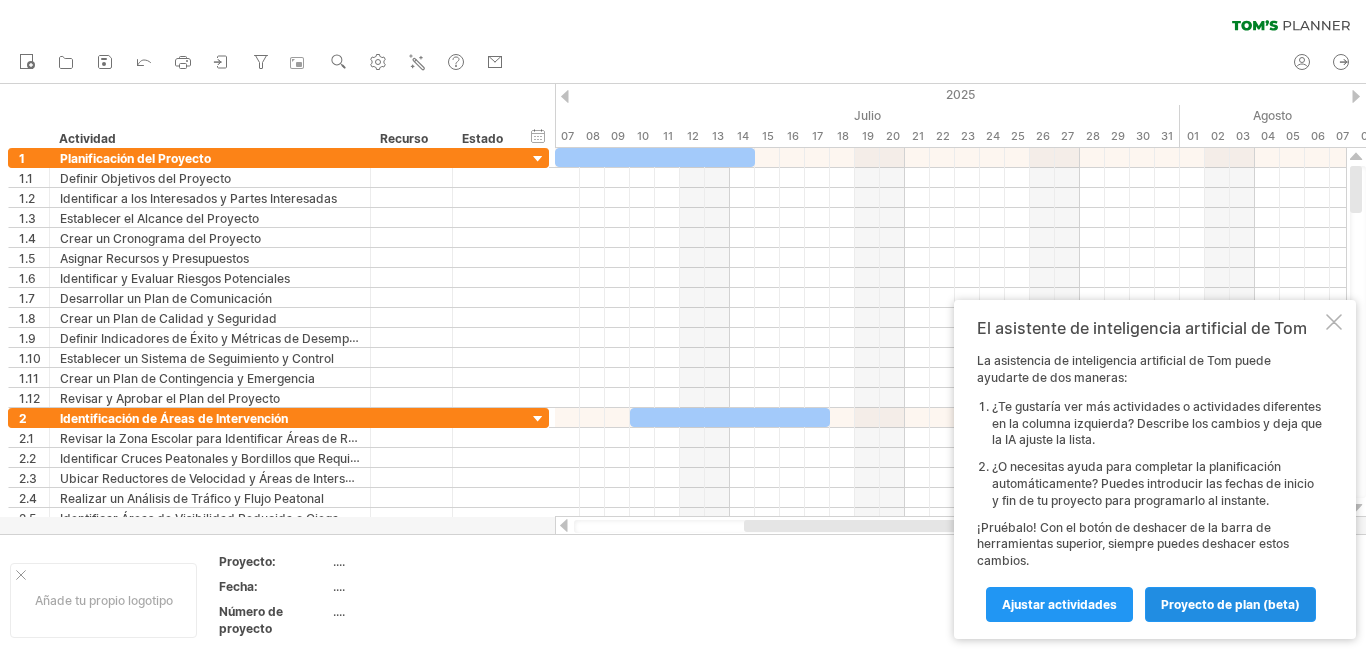 click on "proyecto de plan (beta)" at bounding box center [1230, 604] 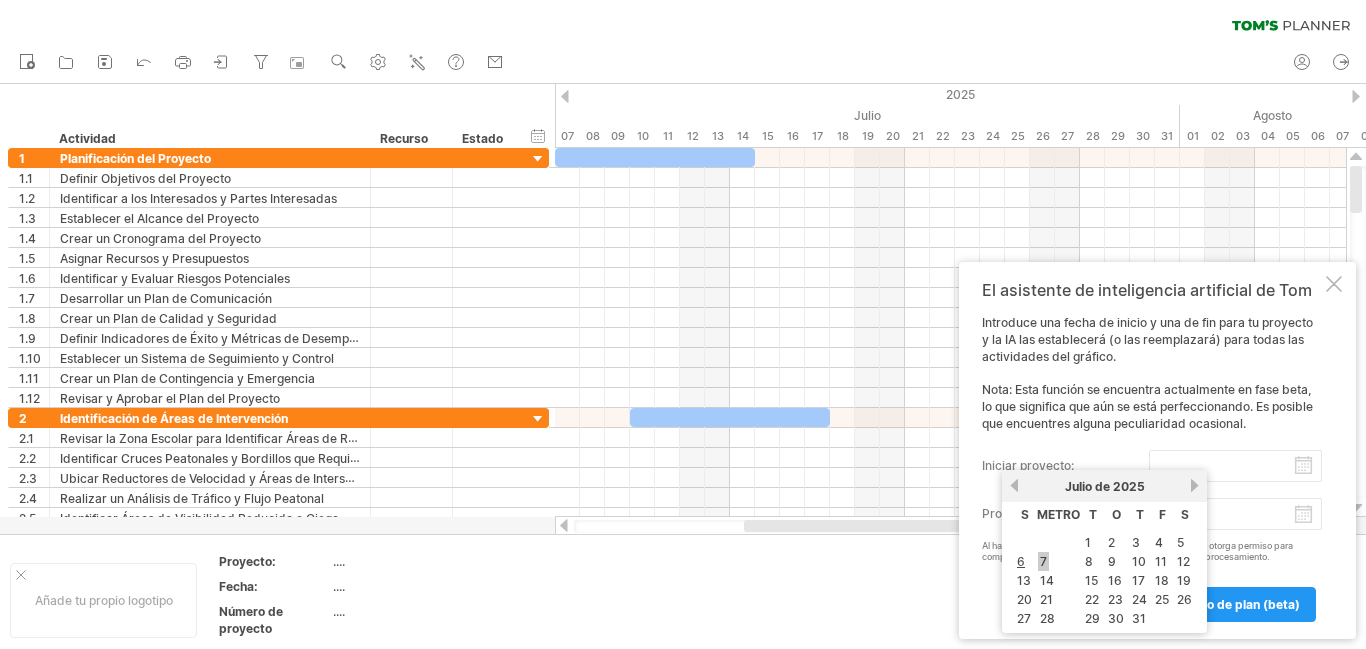 click on "7" at bounding box center (1043, 561) 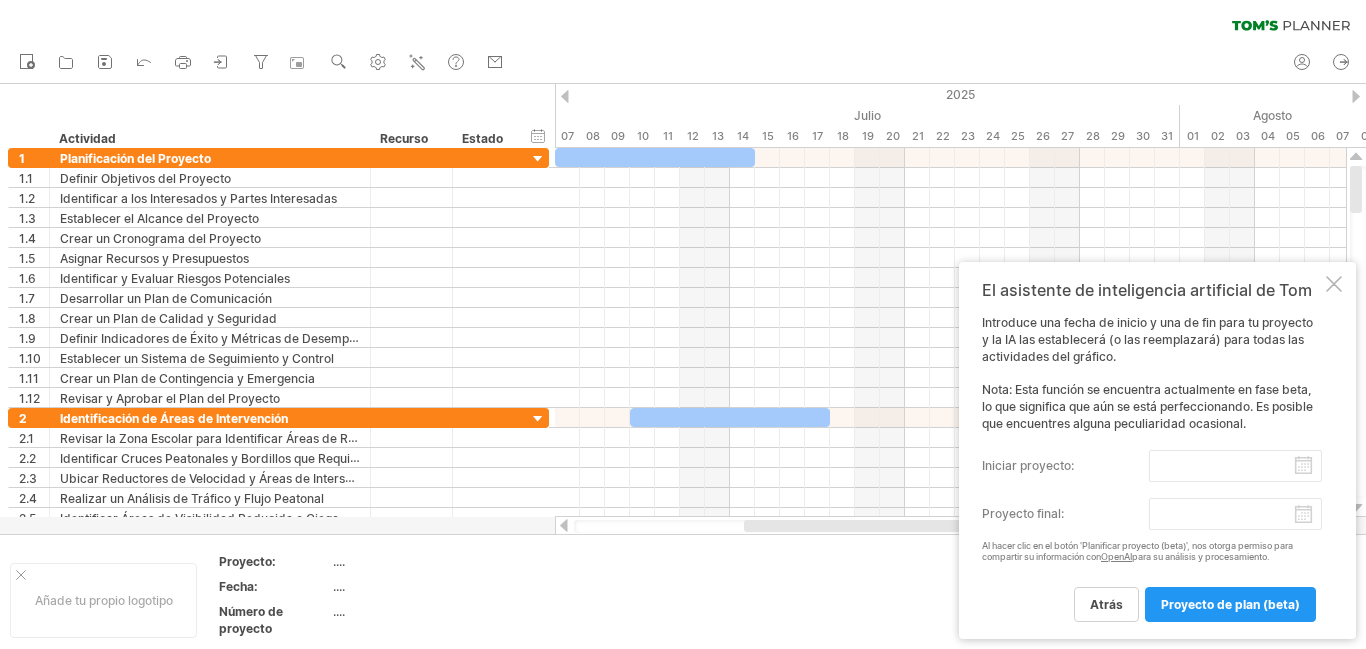 click on "Al hacer clic en el botón 'Planificar proyecto (beta)', nos otorga permiso para compartir su información con" at bounding box center (1137, 551) 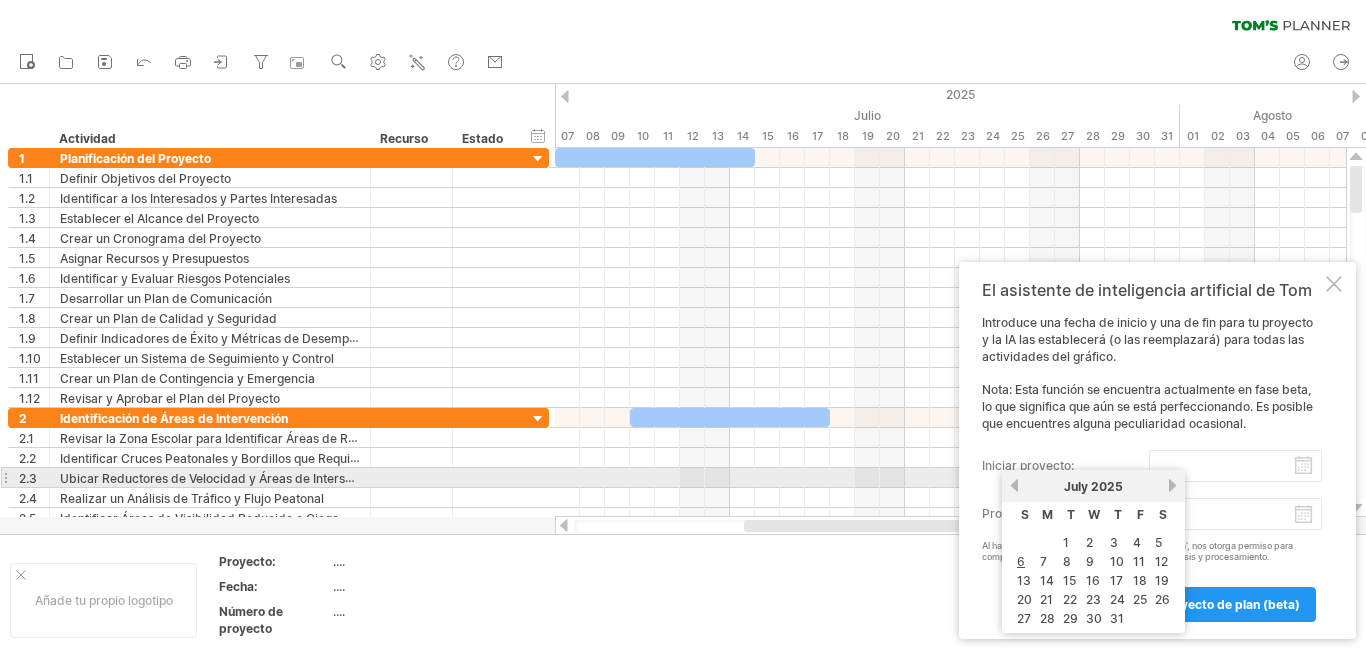 click on "progreso([NUMBER]%)
Intentando acceder a plan.tomsplanner.com
Conectado de nuevo...
[NUMBER]%
borrar filtro" at bounding box center [683, 326] 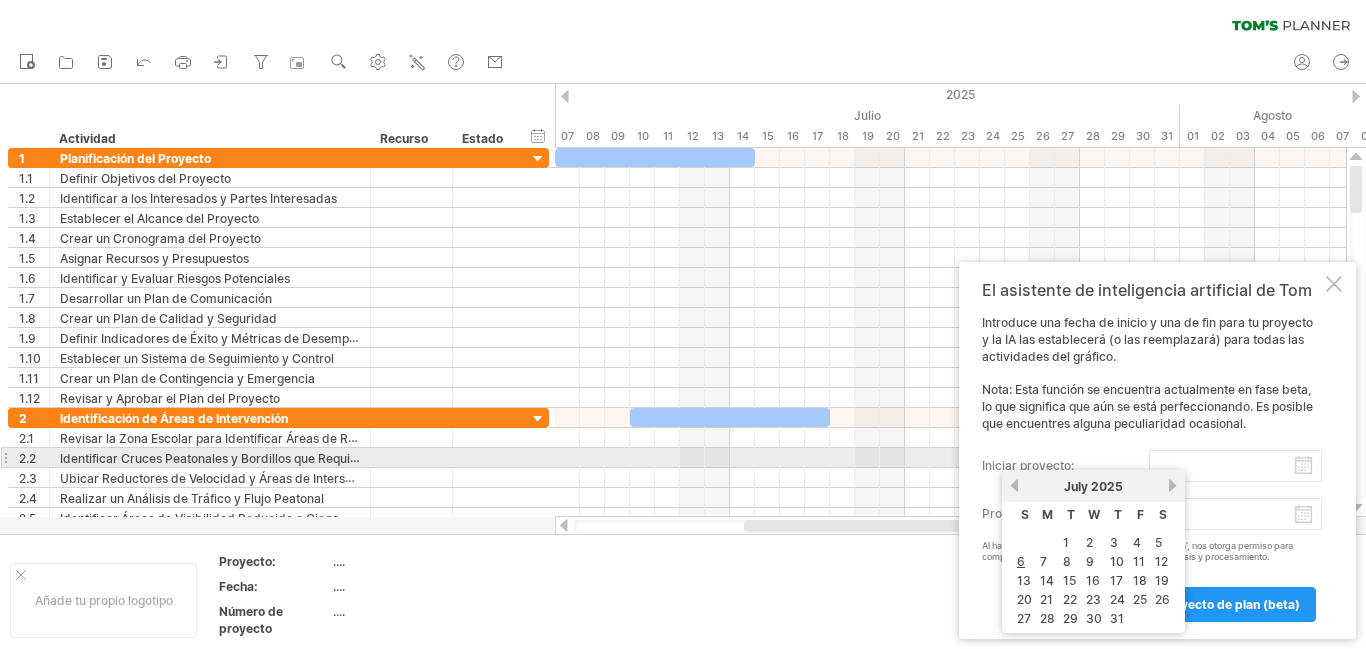 click on "iniciar proyecto:" at bounding box center (1235, 466) 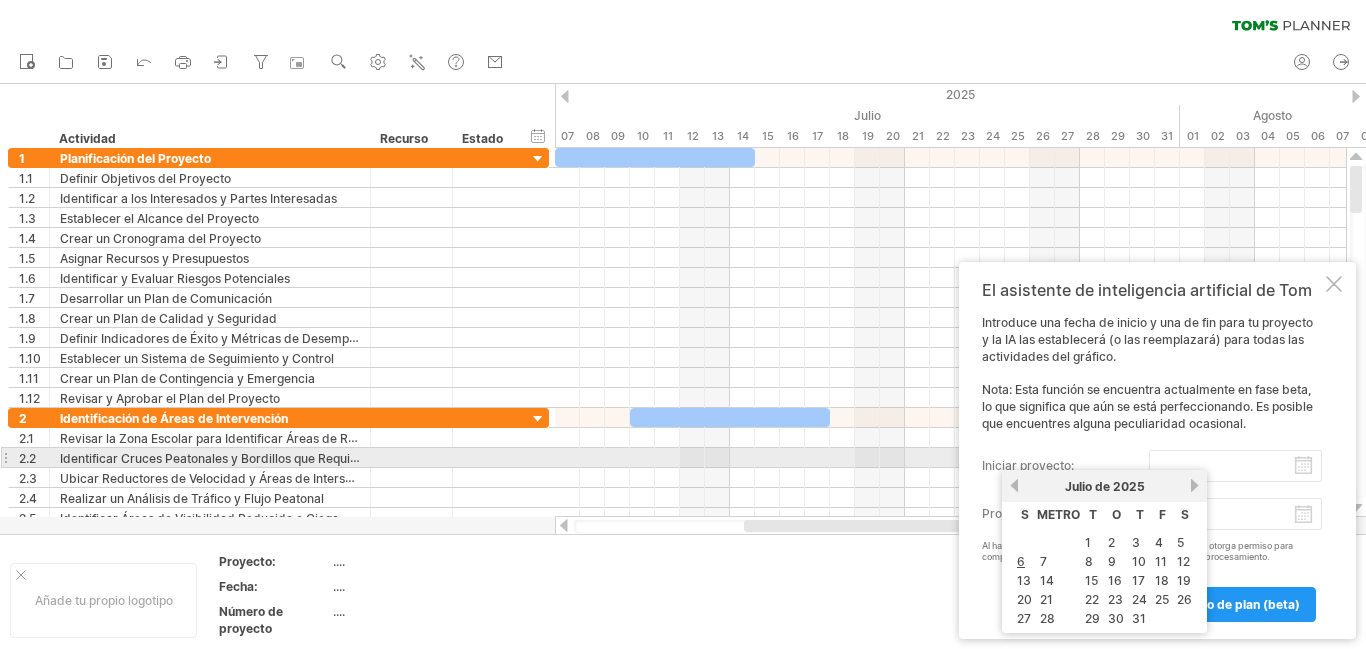 click on "iniciar proyecto:" at bounding box center (1235, 466) 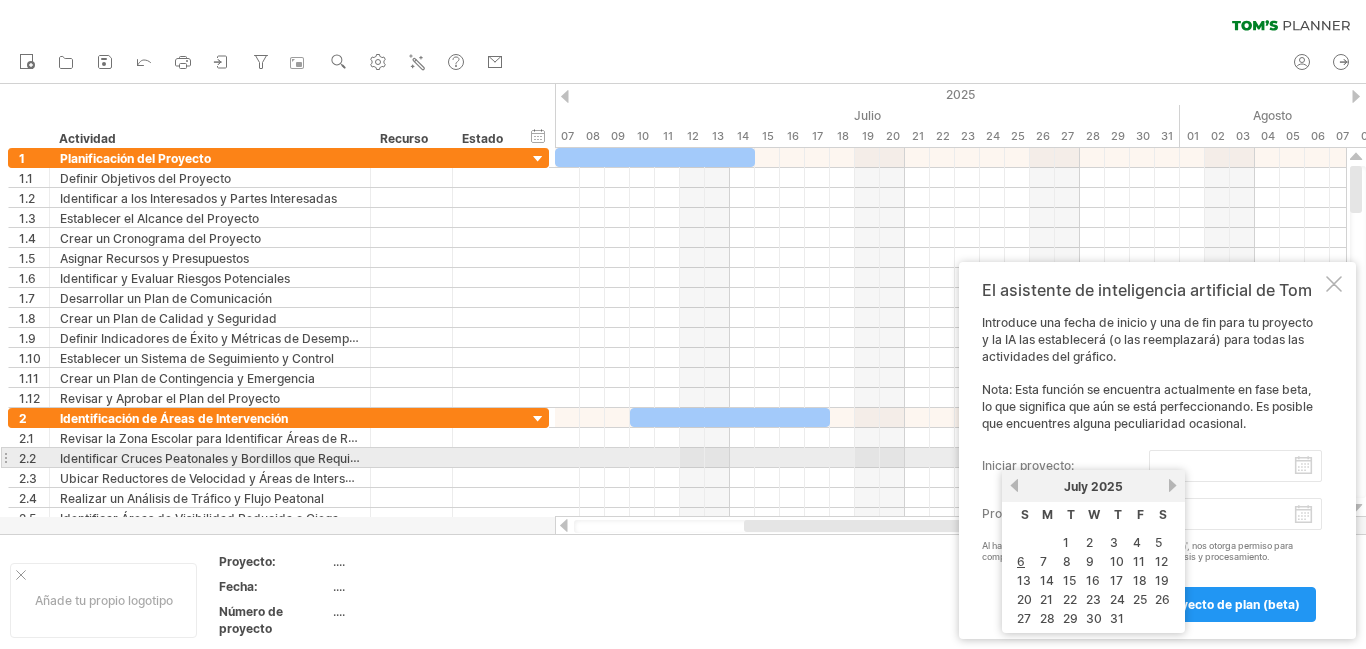 click on "iniciar proyecto:" at bounding box center [1235, 466] 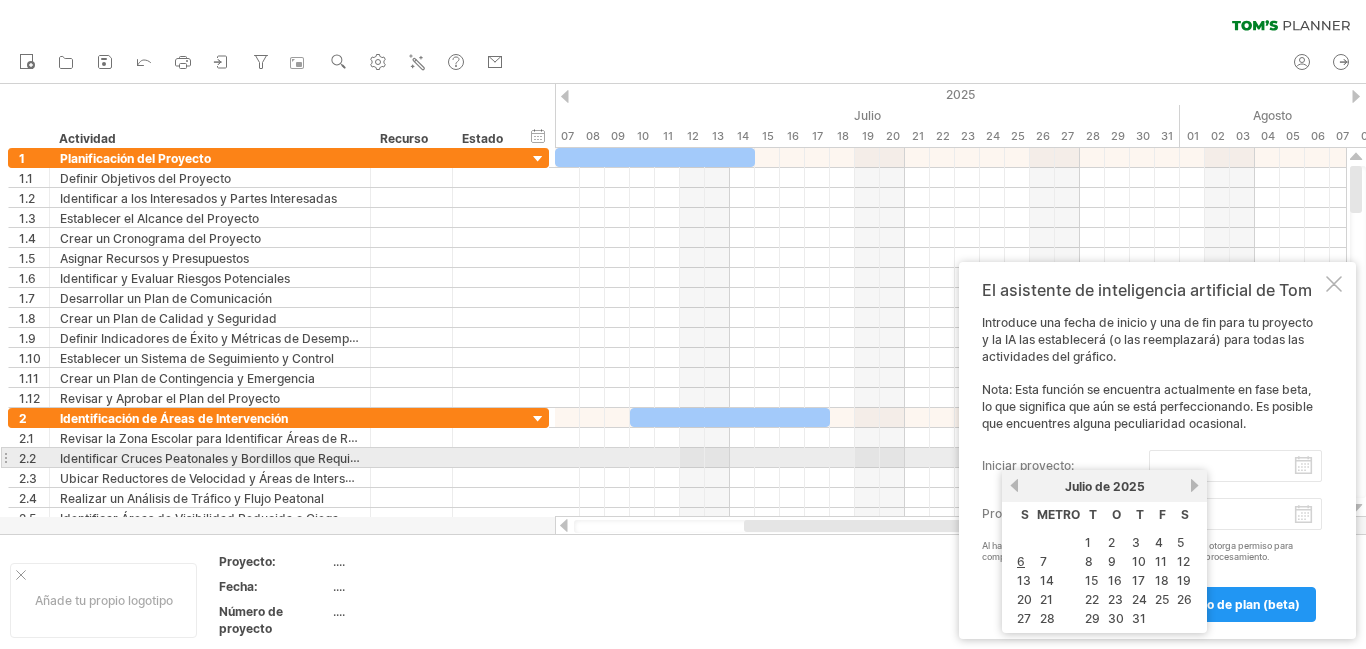 click on "iniciar proyecto:" at bounding box center (1235, 466) 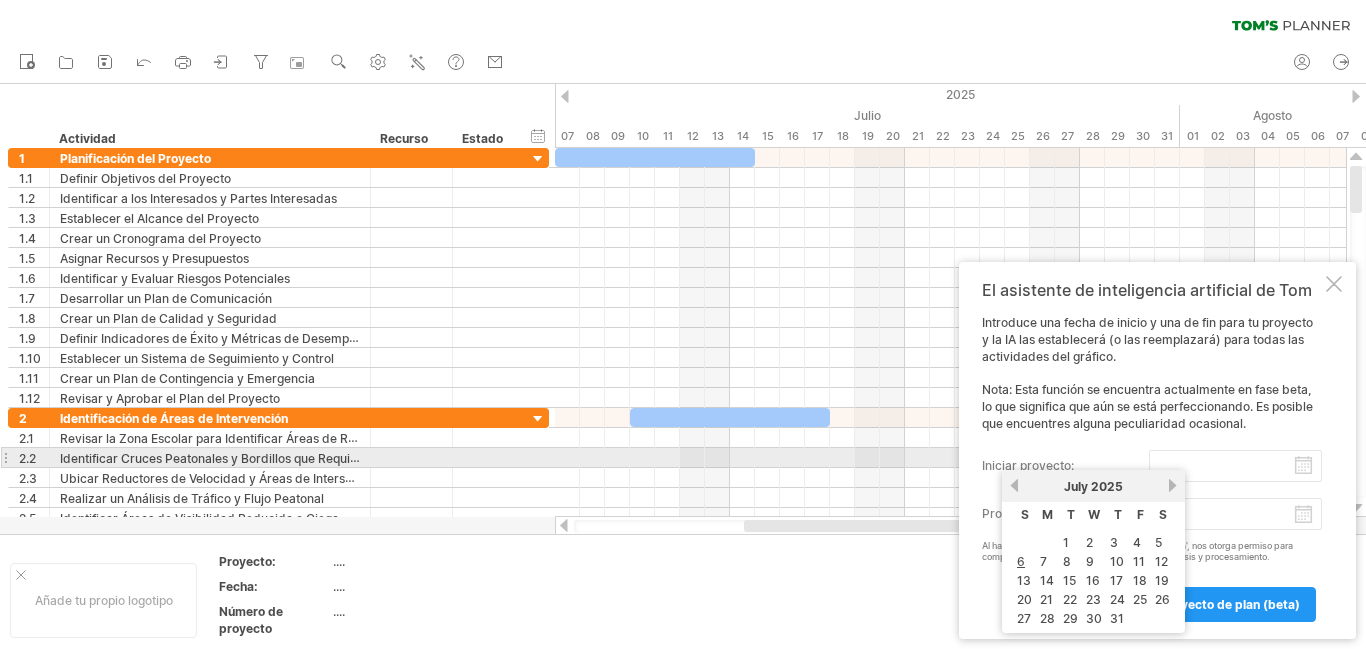 click on "iniciar proyecto:" at bounding box center [1235, 466] 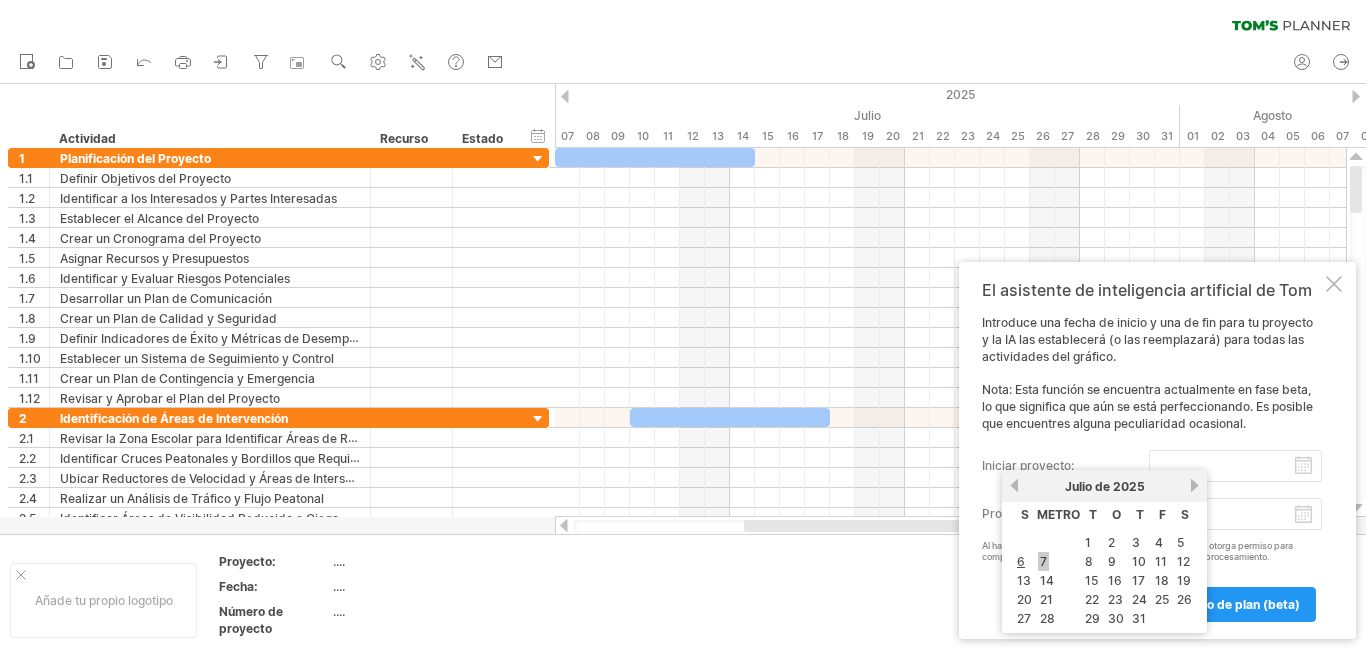 click on "7" at bounding box center [1043, 561] 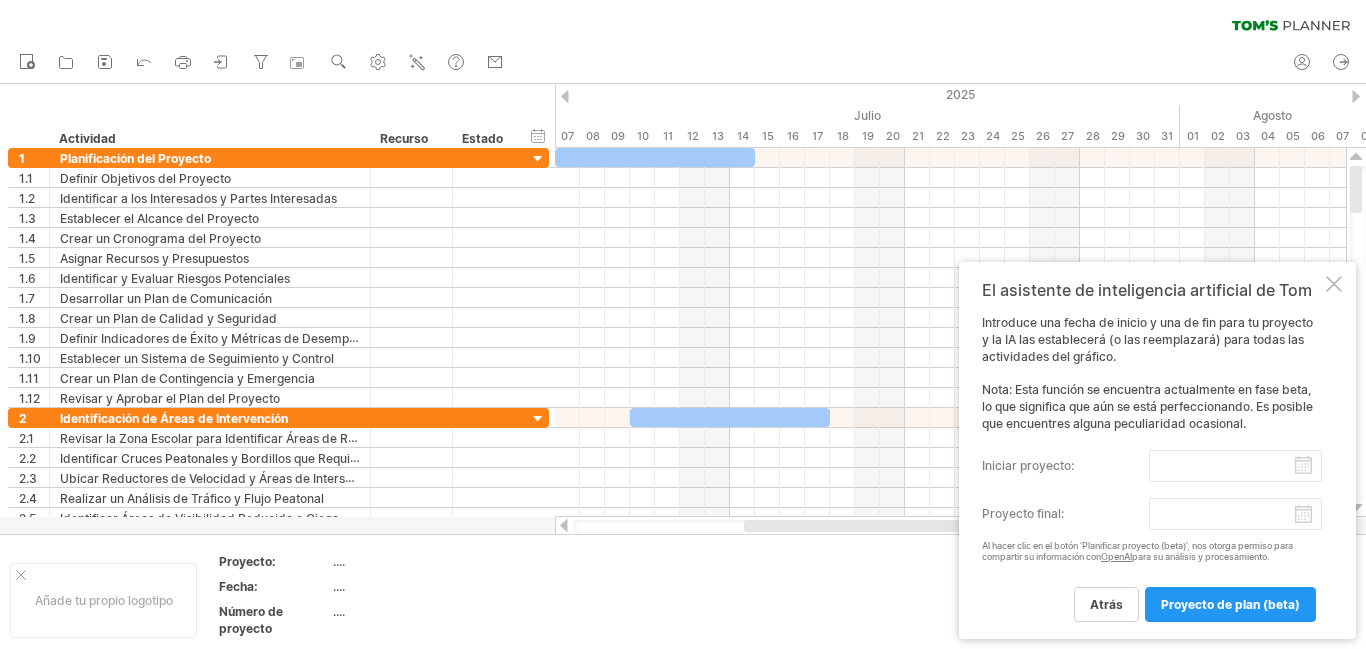 click on "Al hacer clic en el botón 'Planificar proyecto (beta)', nos otorga permiso para compartir su información con" at bounding box center (1137, 551) 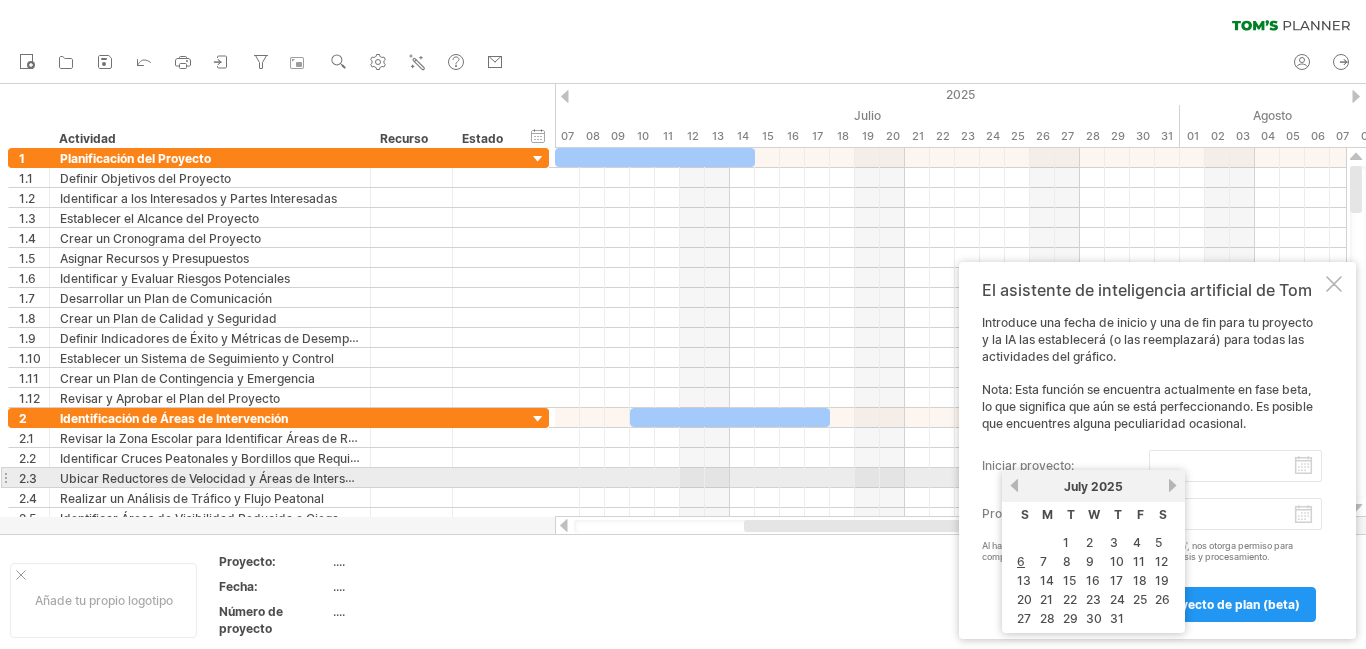click on "progreso([NUMBER]%)
Intentando acceder a plan.tomsplanner.com
Conectado de nuevo...
[NUMBER]%
borrar filtro" at bounding box center [683, 326] 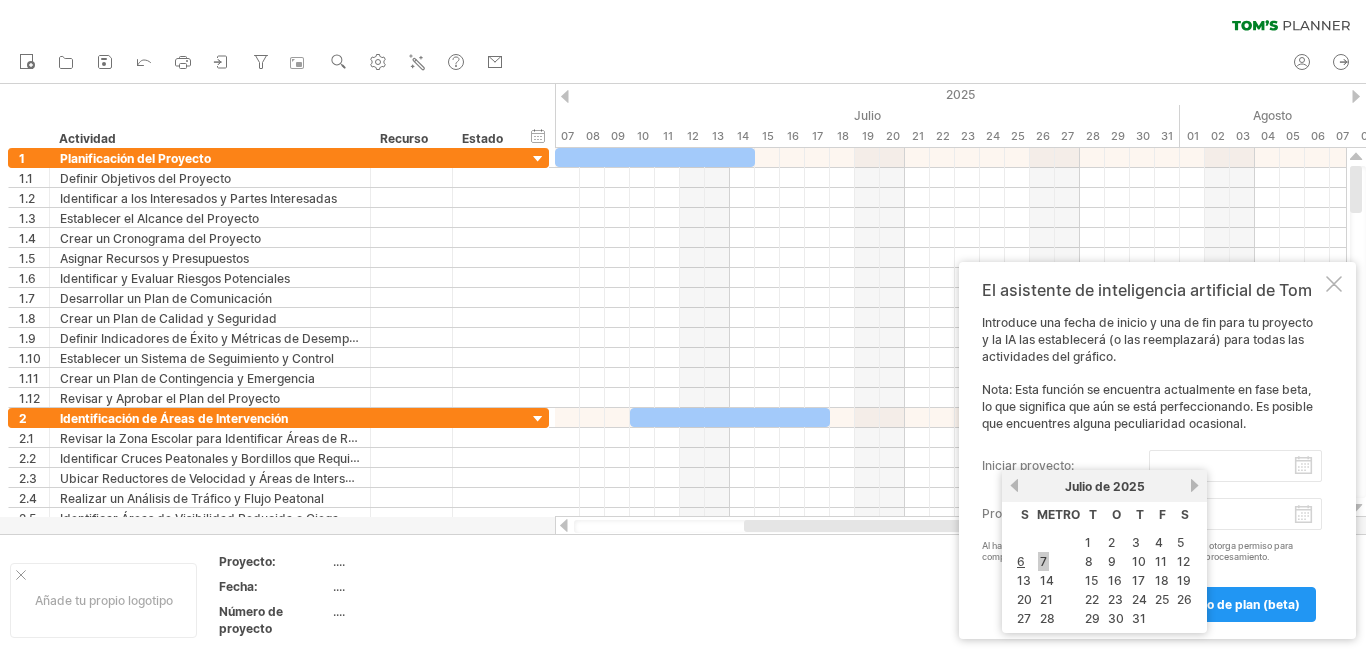 click on "7" at bounding box center (1043, 561) 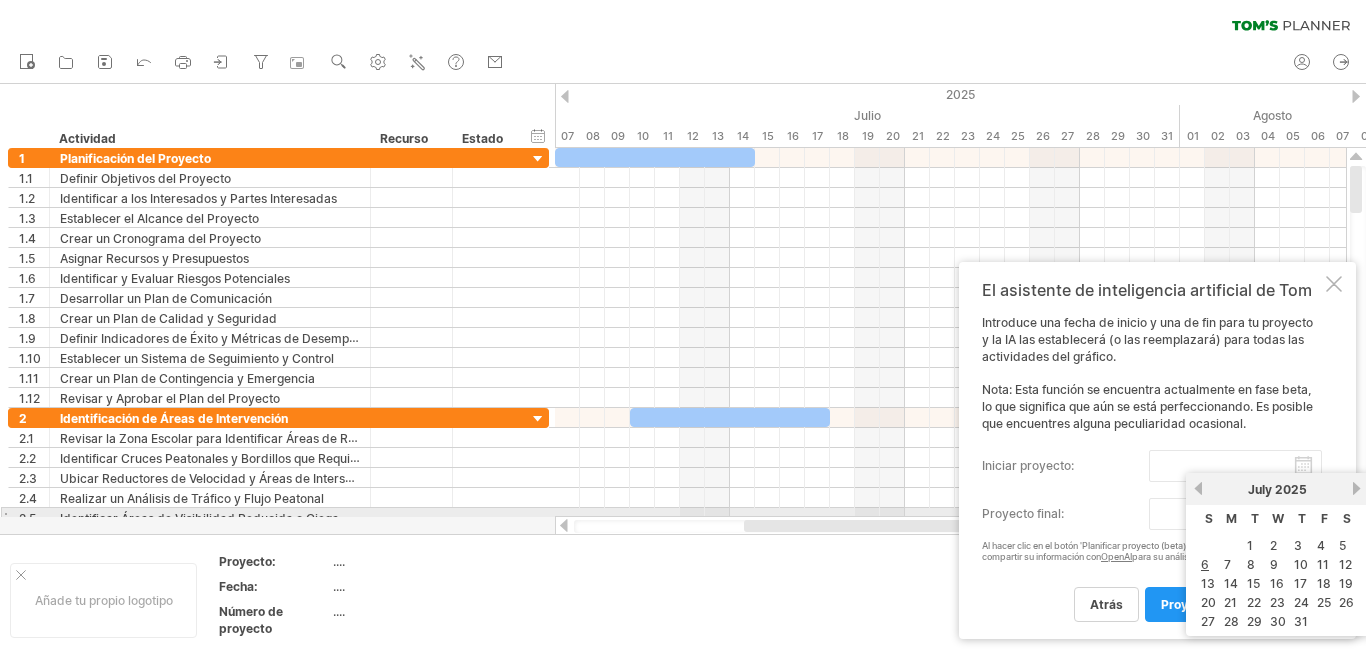 click on "Proyecto final:" at bounding box center [1235, 514] 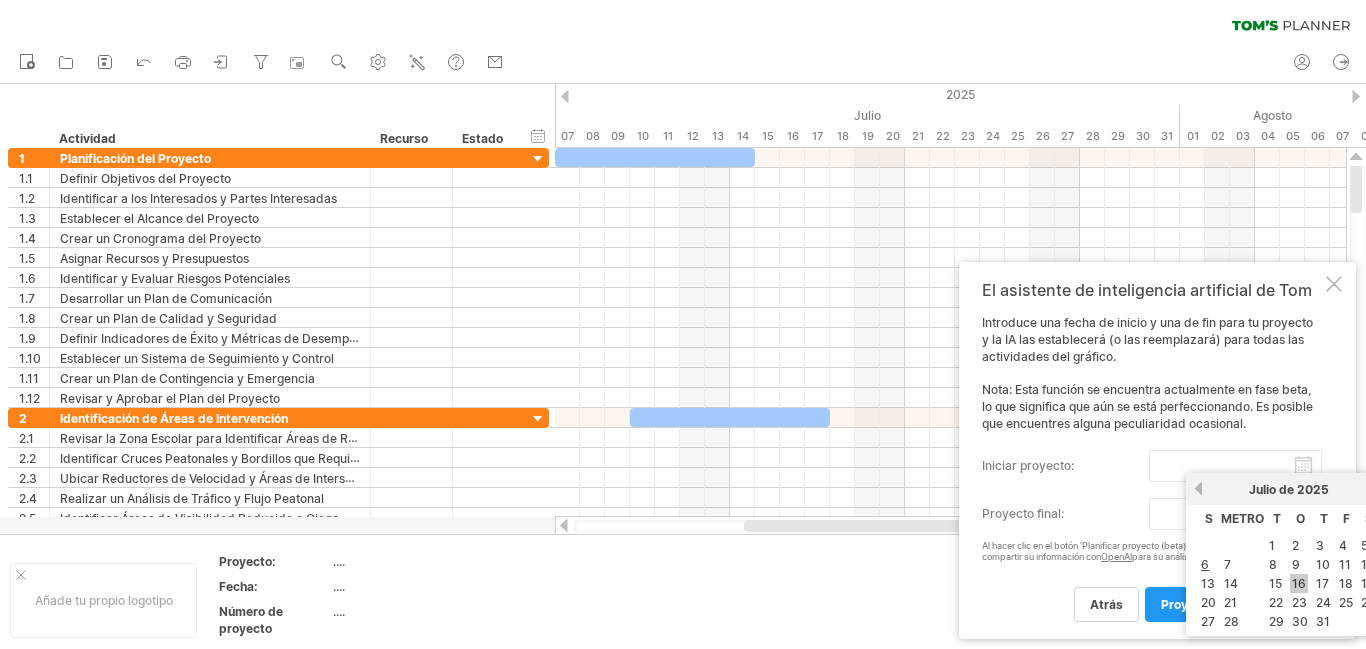 click on "16" at bounding box center (1299, 583) 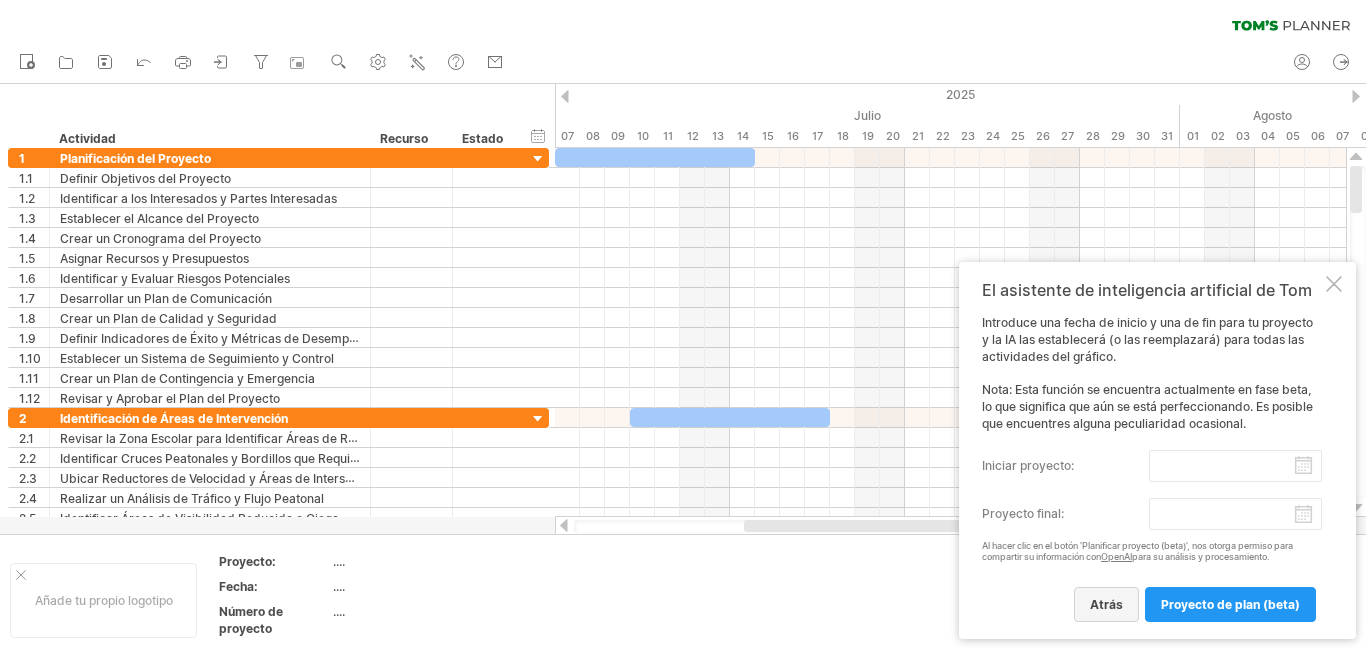 click on "atrás" at bounding box center [1106, 604] 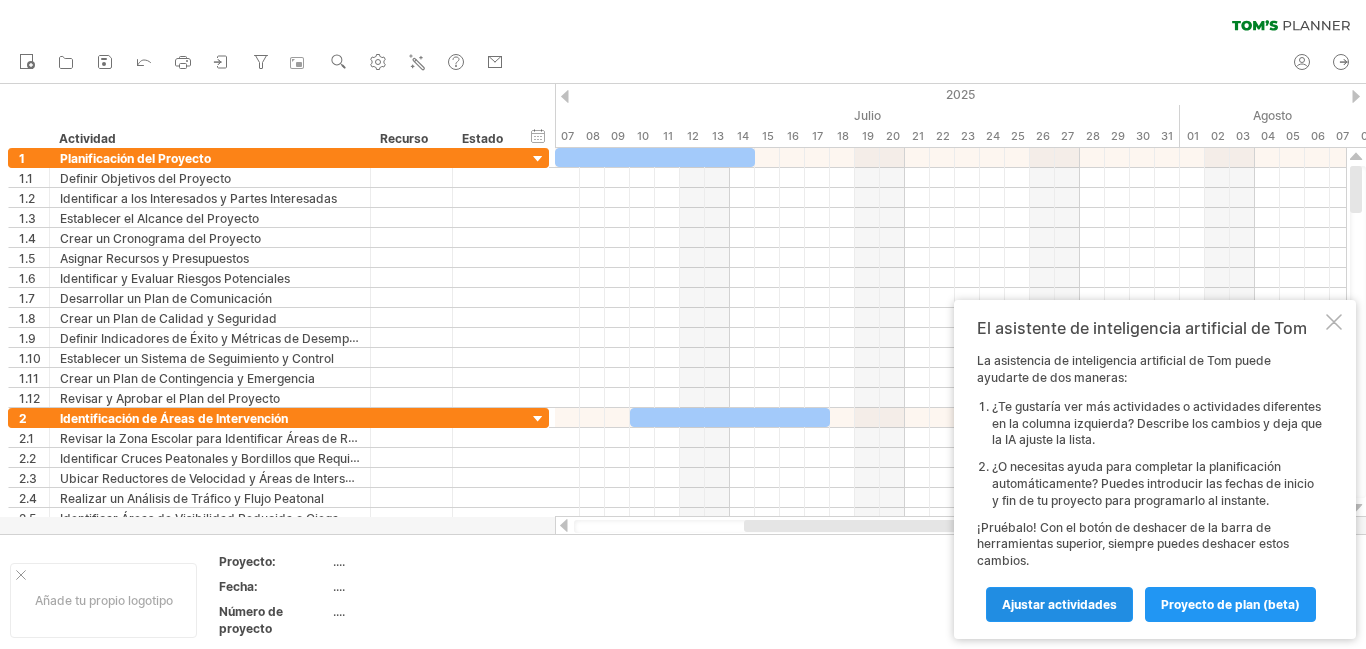 click on "Ajustar actividades" at bounding box center (1059, 604) 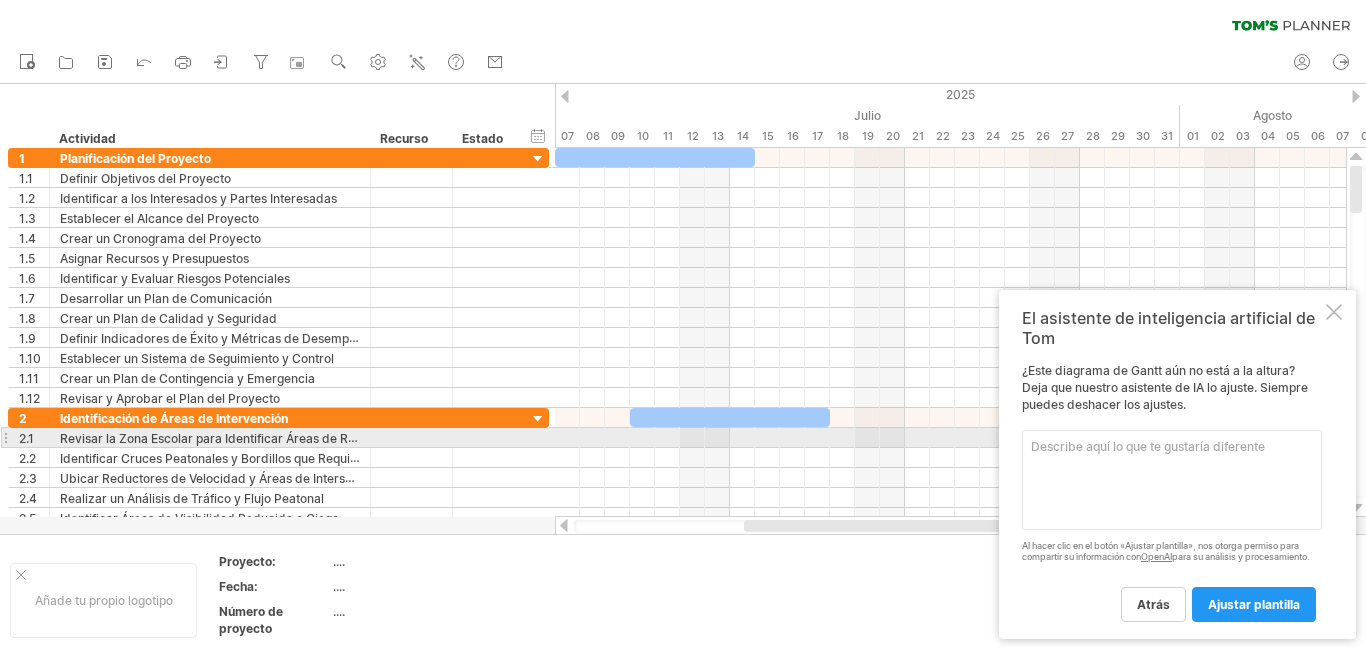 click at bounding box center [1172, 480] 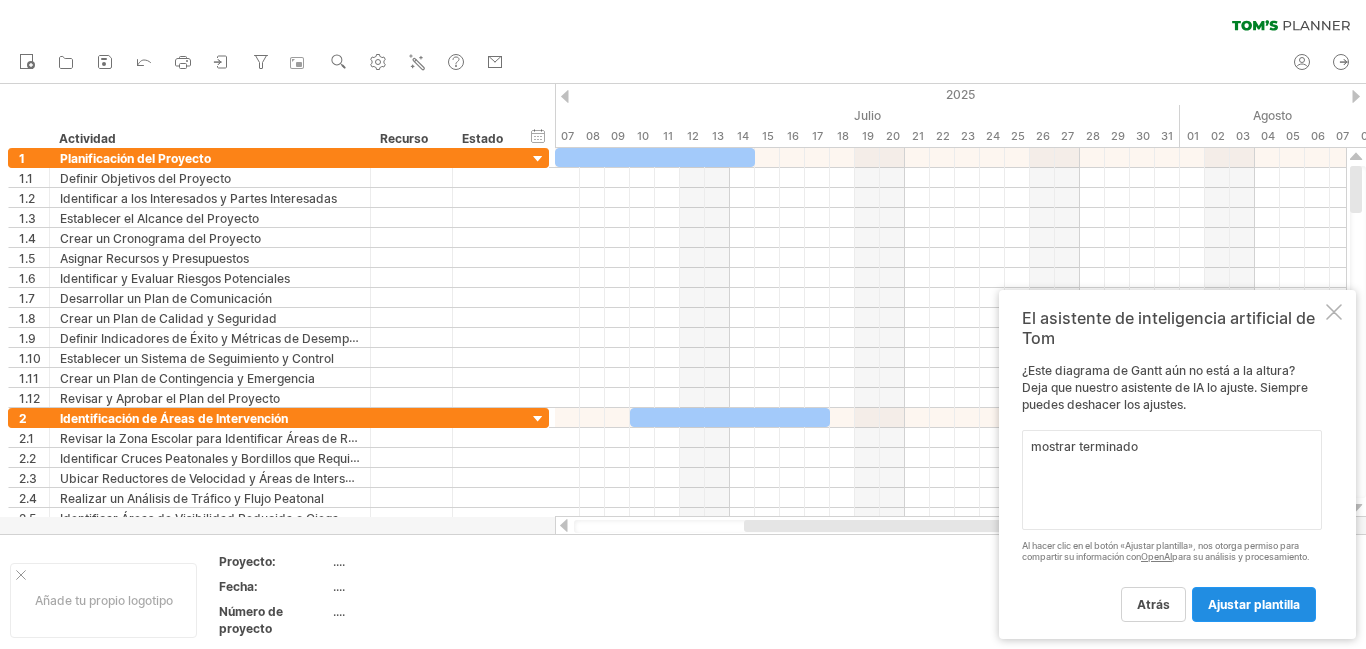 type on "mostrar terminado" 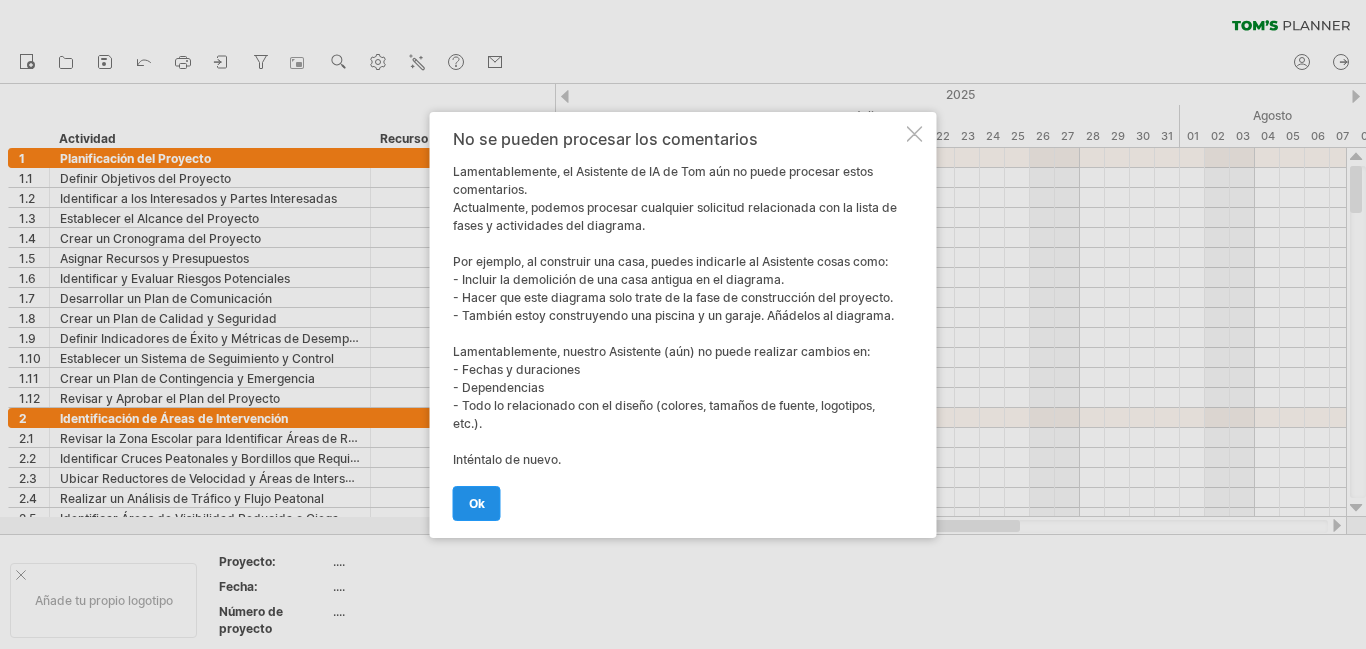 click on "OK" at bounding box center (477, 503) 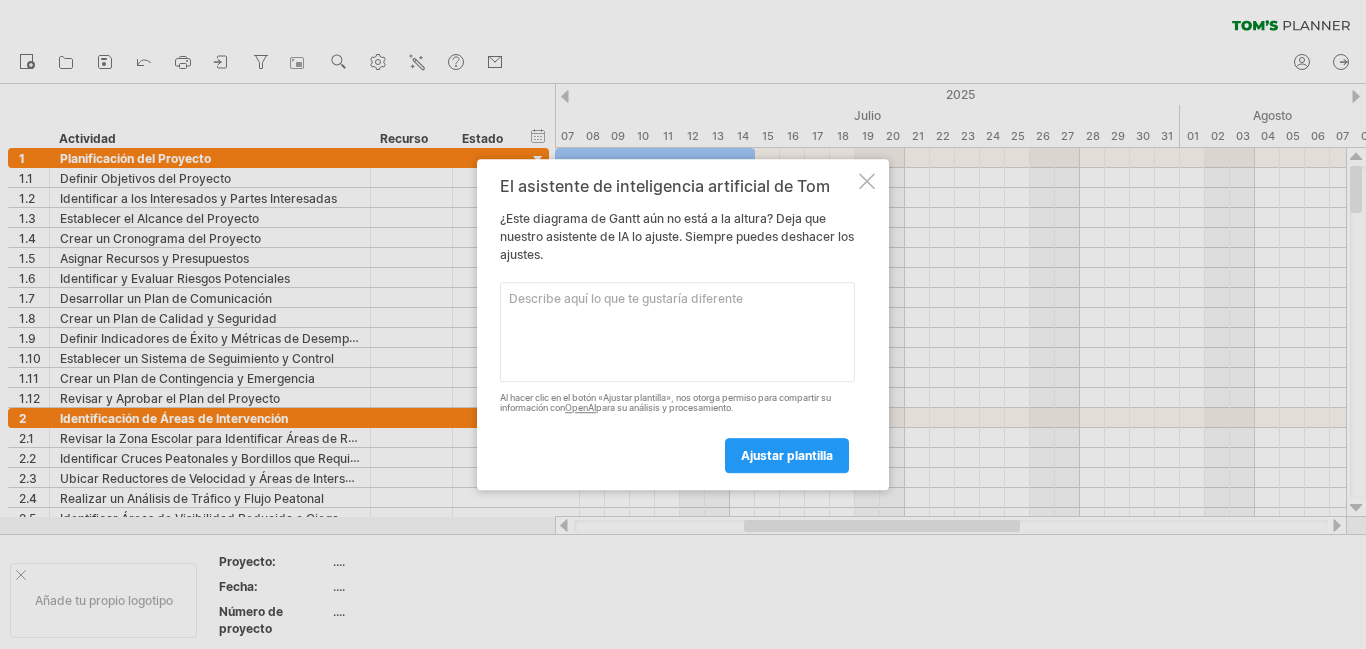click at bounding box center [677, 332] 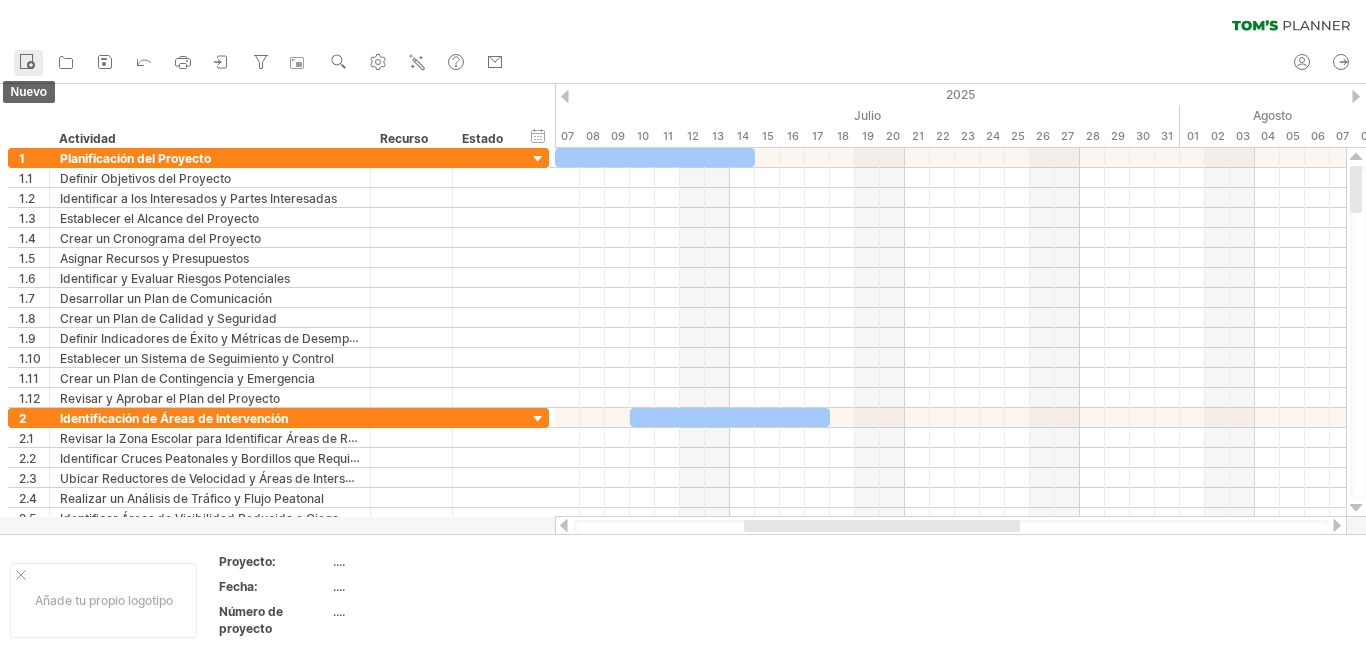 click at bounding box center (27, 62) 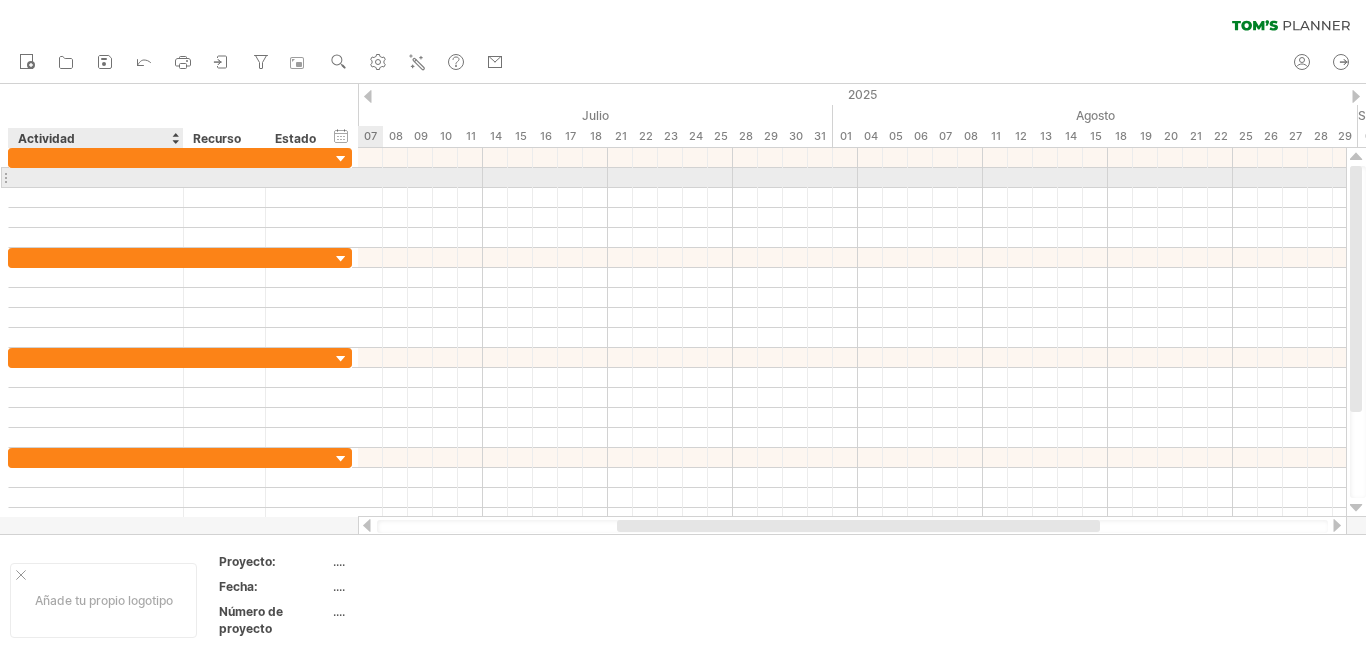 click at bounding box center [96, 177] 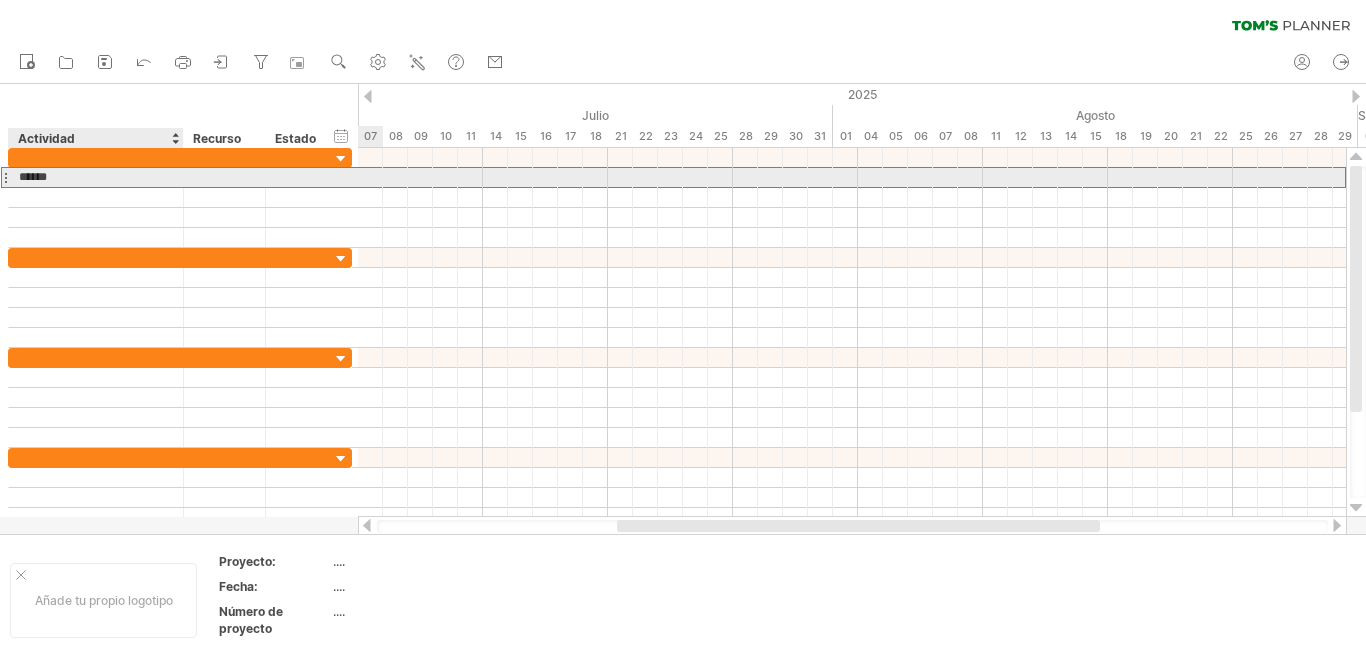 type on "*******" 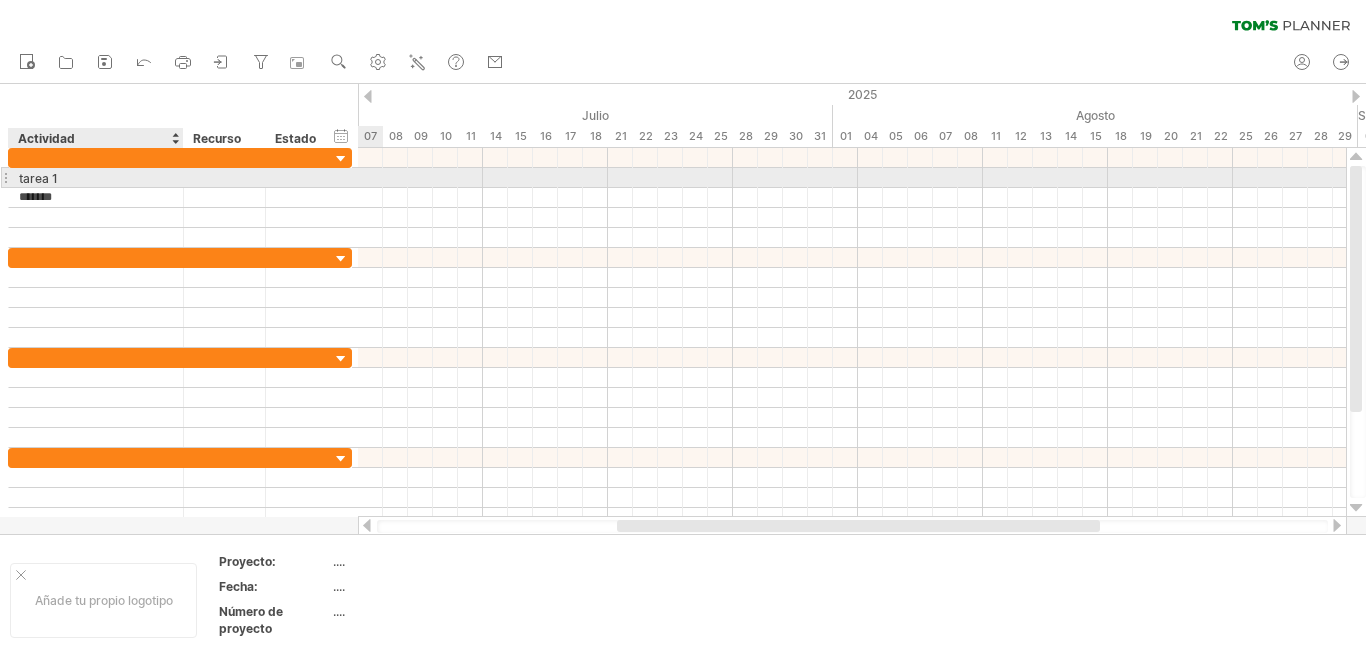 type on "*****" 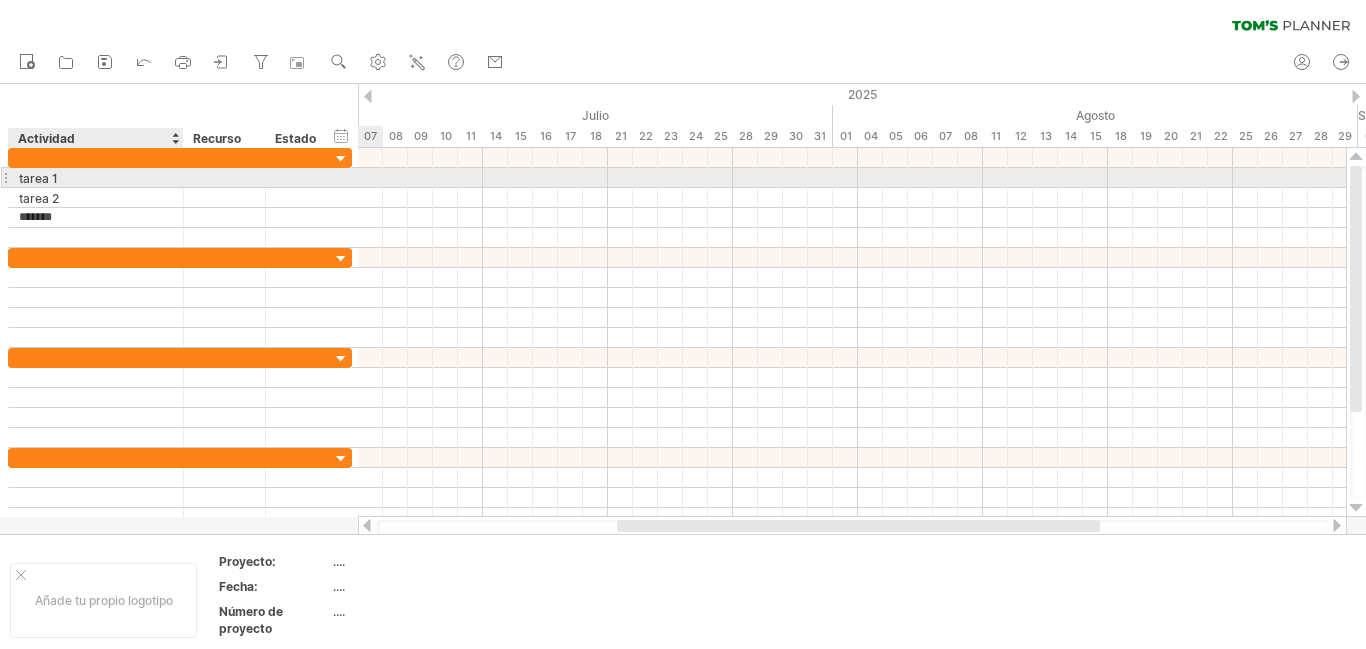 type on "******" 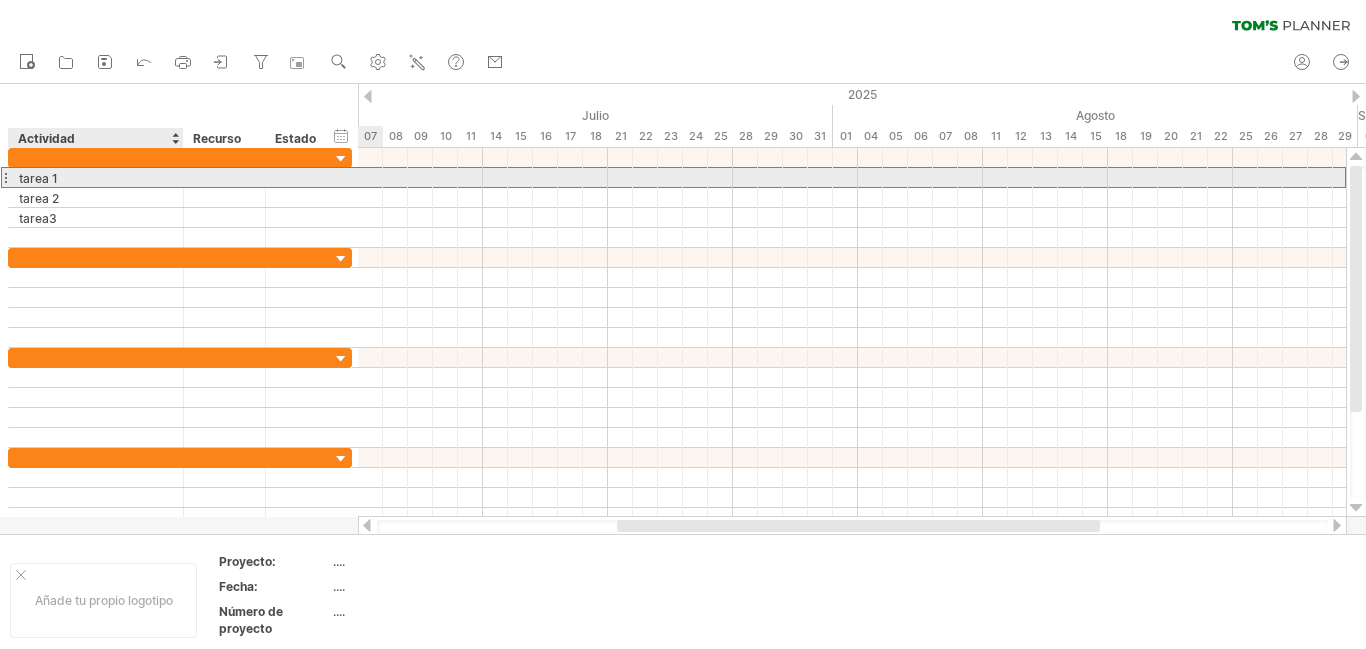 click on "tarea 1" at bounding box center (96, 177) 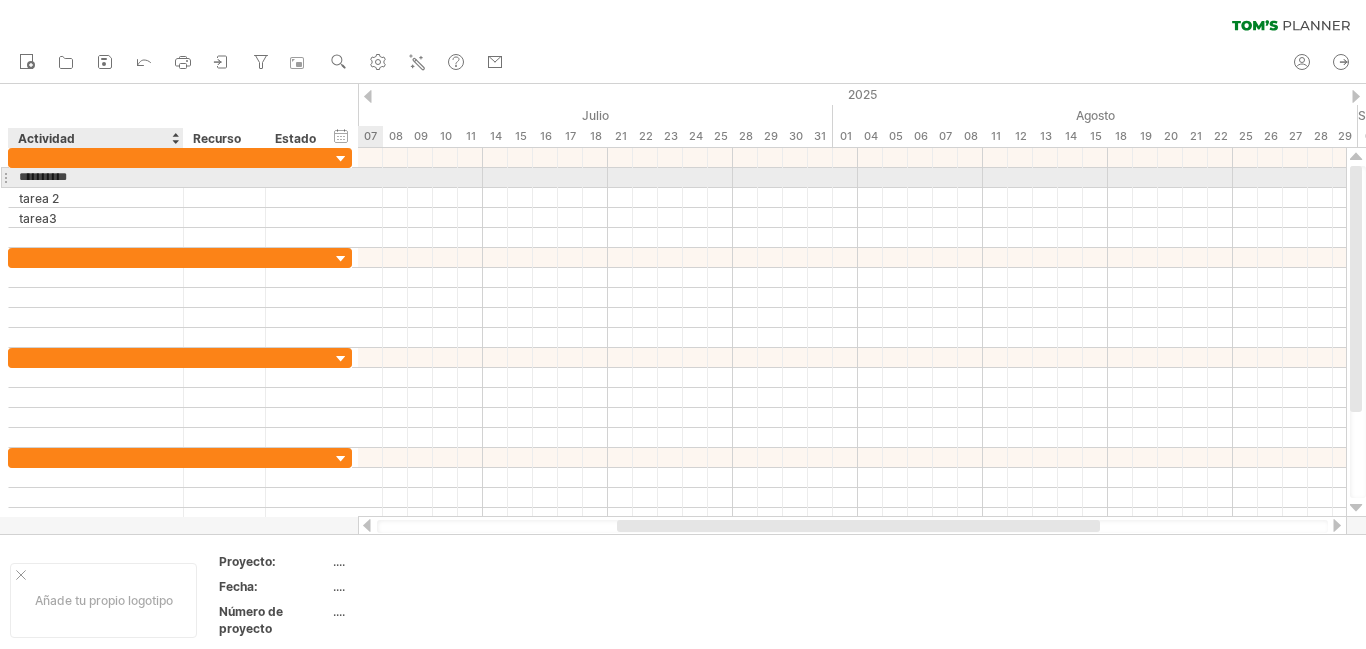 type on "**********" 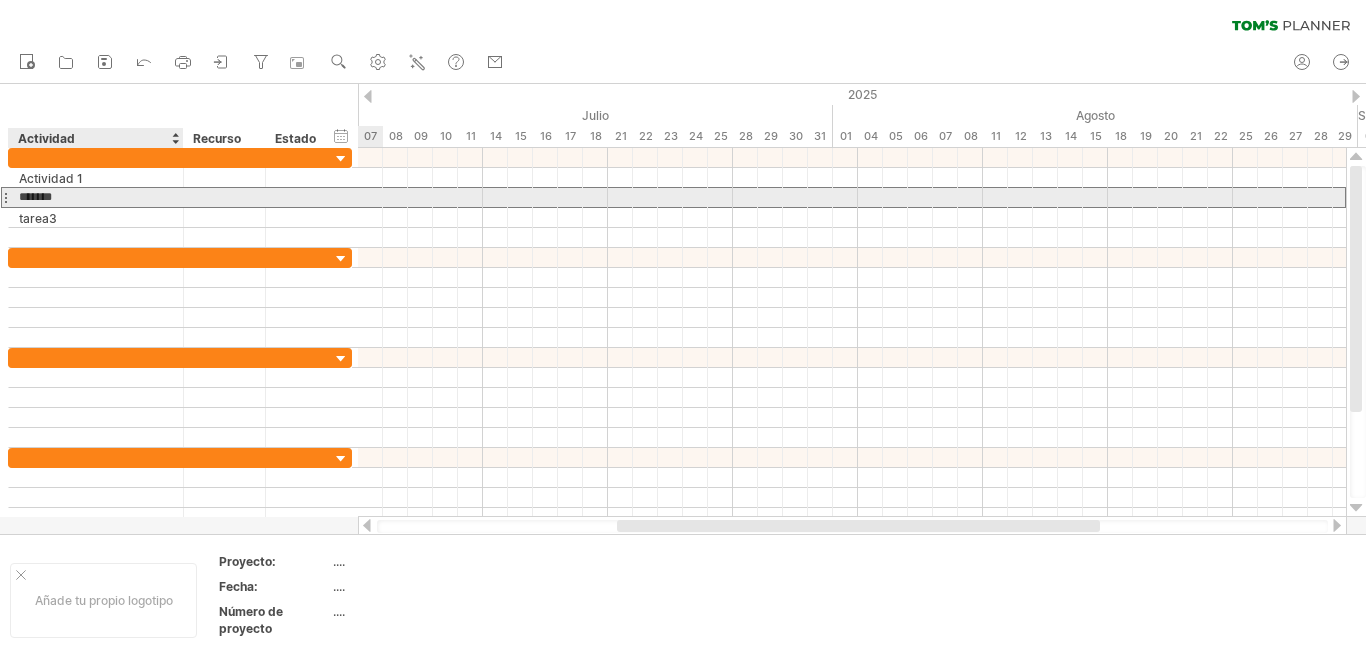 click on "*******" at bounding box center [96, 197] 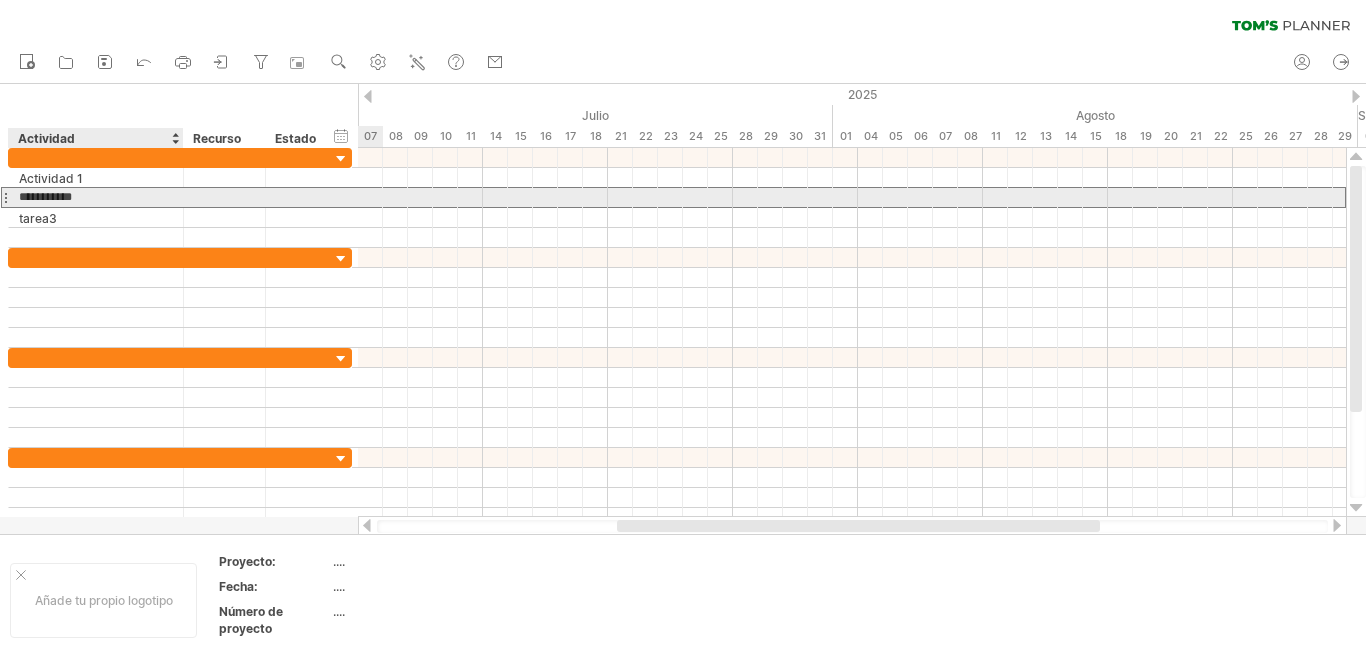 type on "**********" 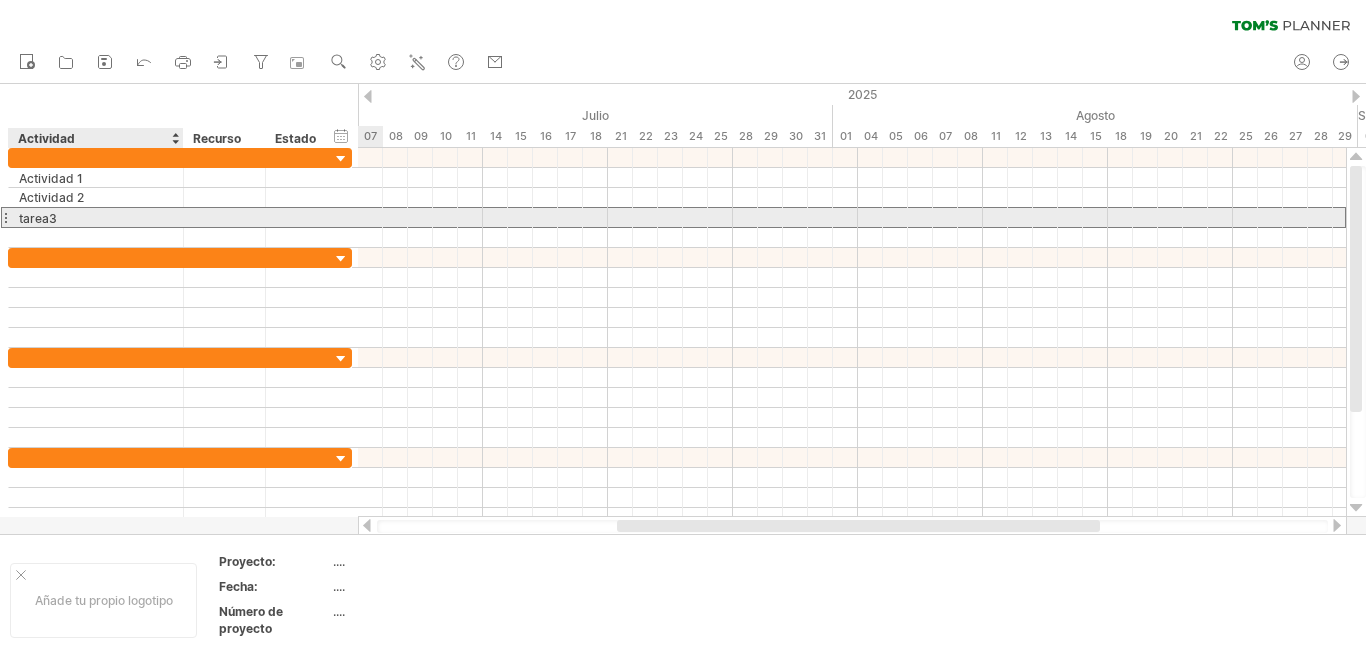 click on "tarea3" at bounding box center (96, 217) 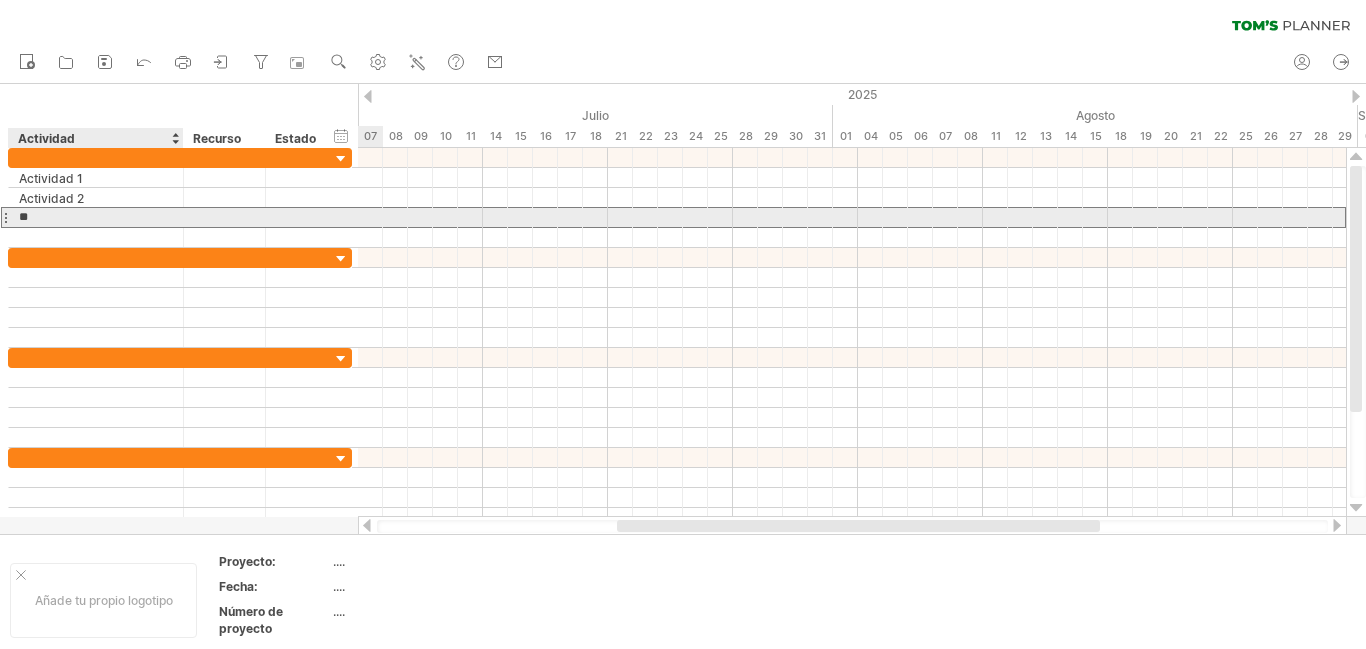 type on "*" 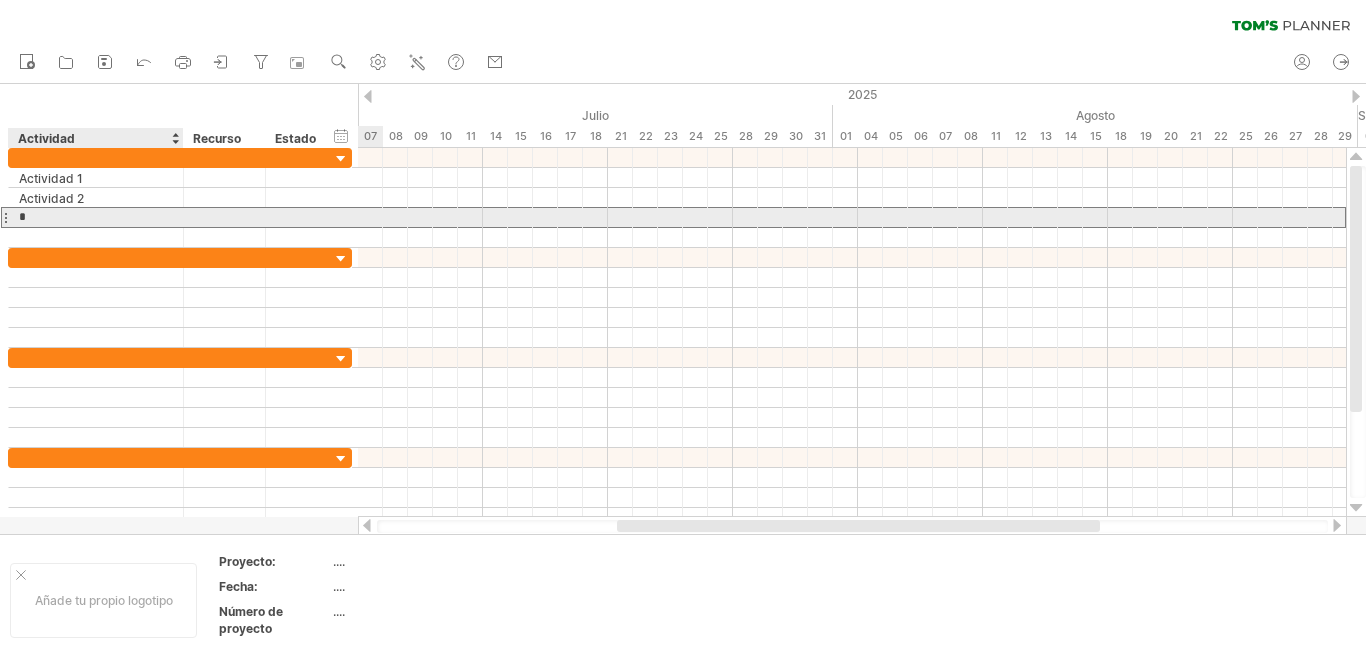type 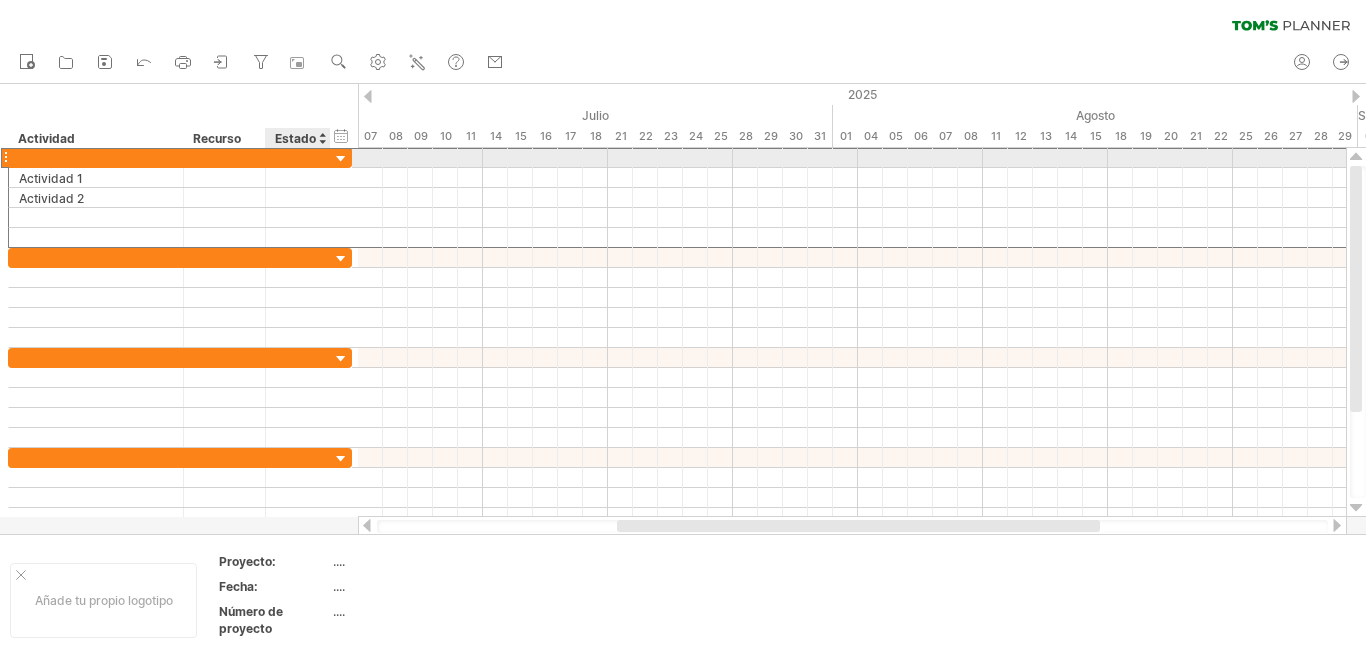 click at bounding box center (96, 157) 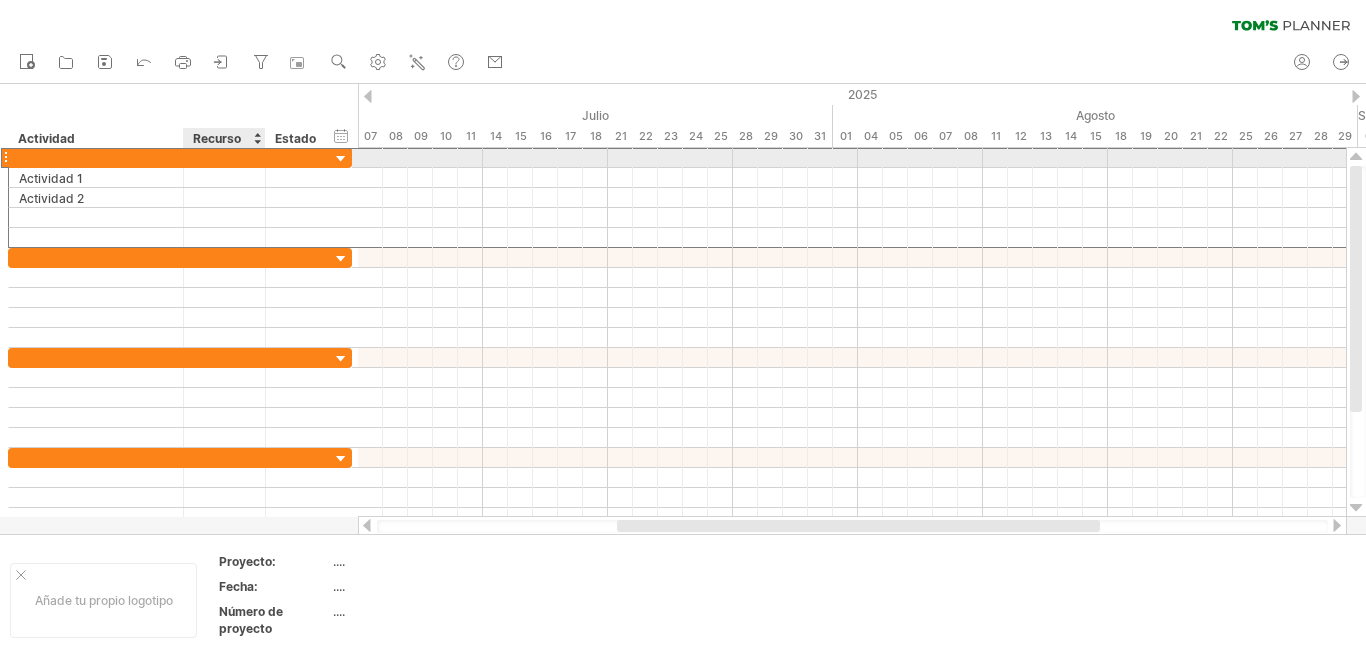 click at bounding box center [96, 157] 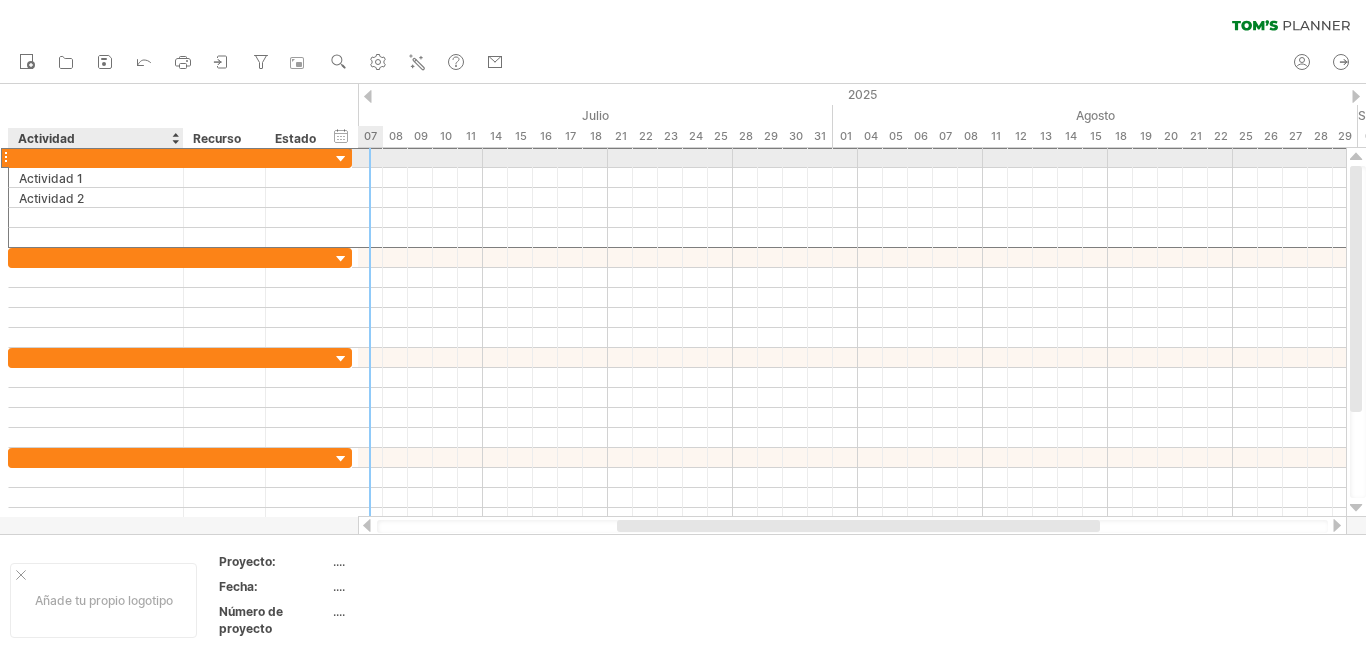 click at bounding box center [96, 157] 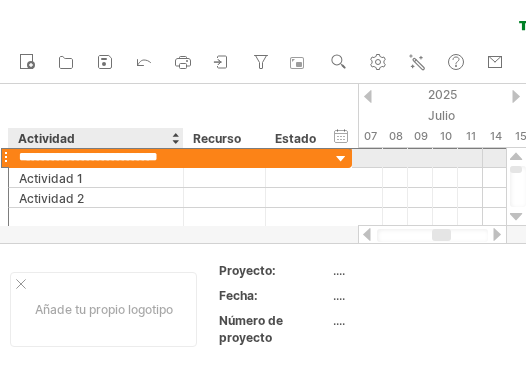 type on "**********" 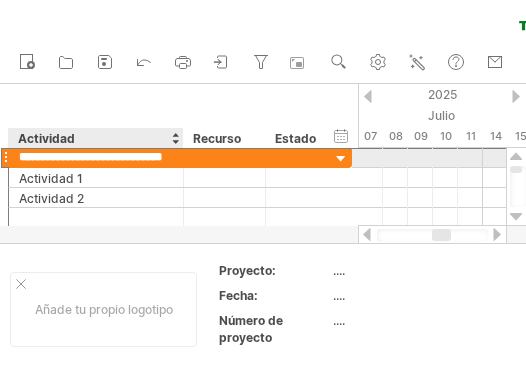 scroll, scrollTop: 0, scrollLeft: 2, axis: horizontal 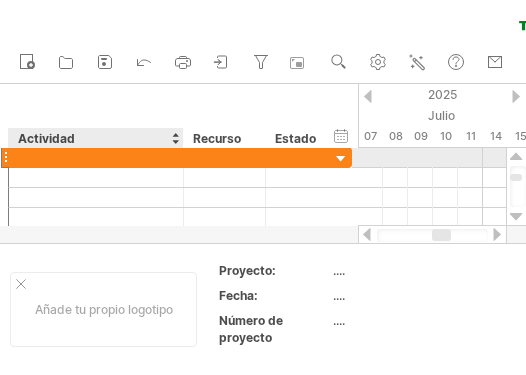 click at bounding box center (96, 157) 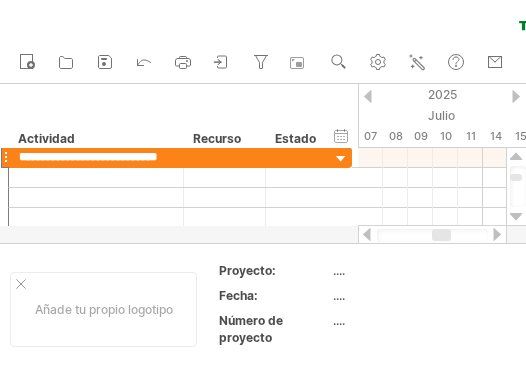 scroll, scrollTop: 0, scrollLeft: 7, axis: horizontal 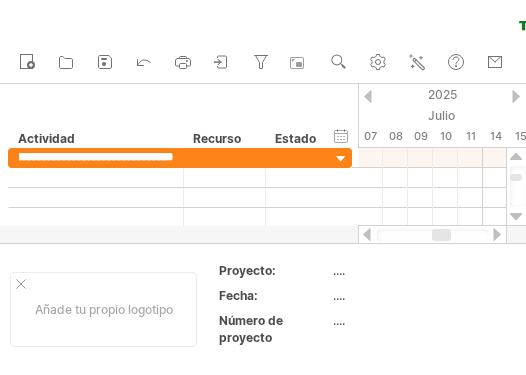 type on "**********" 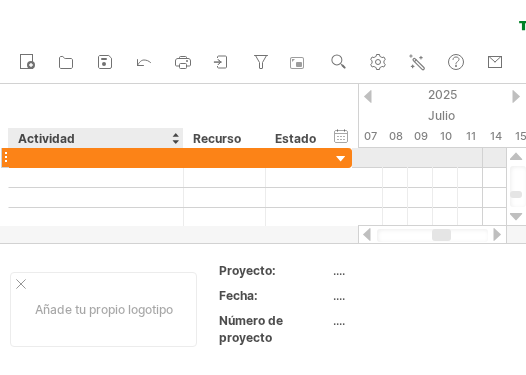 click at bounding box center [96, 157] 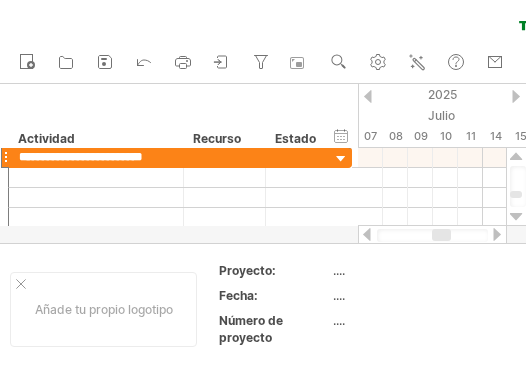 scroll, scrollTop: 0, scrollLeft: 7, axis: horizontal 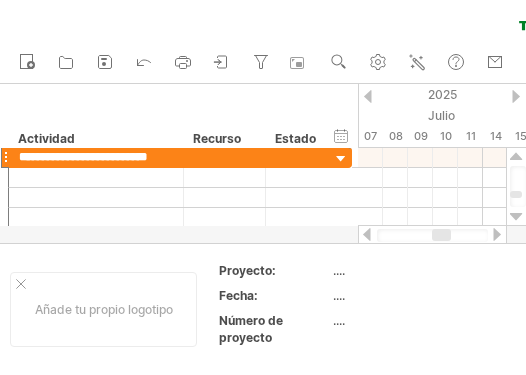 type on "**********" 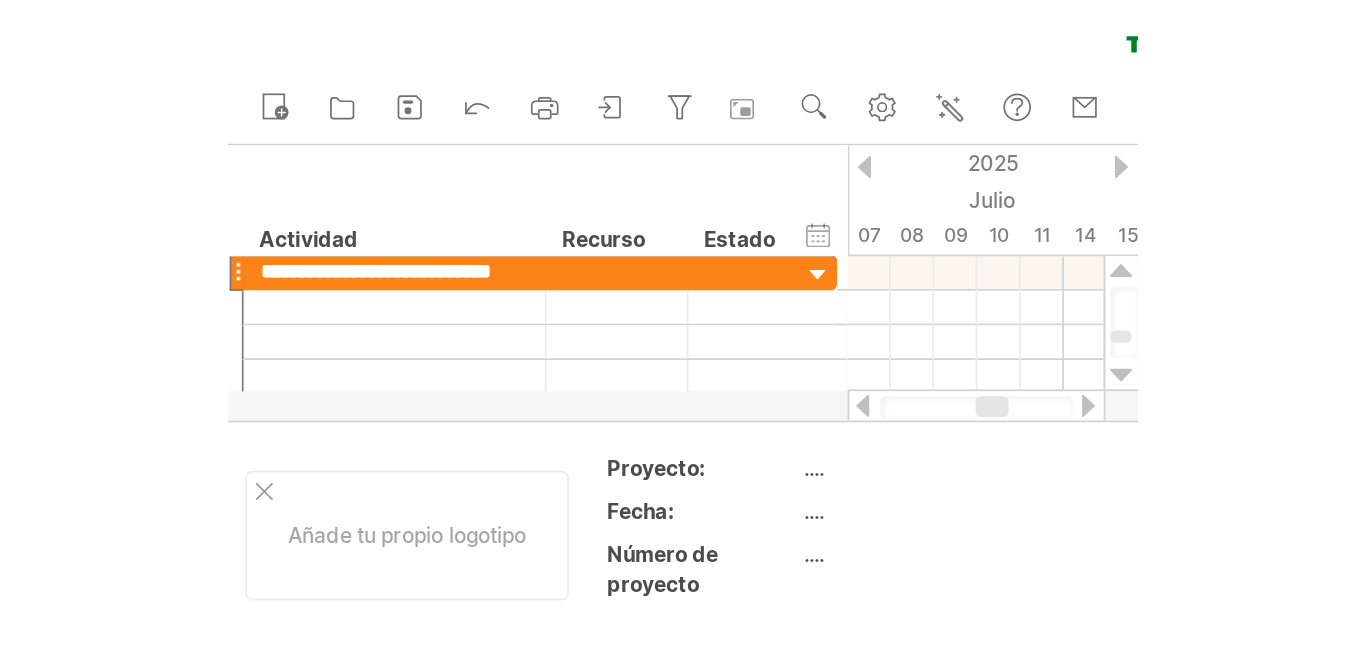 scroll, scrollTop: 0, scrollLeft: 14, axis: horizontal 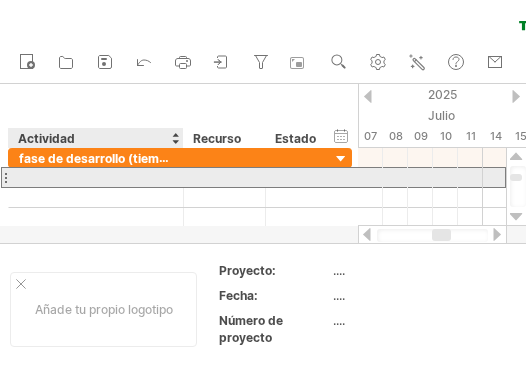 click at bounding box center [96, 177] 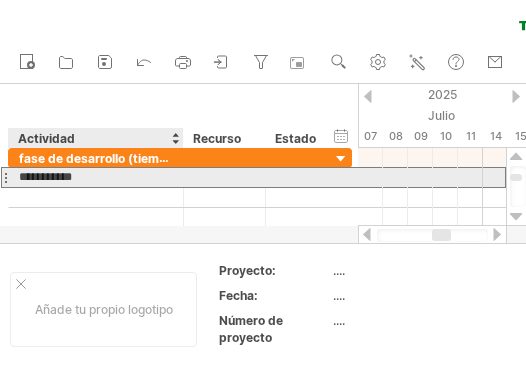 type on "*********" 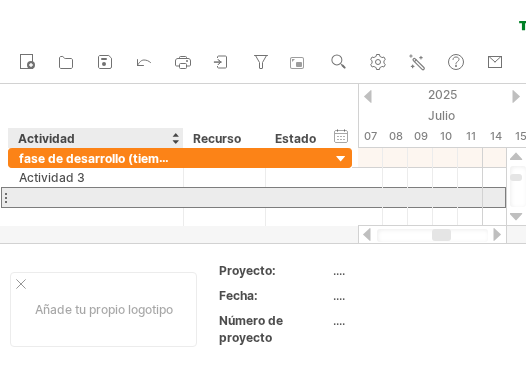 click at bounding box center [96, 197] 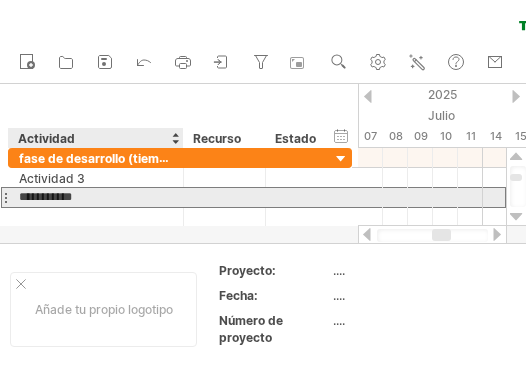 type on "*********" 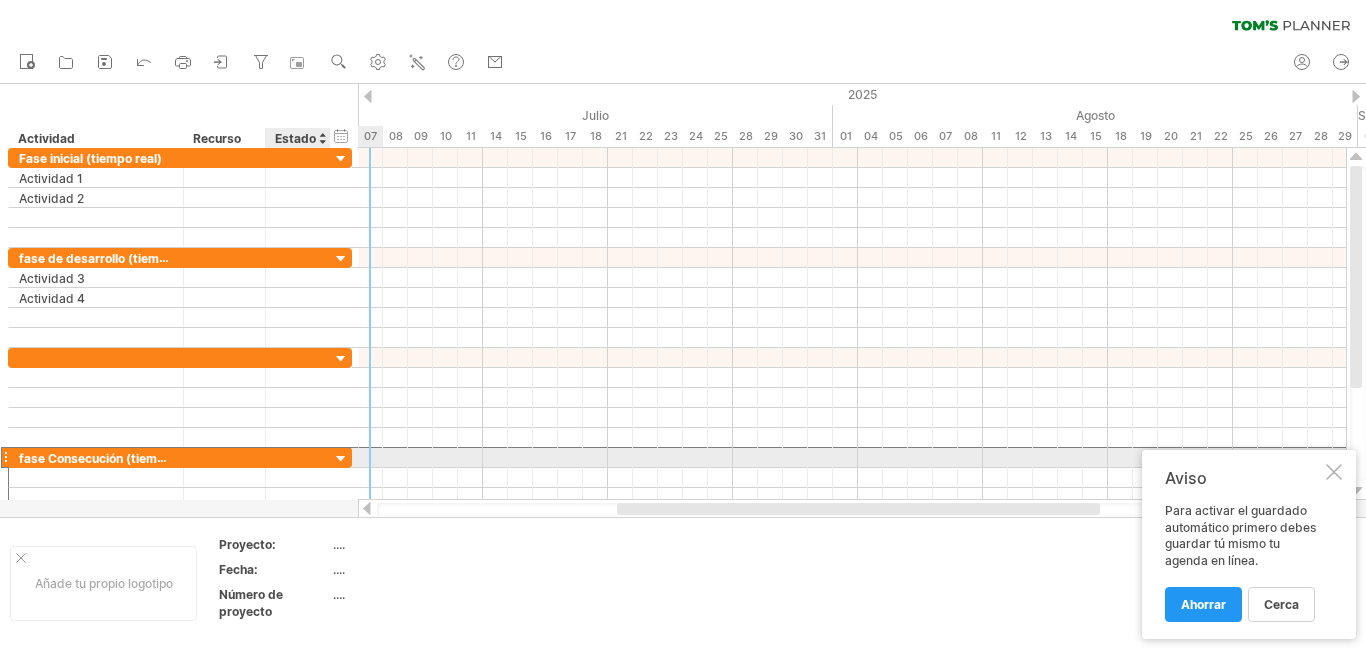 click at bounding box center [96, 457] 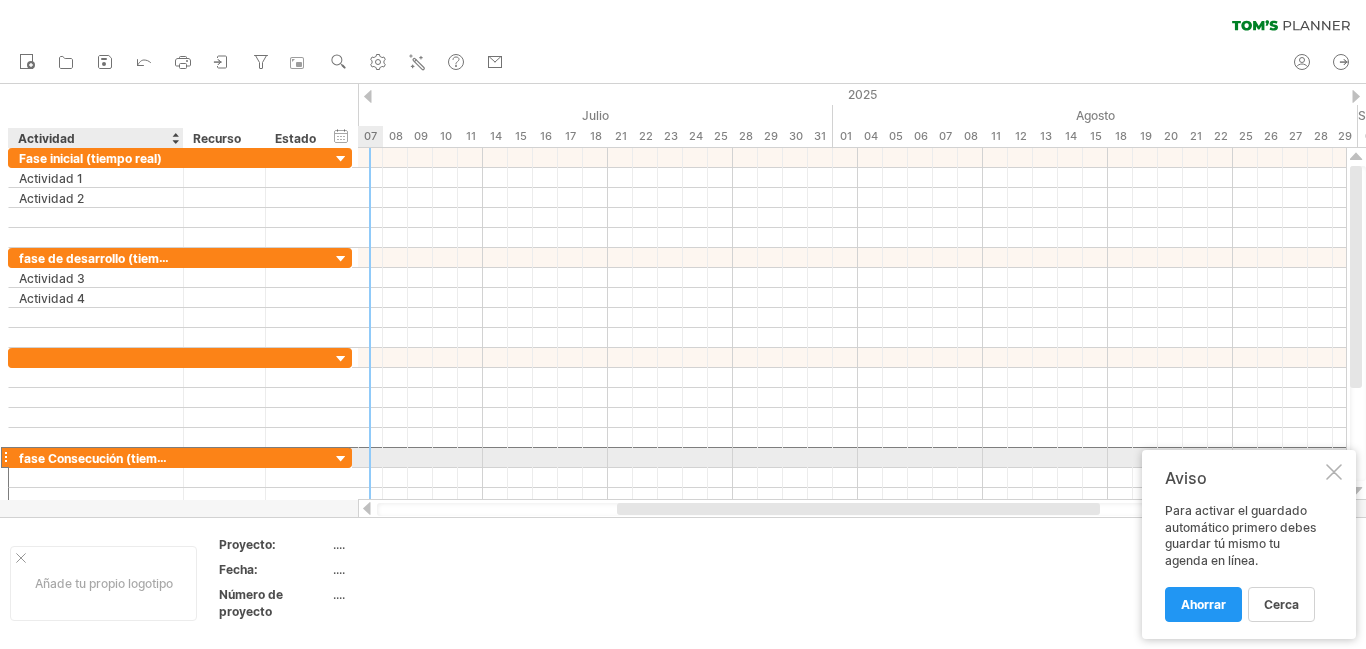 click on "fase Consecución (tiempo)" at bounding box center [98, 458] 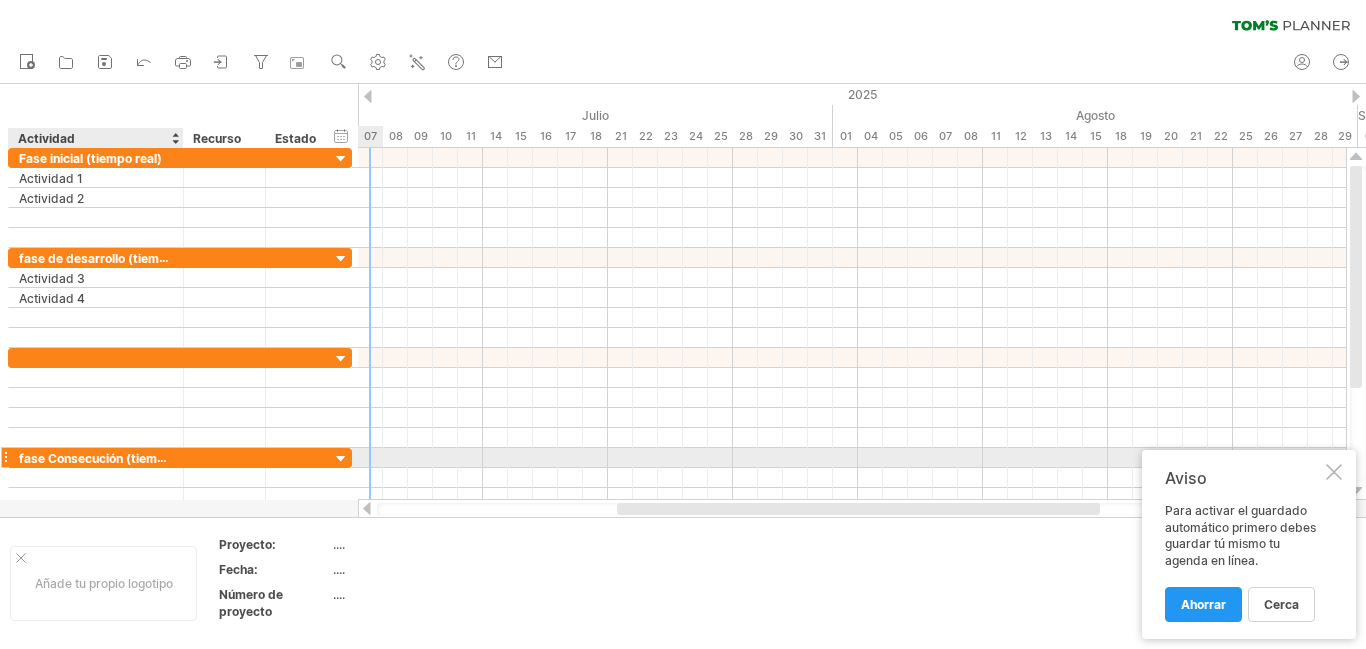 click at bounding box center (181, 458) 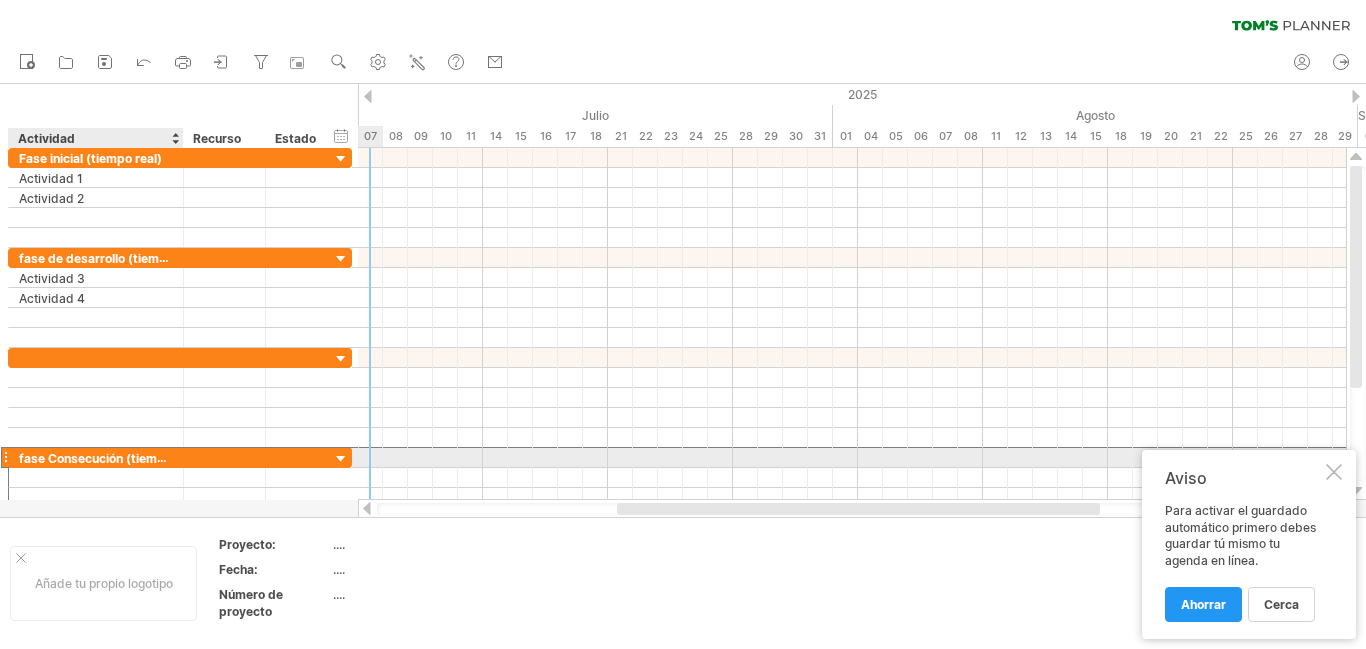 click on "**********" at bounding box center [96, 457] 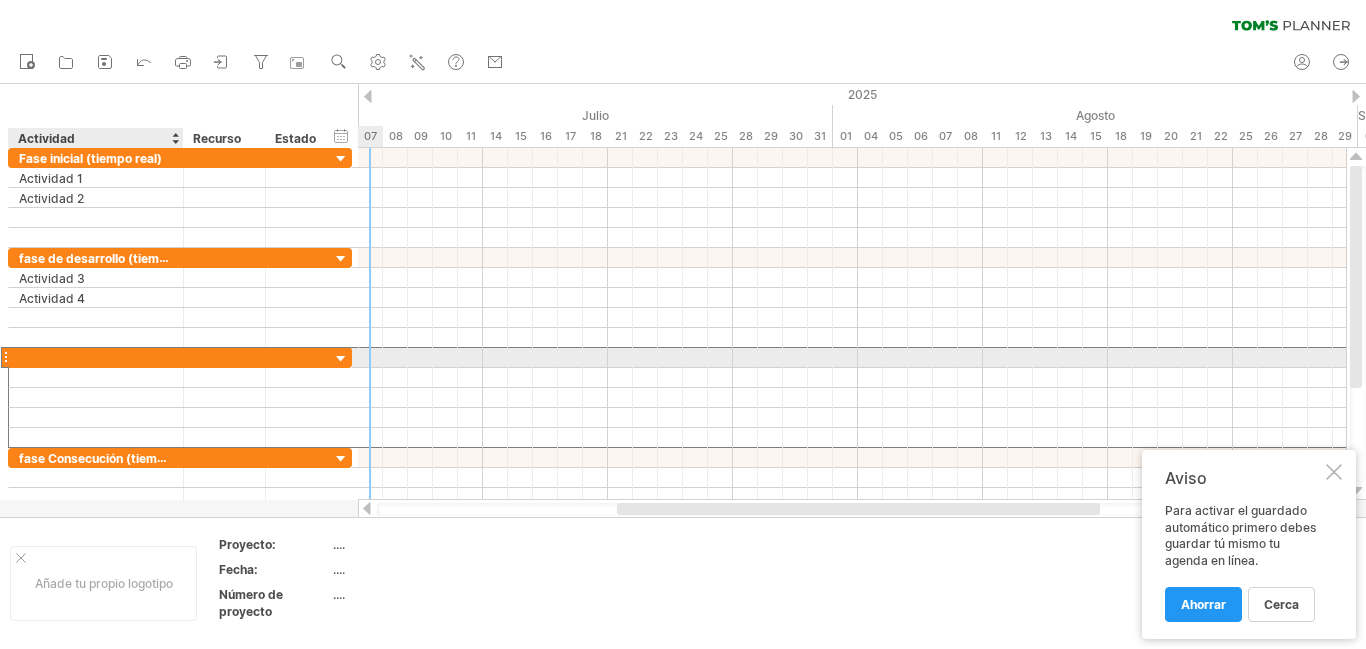 click at bounding box center (96, 357) 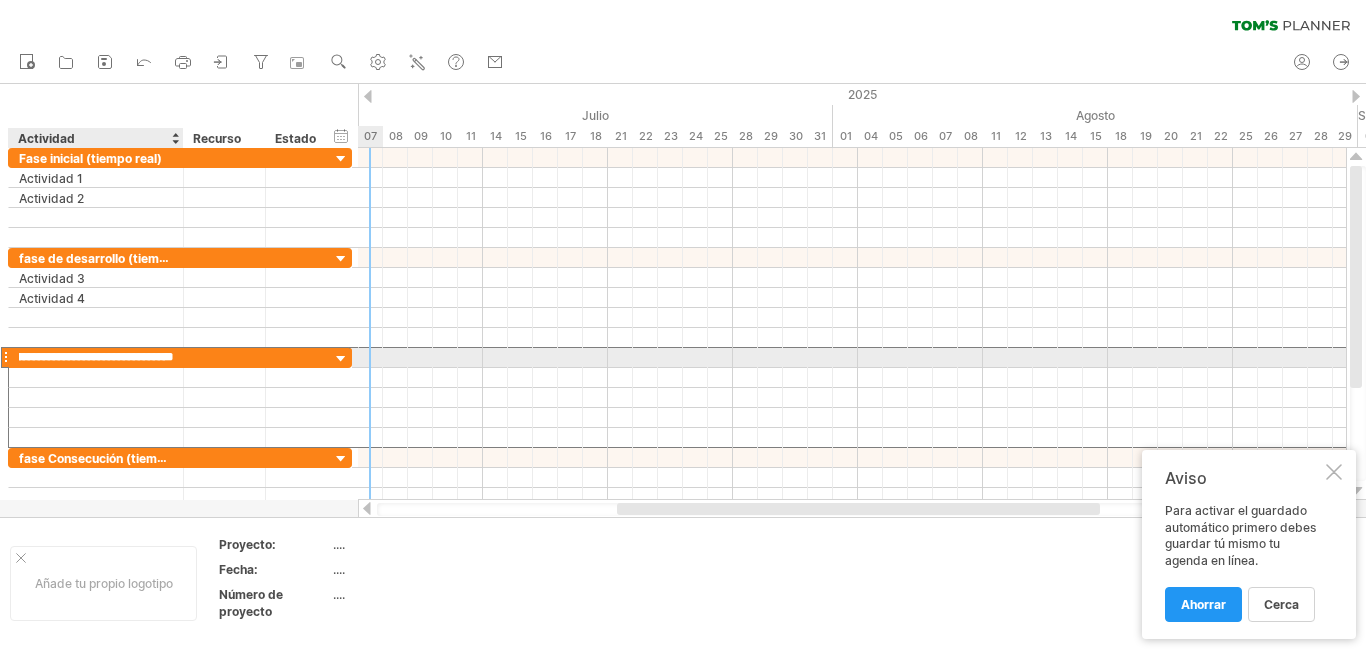 scroll, scrollTop: 0, scrollLeft: 53, axis: horizontal 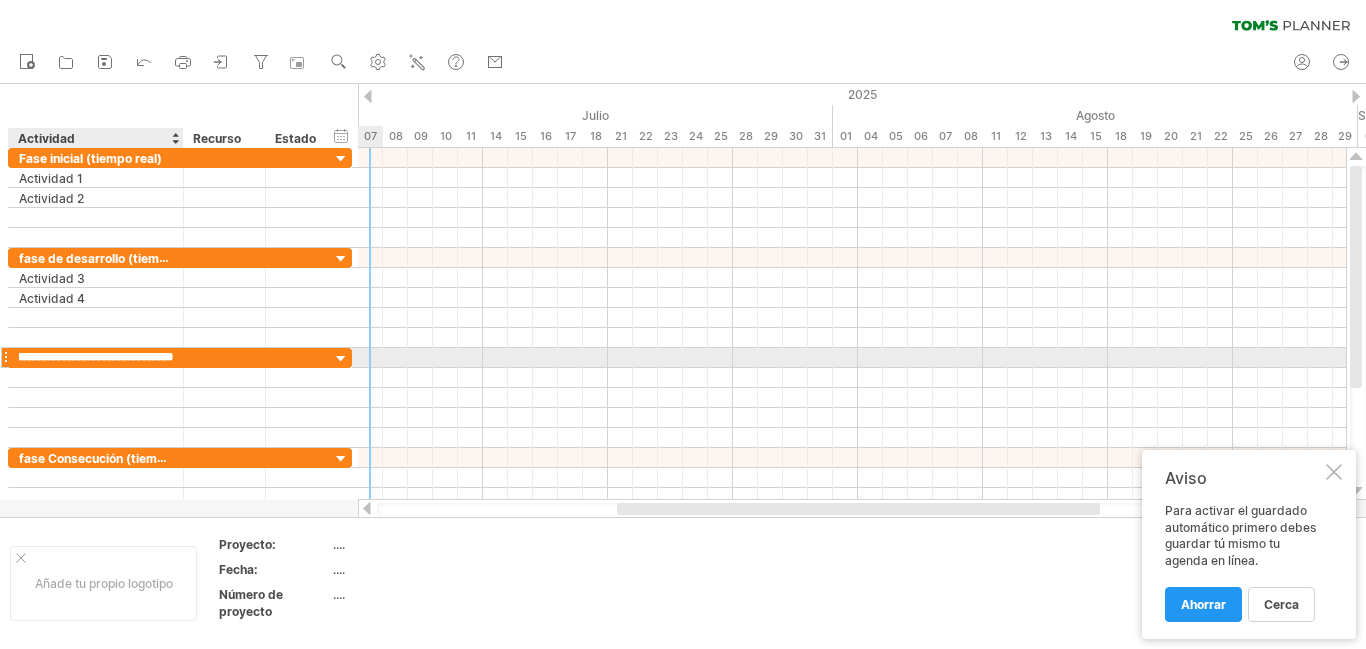 type on "**********" 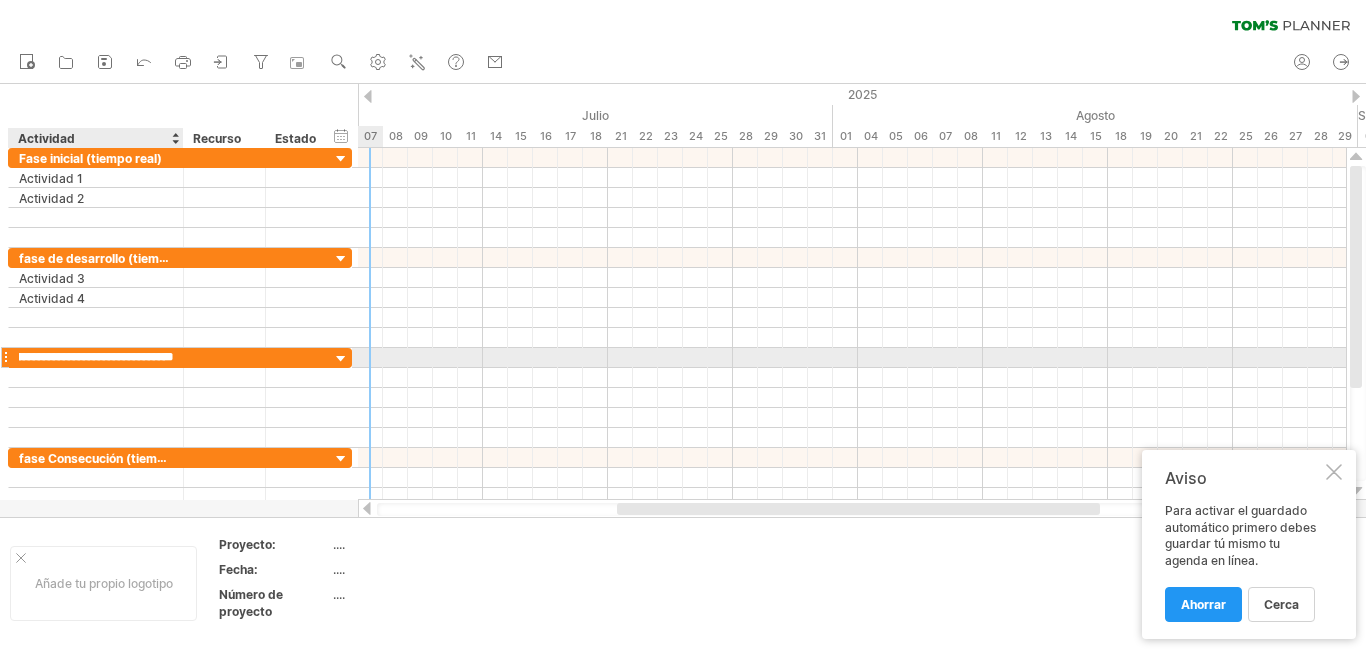 scroll, scrollTop: 0, scrollLeft: 48, axis: horizontal 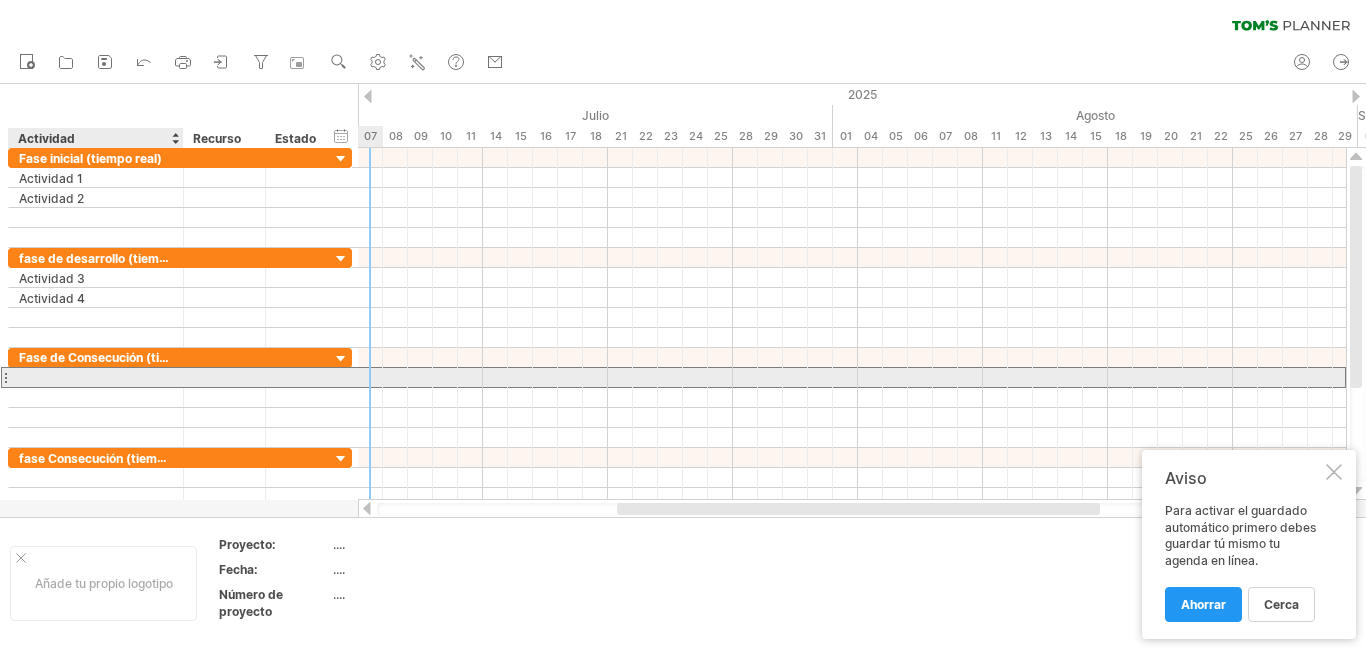 click at bounding box center [96, 377] 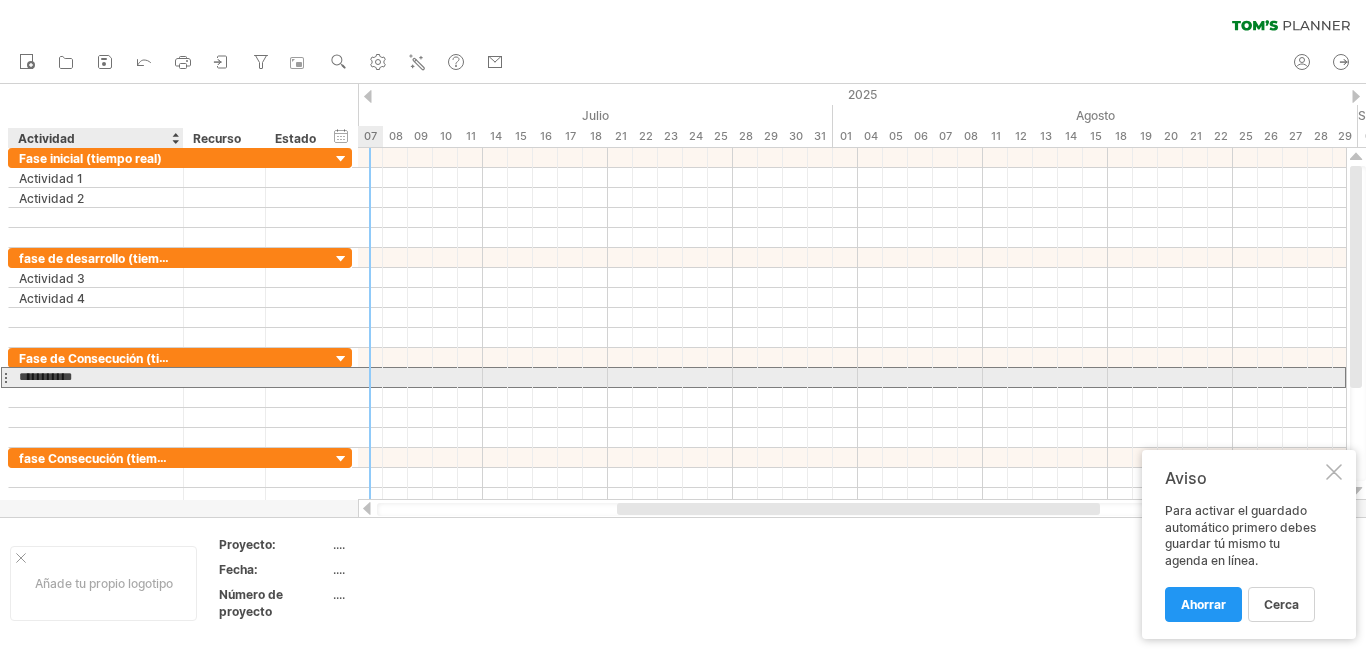 type on "****" 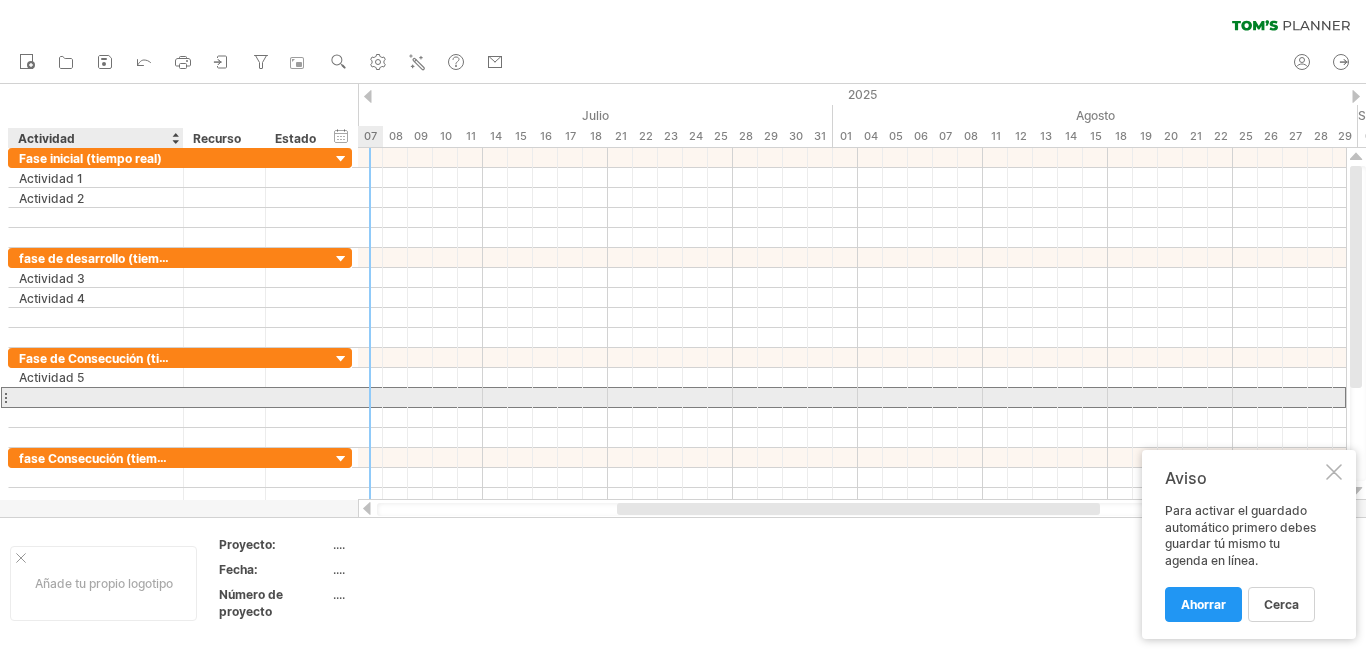 click at bounding box center [96, 397] 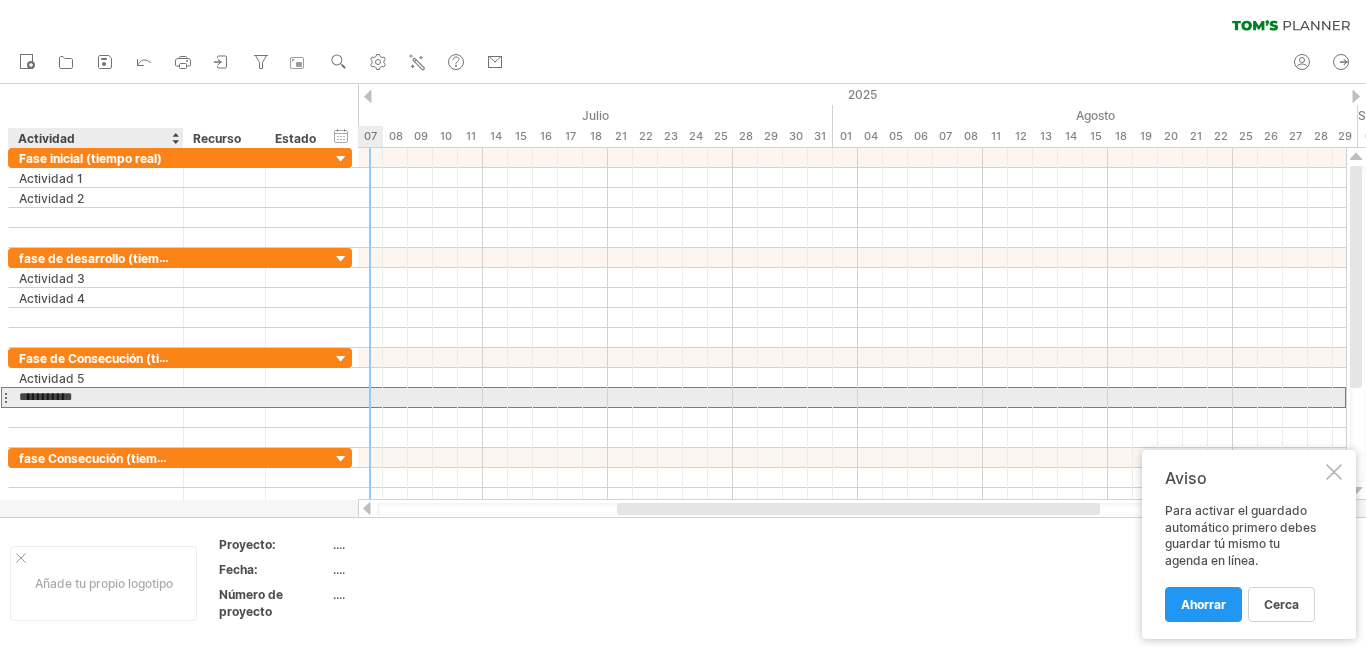type on "**********" 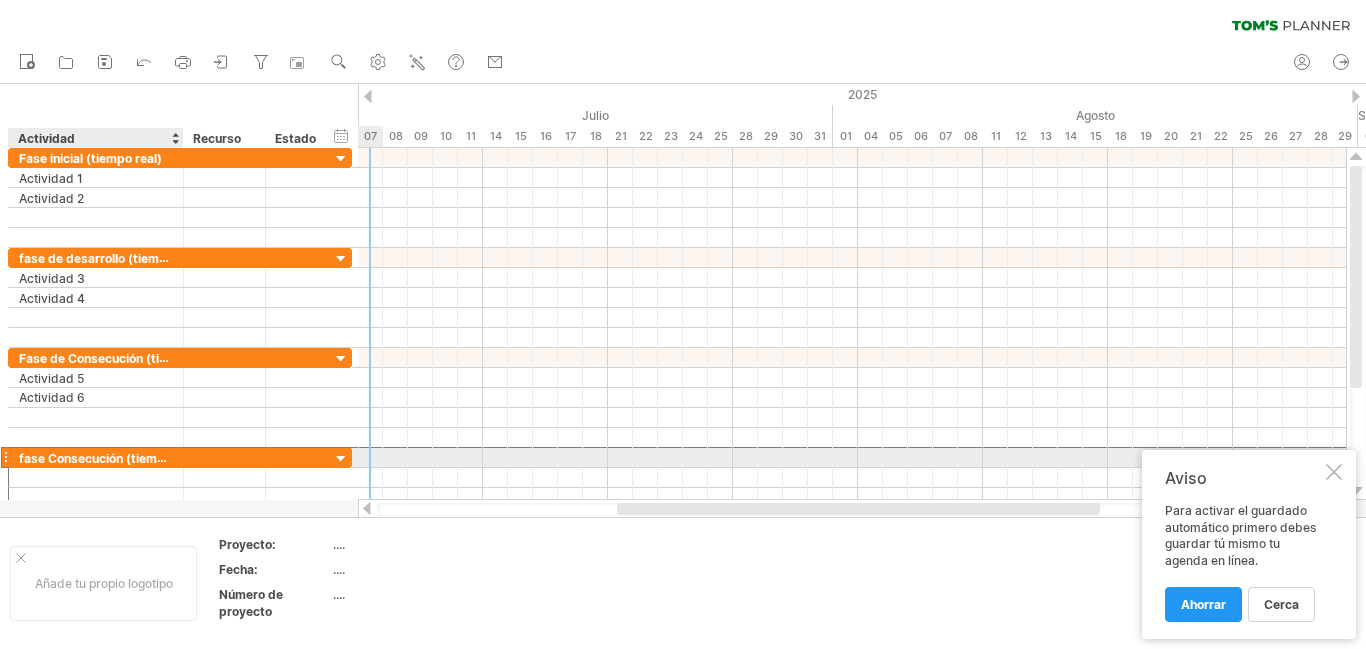 click on "fase Consecución (tiempo)" at bounding box center [98, 458] 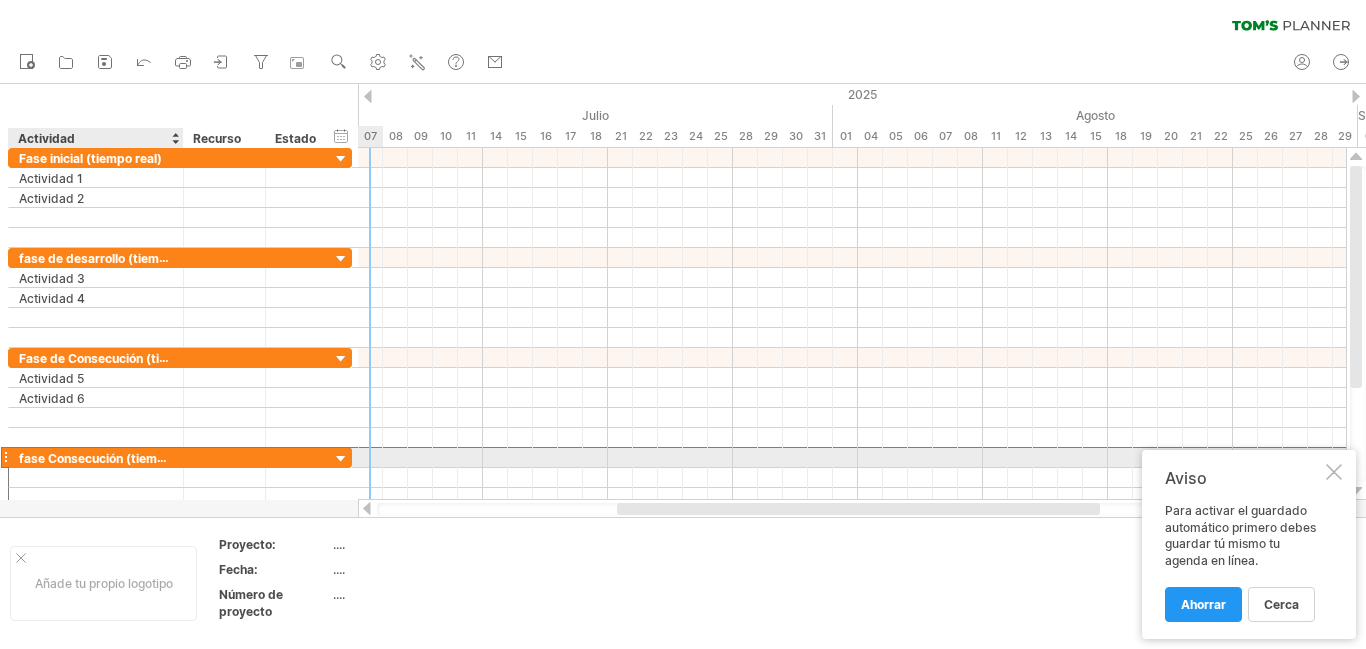 click on "fase Consecución (tiempo)" at bounding box center [98, 458] 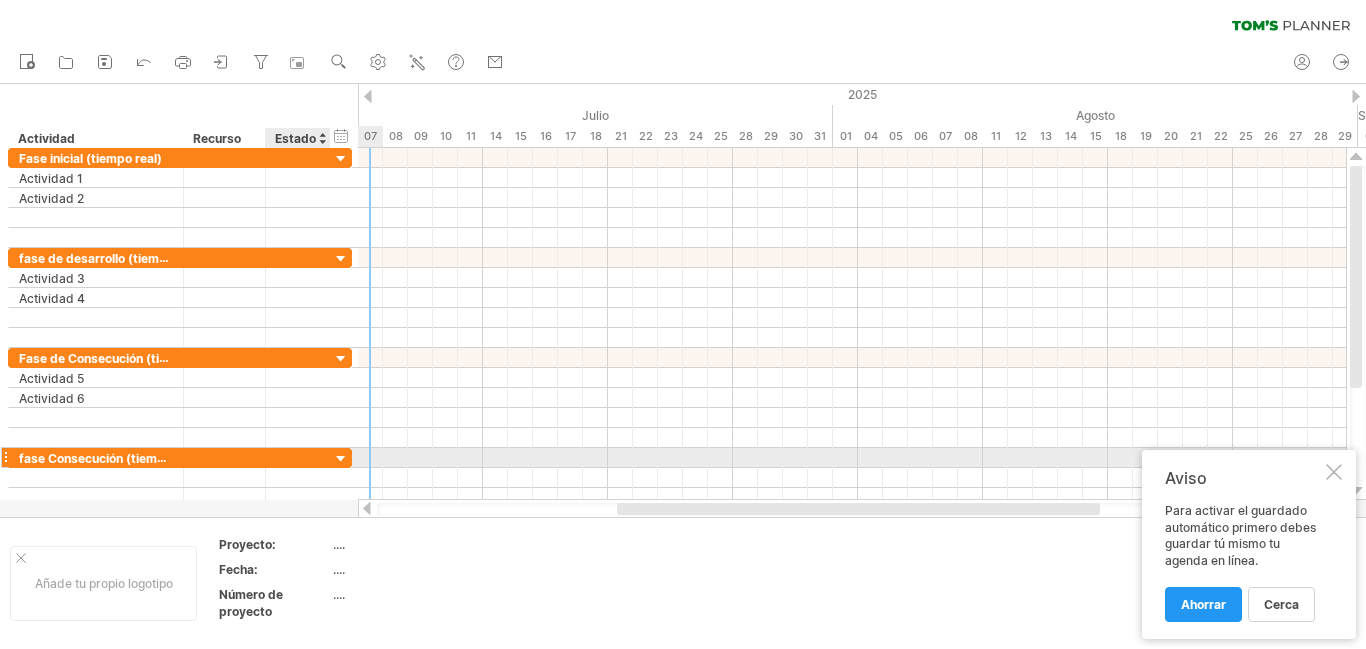 click at bounding box center (341, 459) 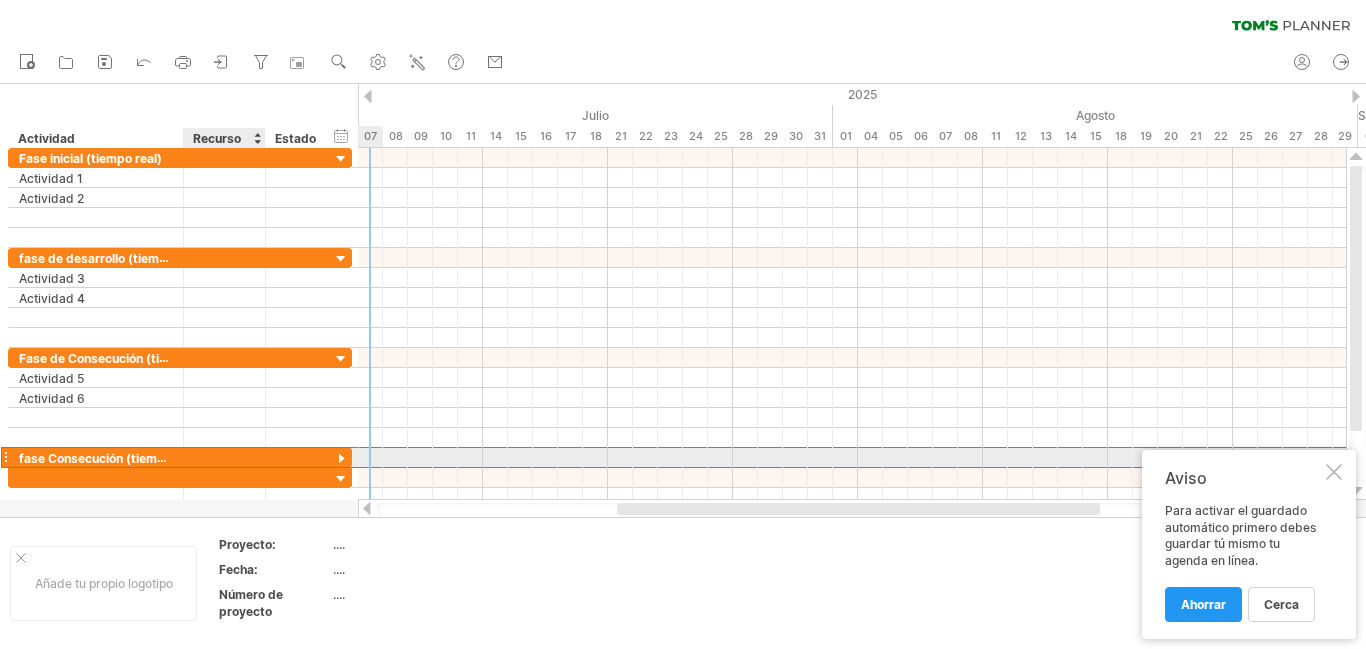 click at bounding box center [96, 457] 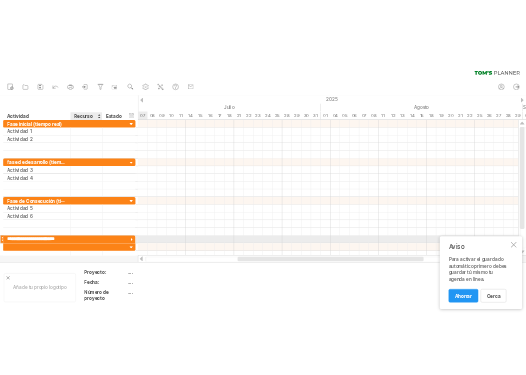 scroll, scrollTop: 0, scrollLeft: 0, axis: both 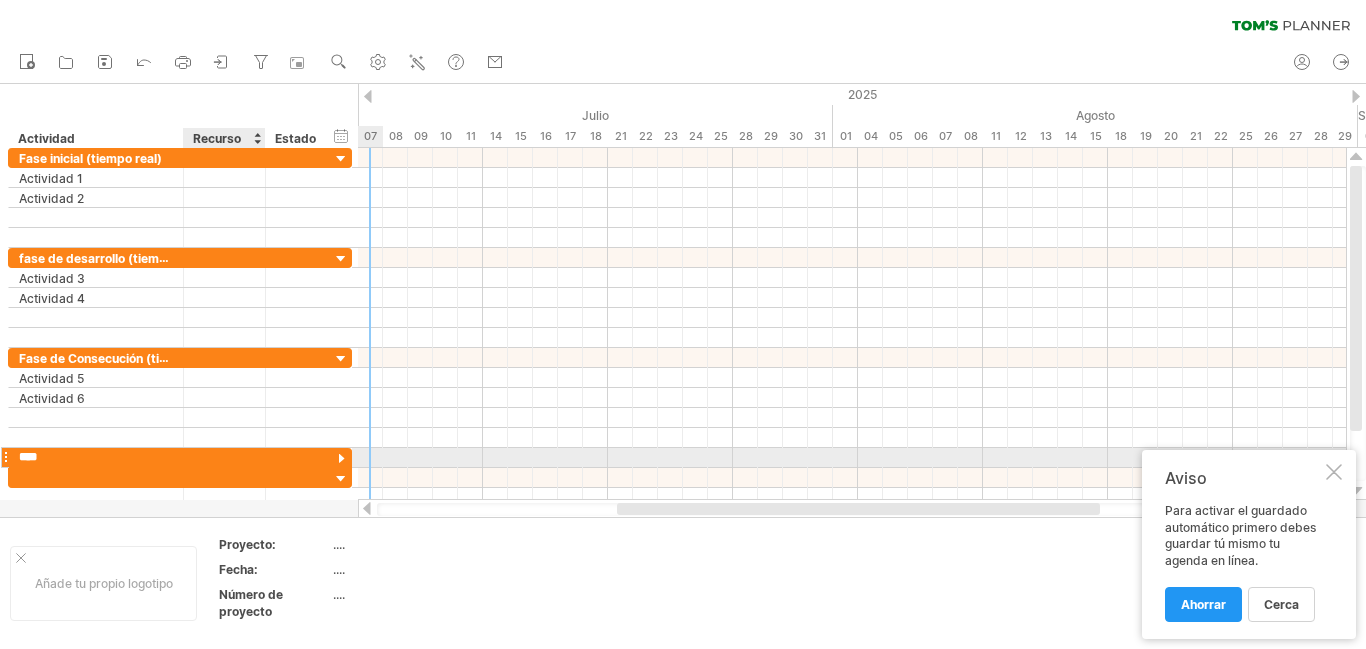 type on "**" 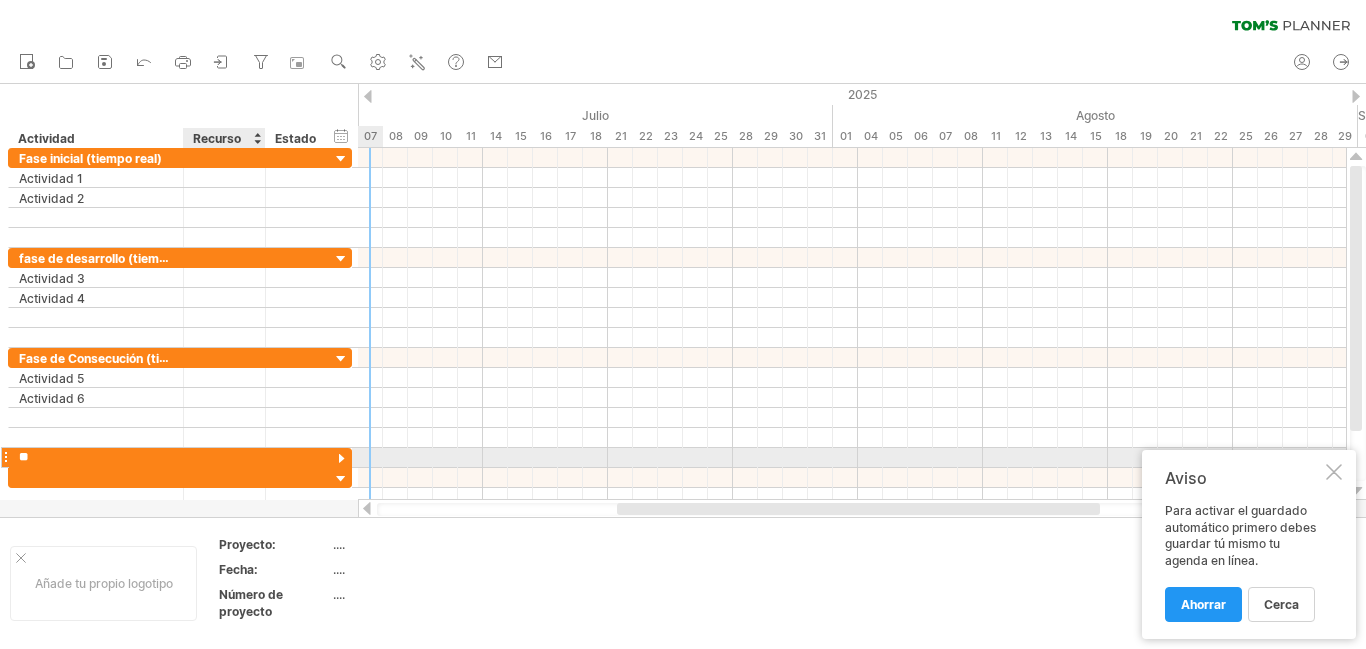type 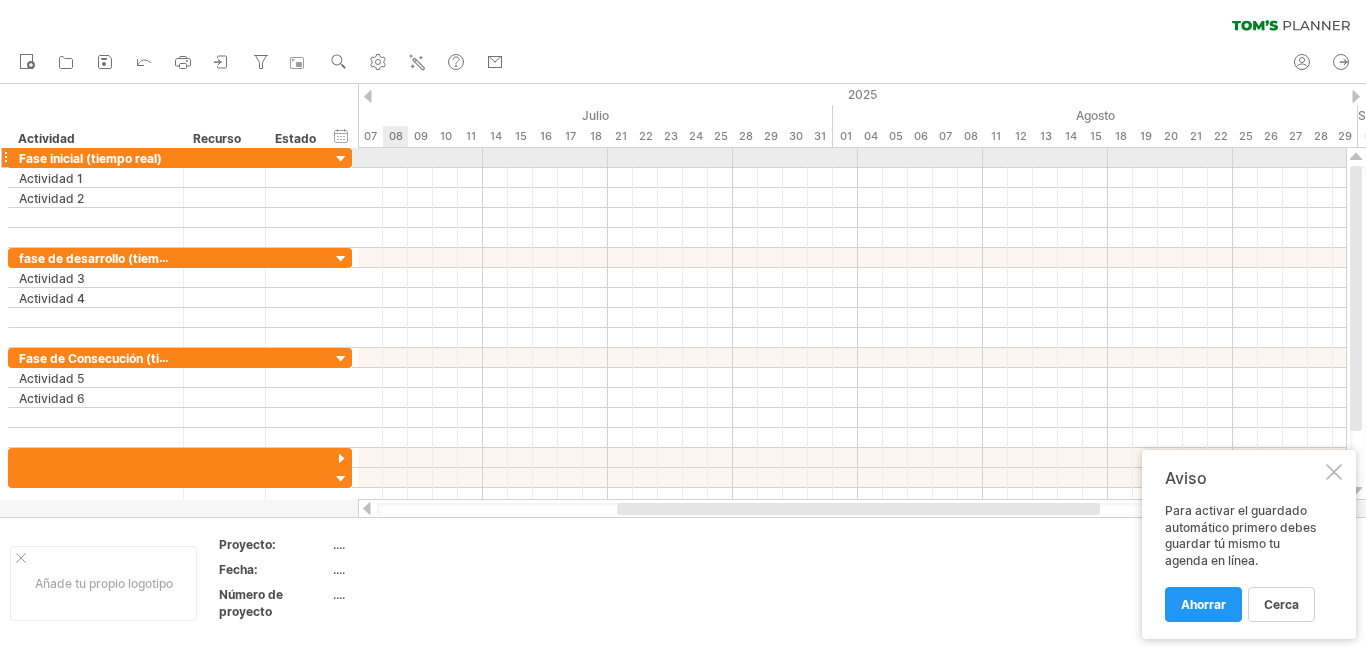 click at bounding box center (341, 159) 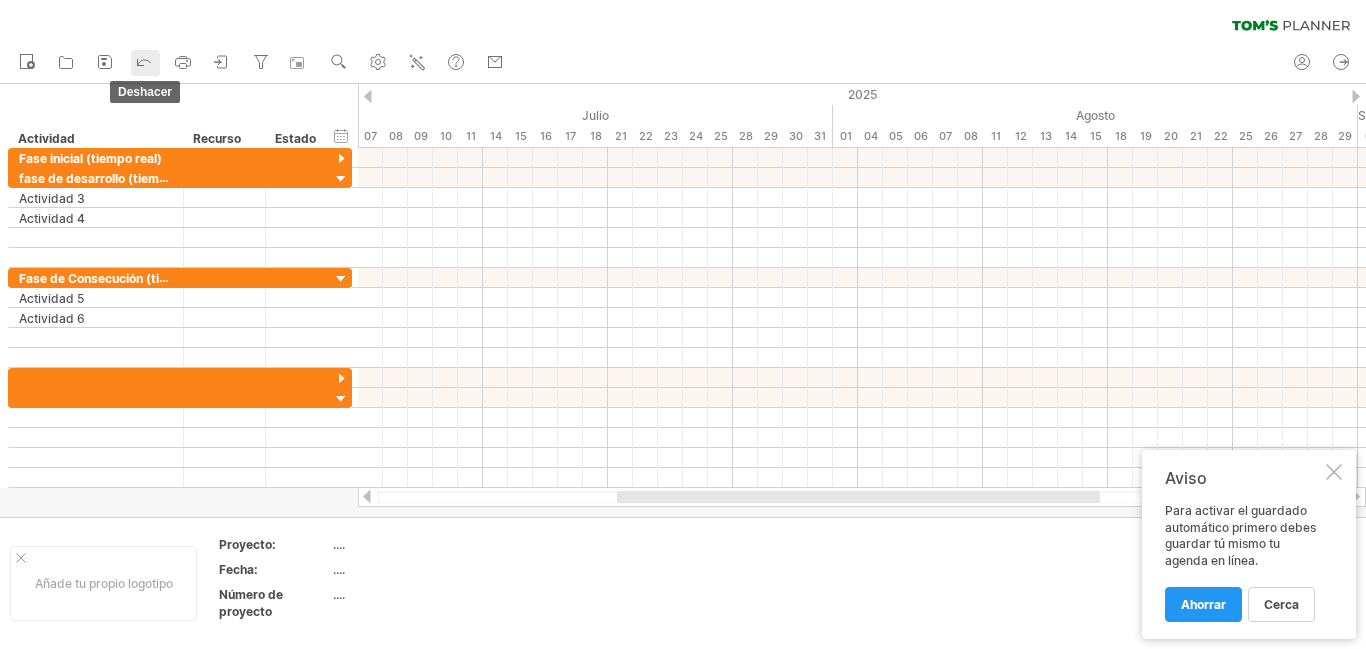 click at bounding box center (144, 61) 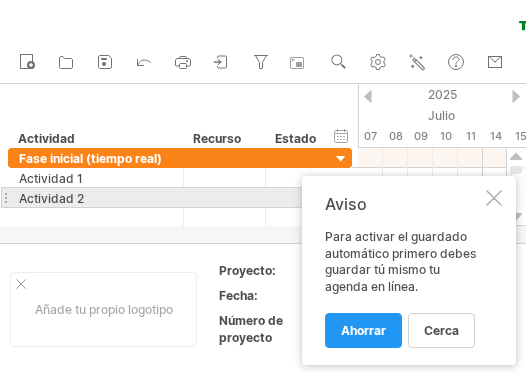 click at bounding box center [494, 198] 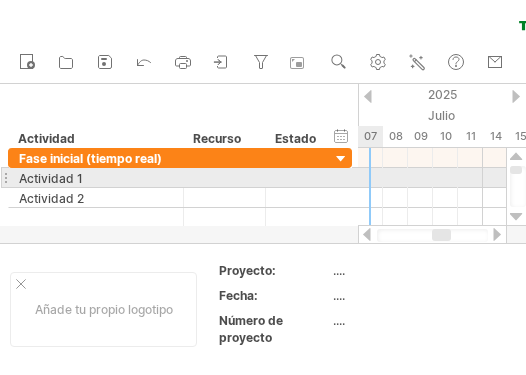 click at bounding box center (432, 178) 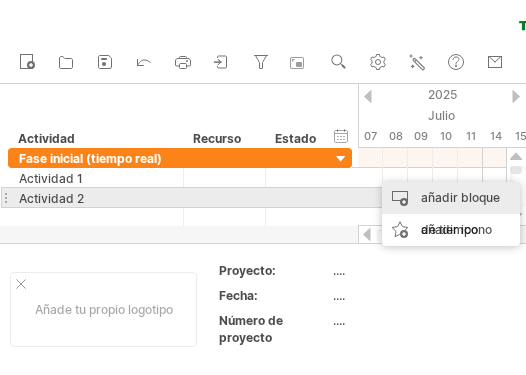 click on "añadir bloque de tiempo" at bounding box center (451, 214) 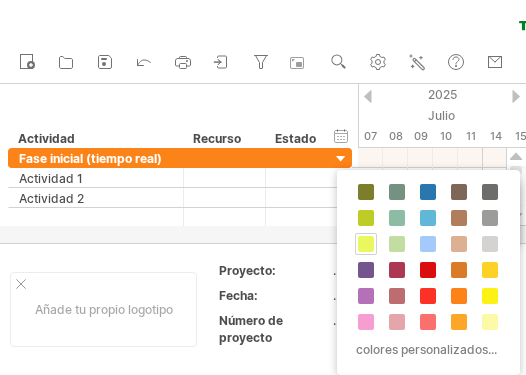 click at bounding box center [366, 244] 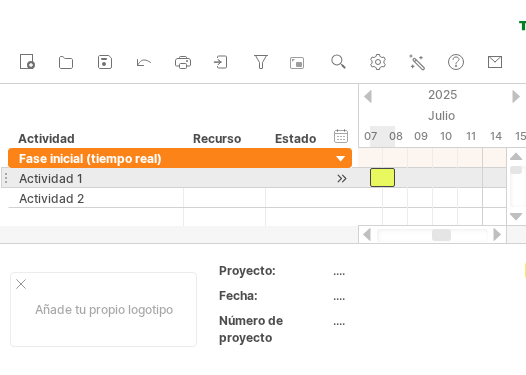 click at bounding box center (382, 177) 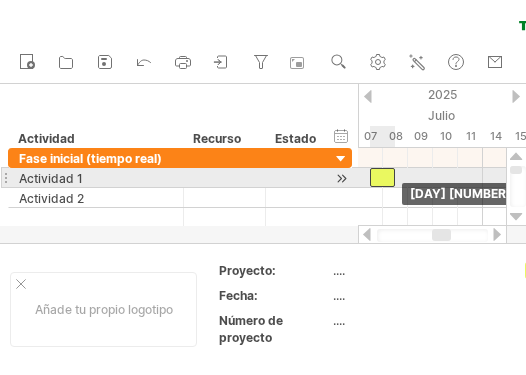 click at bounding box center (382, 177) 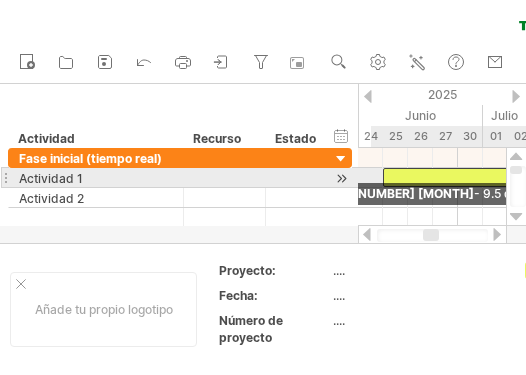 click on "[DAY] [NUMBER] [MONTH]
[DAY] [NUMBER] [MONTH]  - [NUMBER] days" at bounding box center (432, 187) 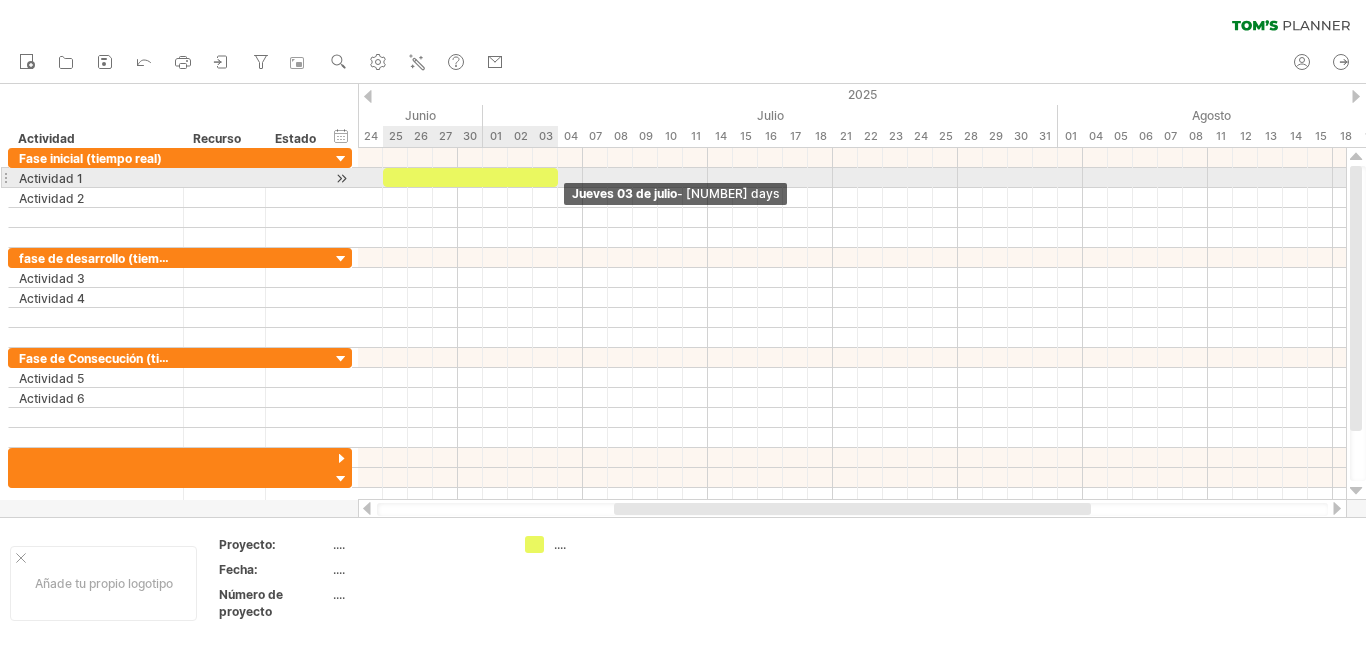 drag, startPoint x: 618, startPoint y: 179, endPoint x: 550, endPoint y: 179, distance: 68 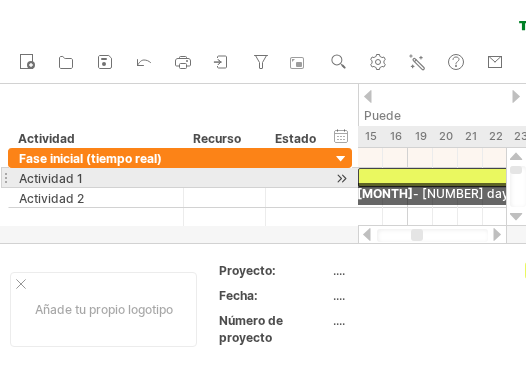 drag, startPoint x: 384, startPoint y: 180, endPoint x: 346, endPoint y: 182, distance: 38.052597 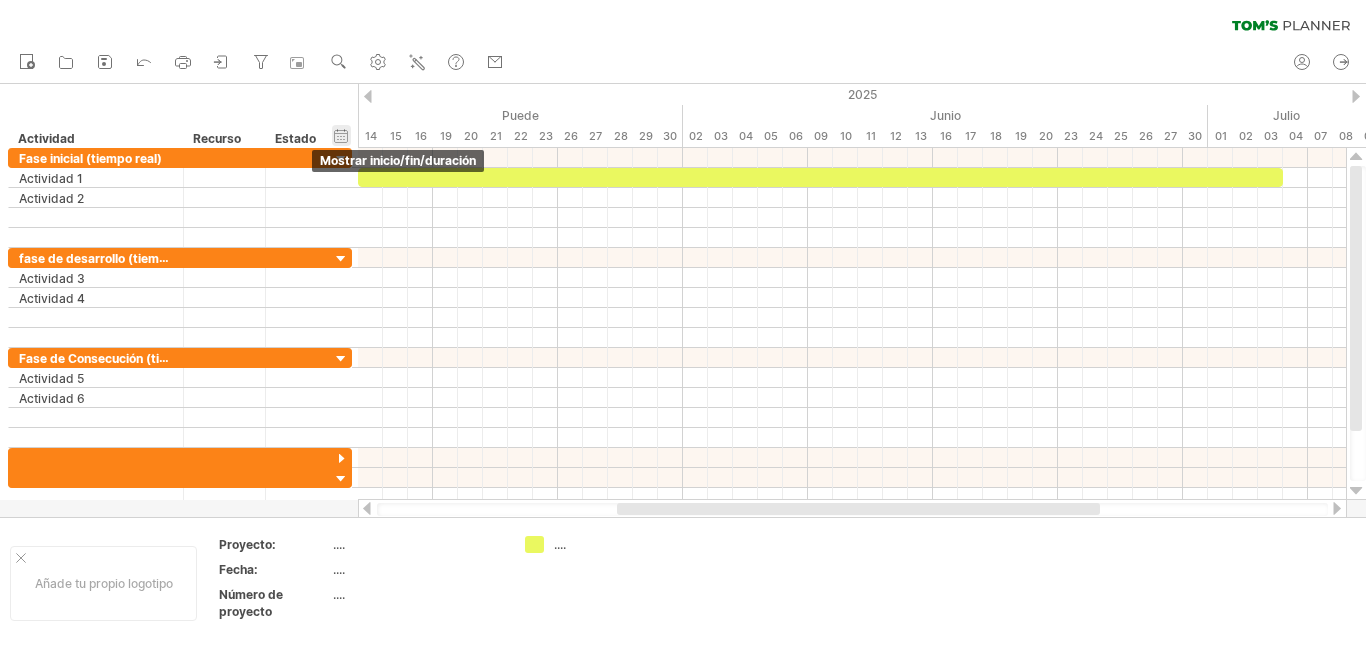 click on "ocultar inicio/fin/duración mostrar inicio/fin/duración" at bounding box center (341, 135) 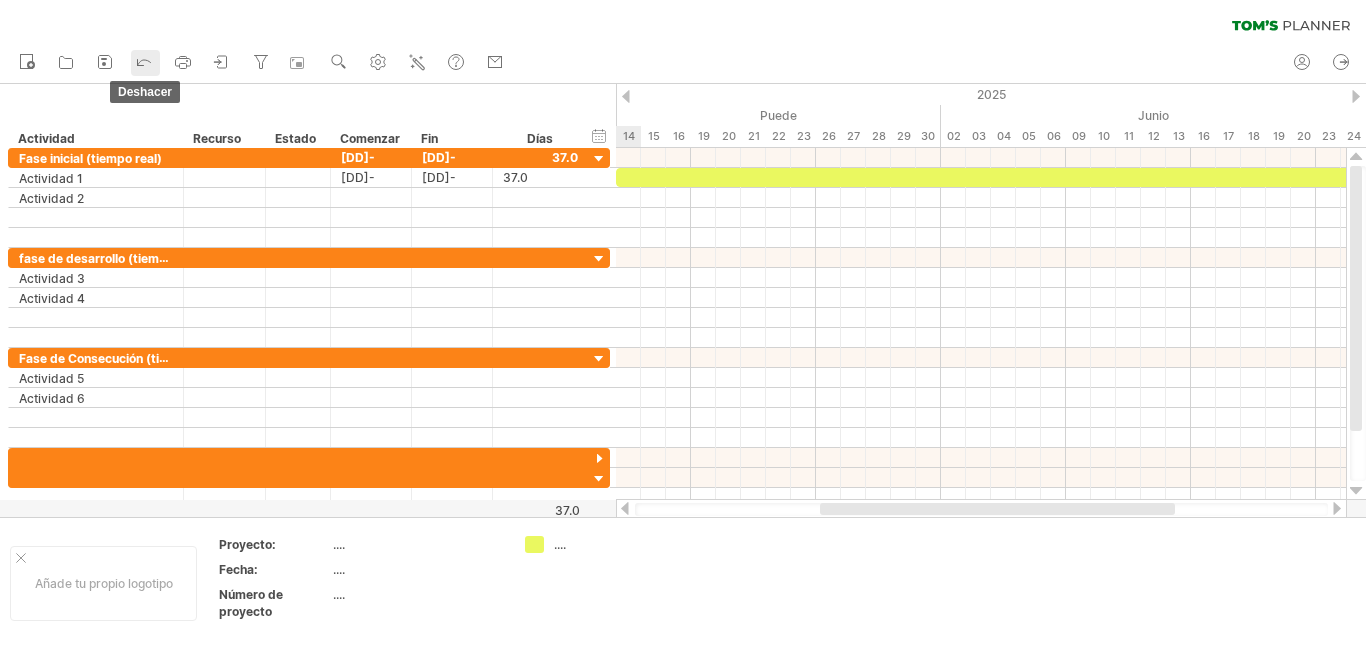click at bounding box center (144, 61) 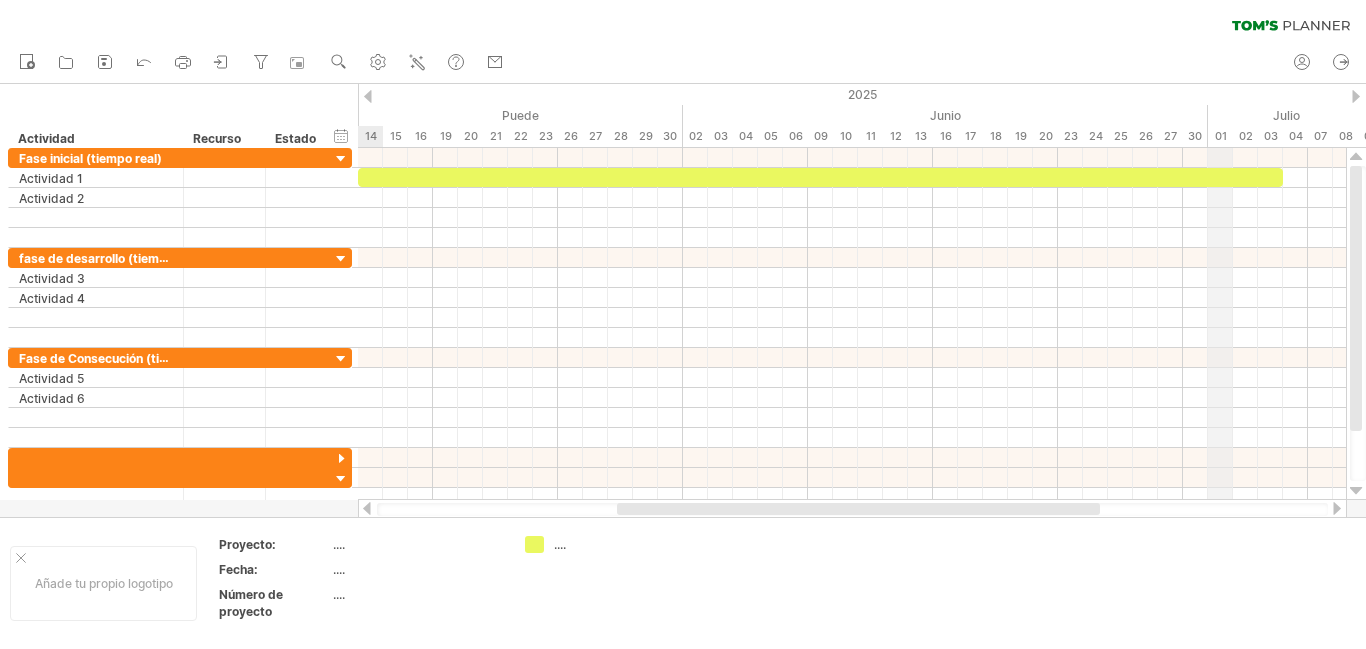 click on "Julio" at bounding box center [1495, 115] 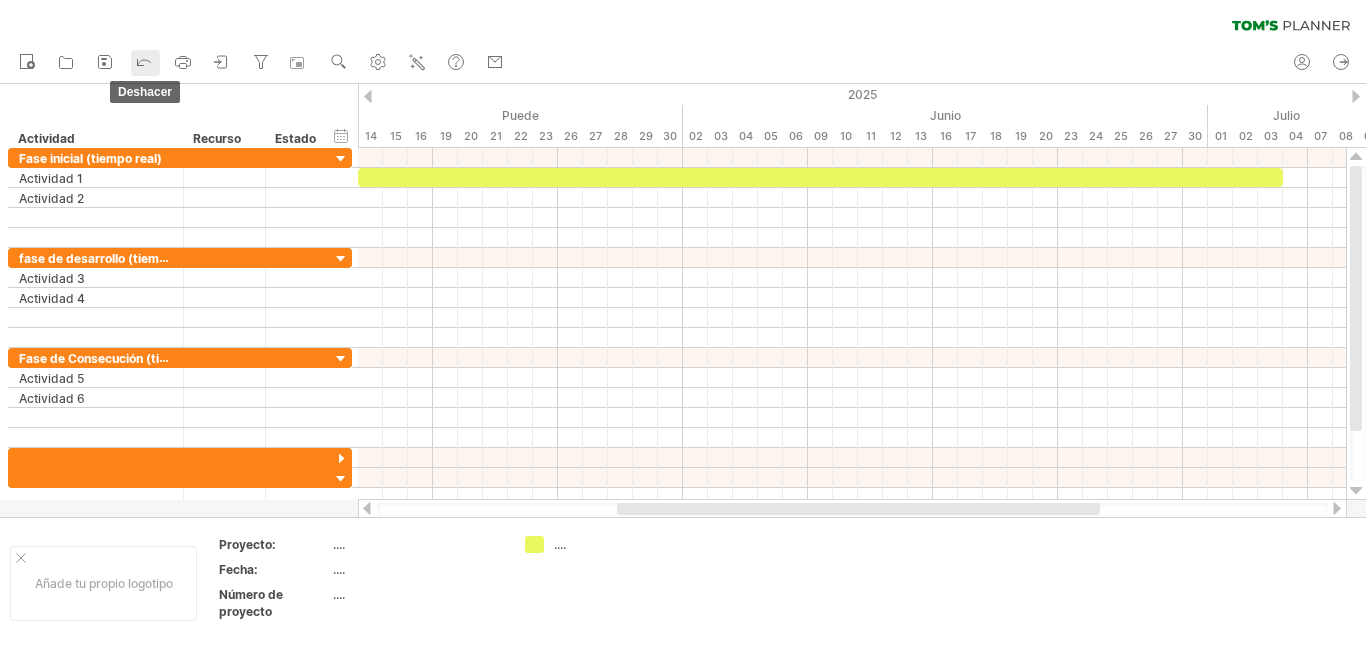 click at bounding box center [144, 63] 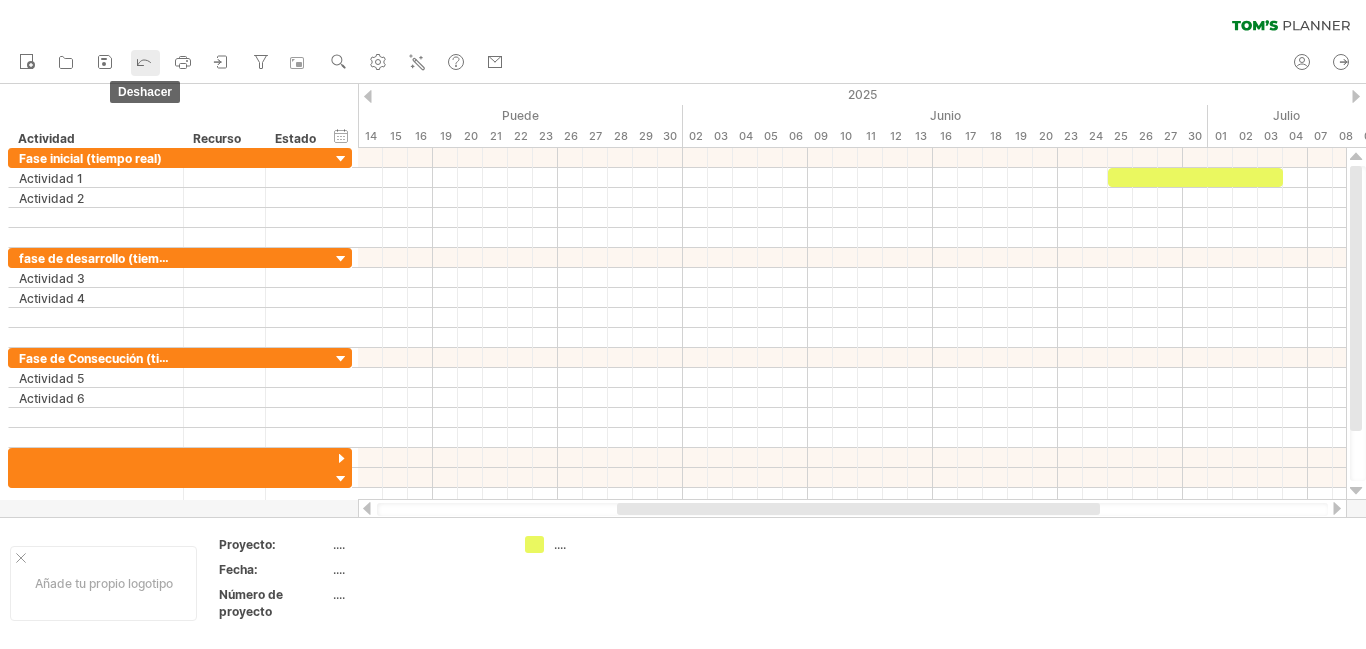 click at bounding box center [144, 63] 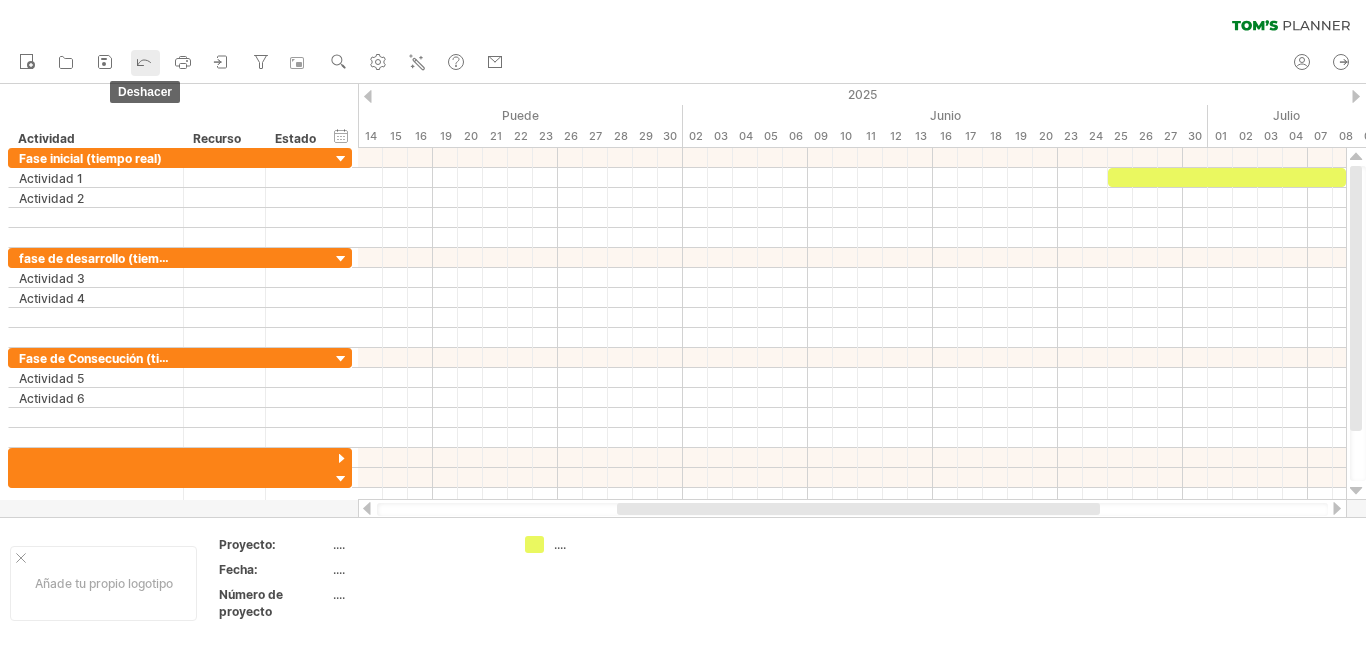 click at bounding box center [144, 63] 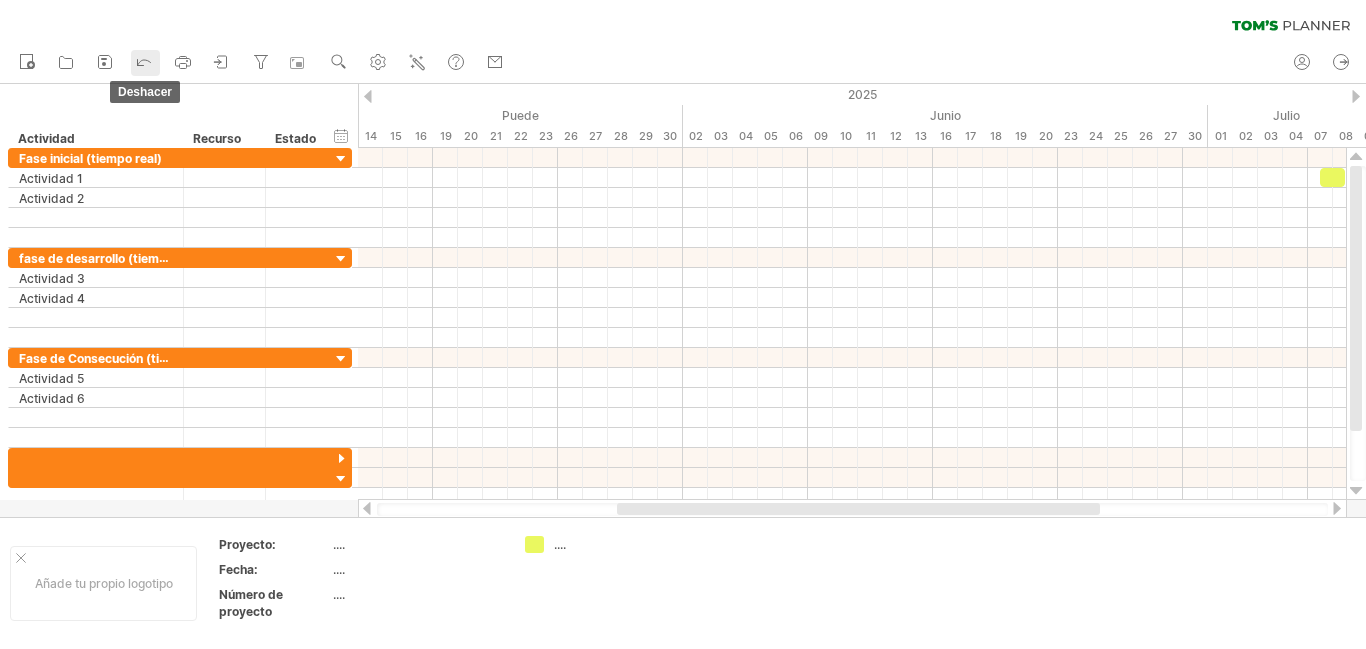 click at bounding box center [144, 63] 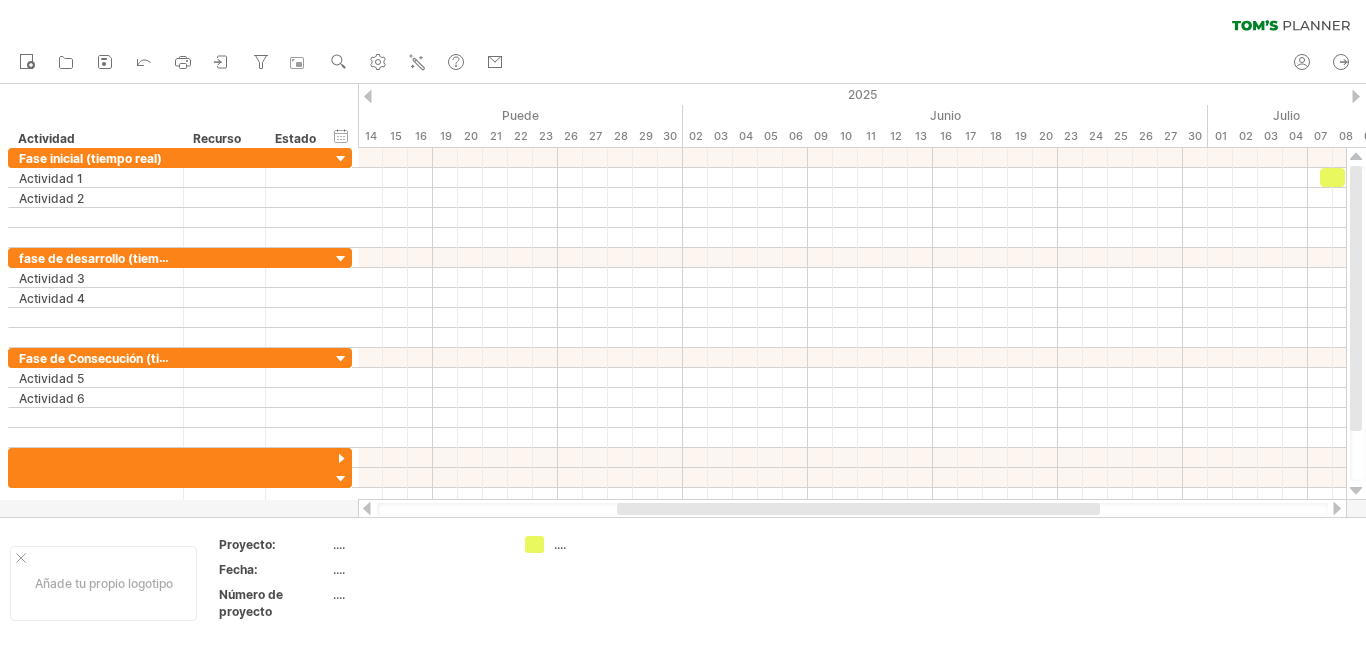 click at bounding box center (1356, 96) 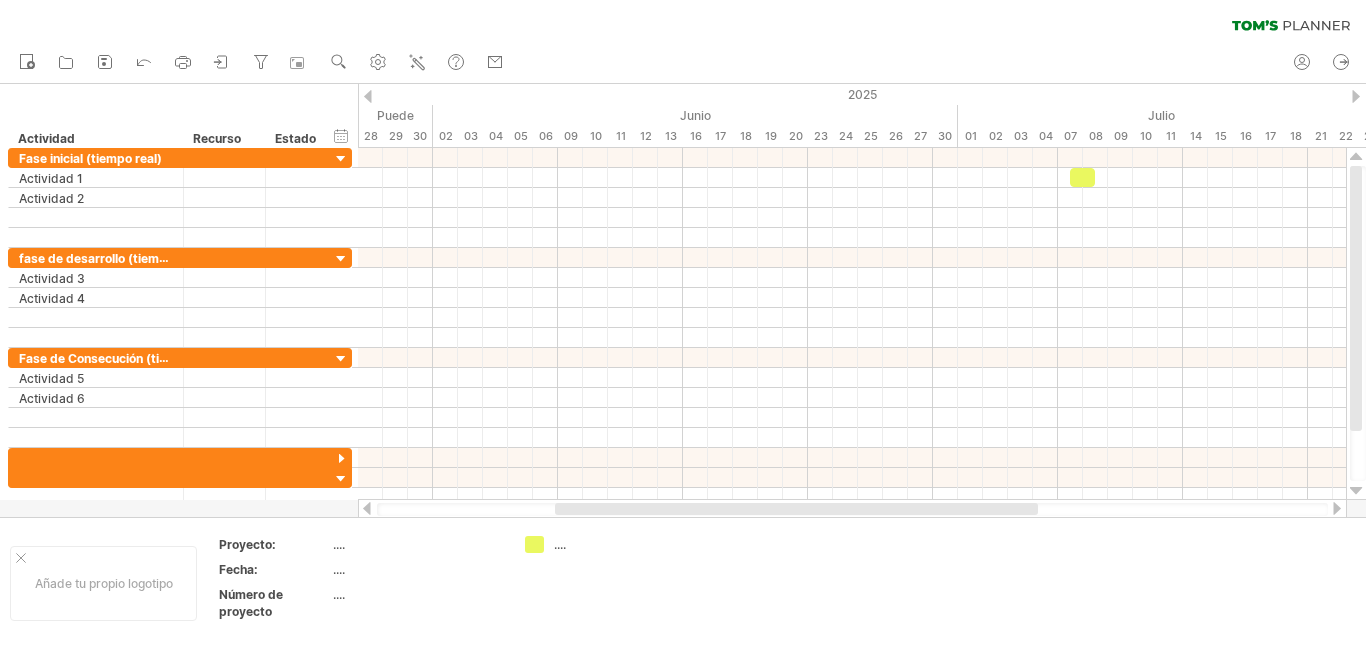 click at bounding box center [1356, 96] 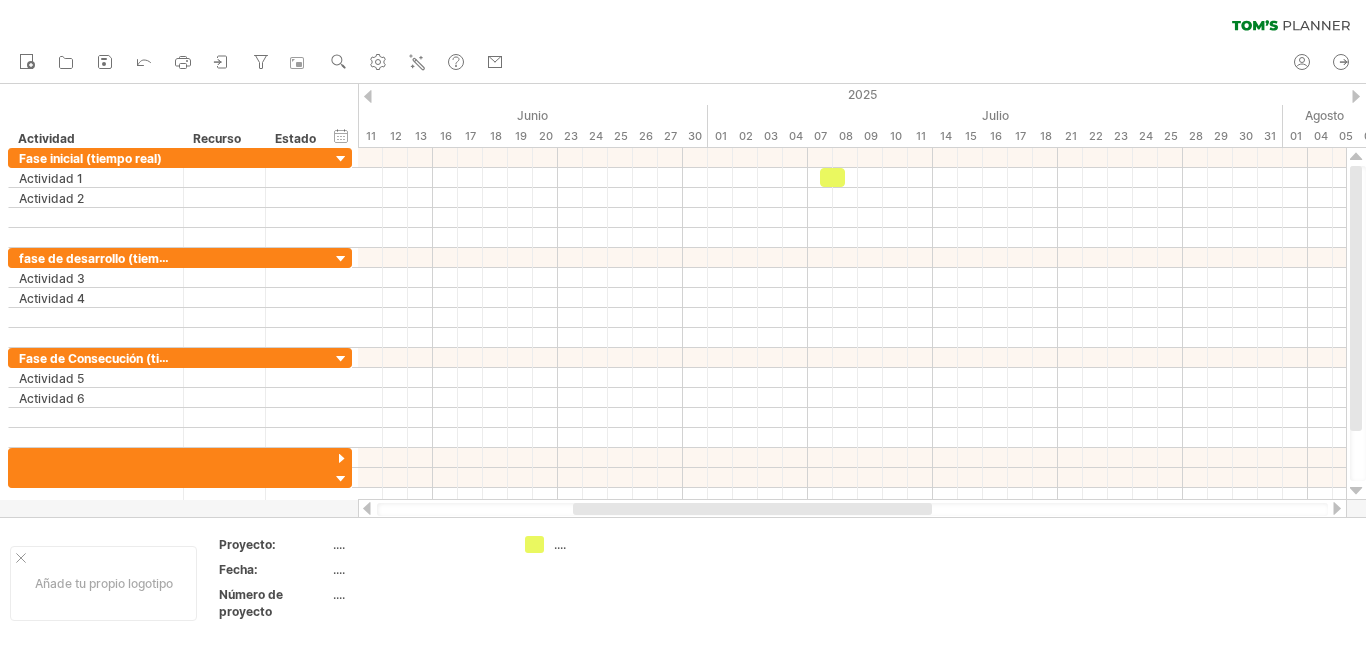 click at bounding box center (1356, 96) 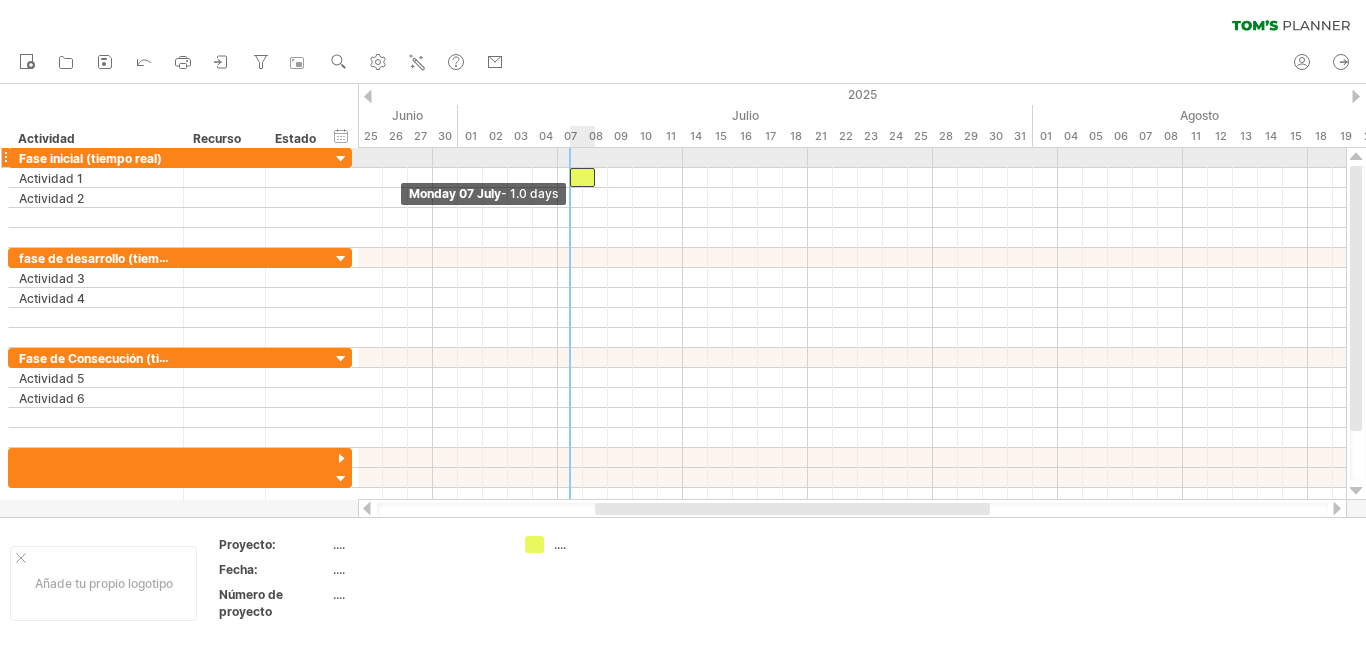 click at bounding box center [570, 177] 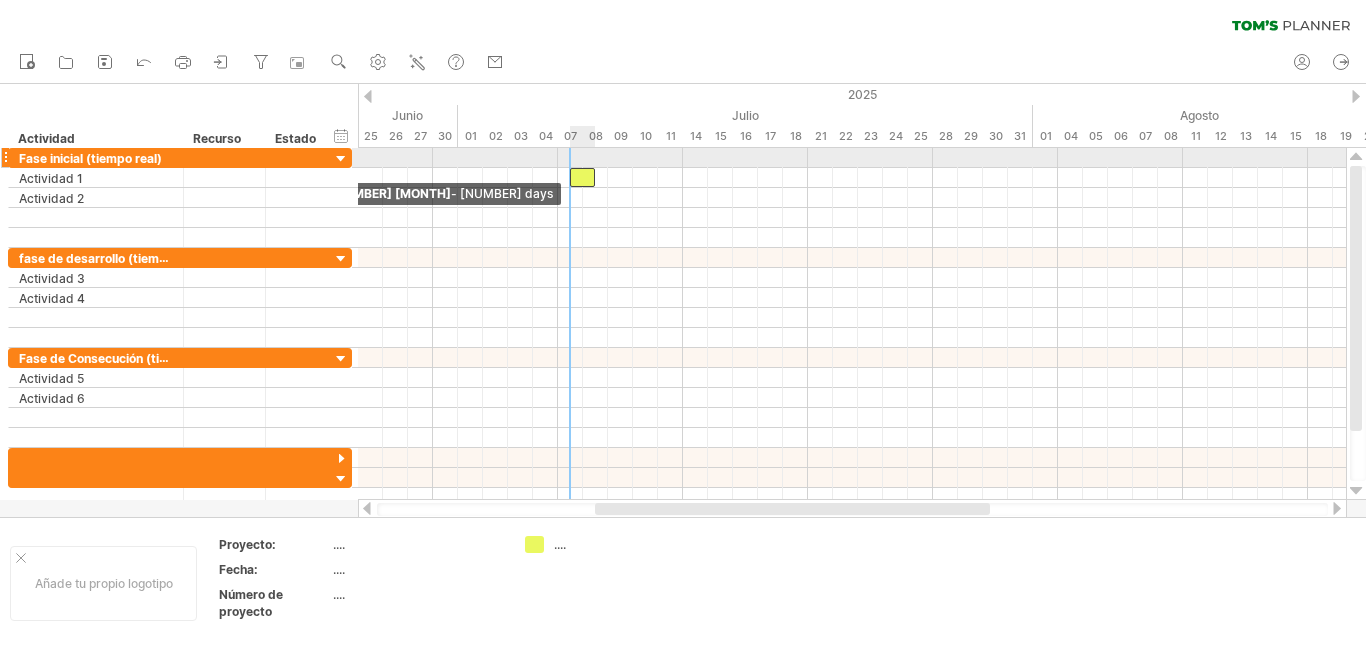 click at bounding box center (570, 177) 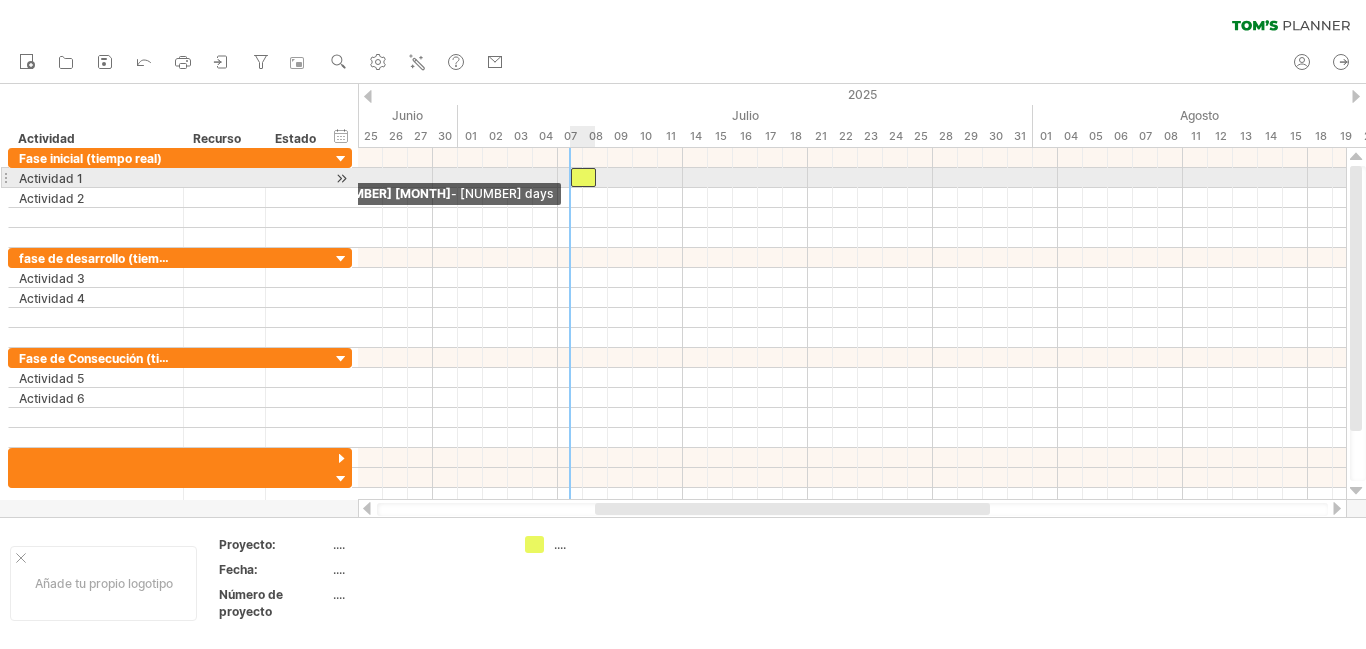 click at bounding box center (571, 177) 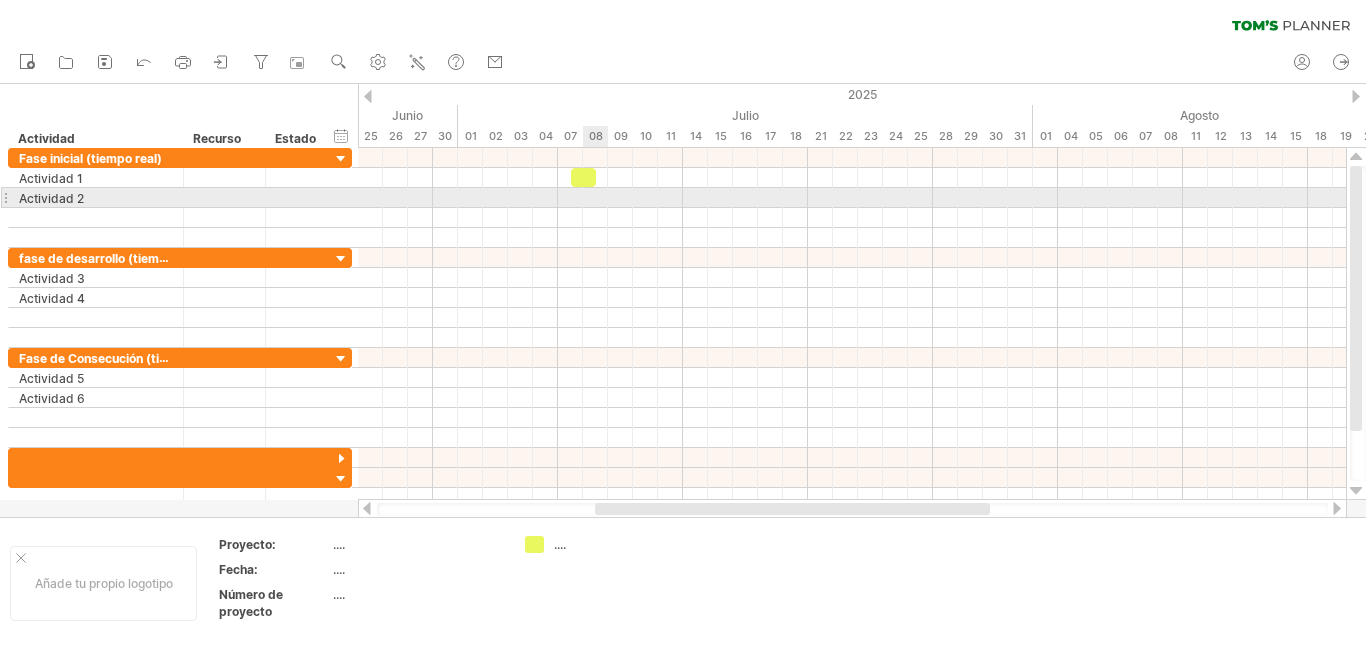 click at bounding box center (852, 198) 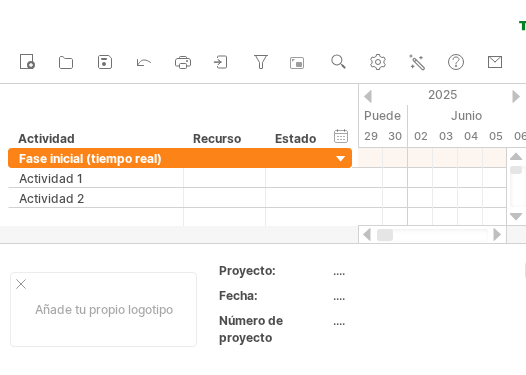 drag, startPoint x: 432, startPoint y: 238, endPoint x: 366, endPoint y: 237, distance: 66.007576 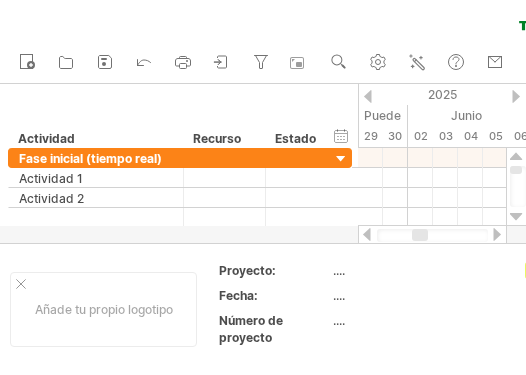 click at bounding box center [497, 234] 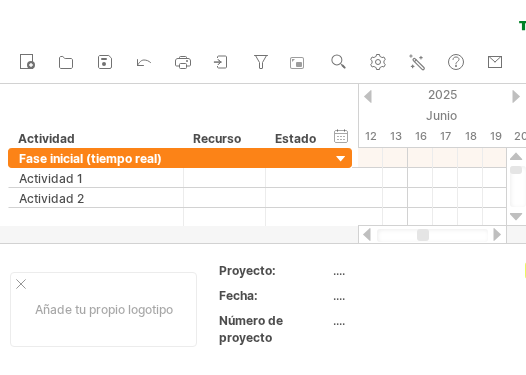 click at bounding box center (497, 234) 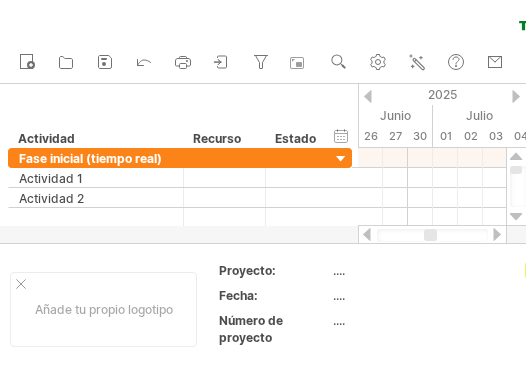 click at bounding box center (497, 234) 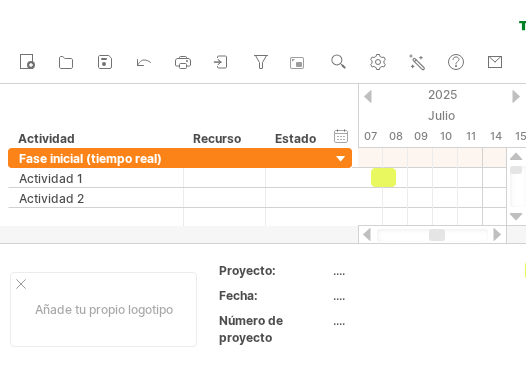 click at bounding box center [437, 235] 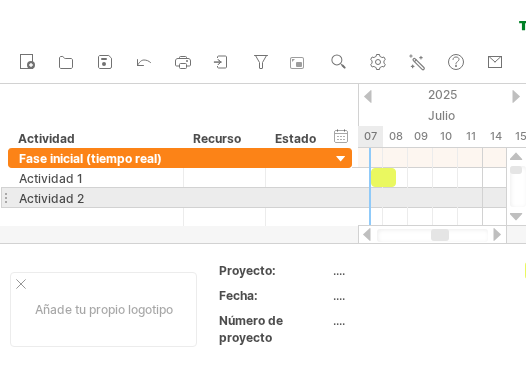 click at bounding box center [432, 198] 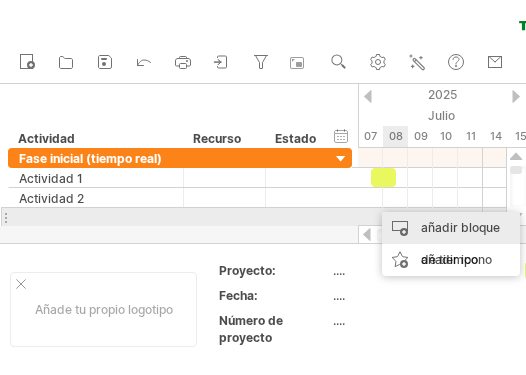 click on "añadir bloque de tiempo" at bounding box center [451, 244] 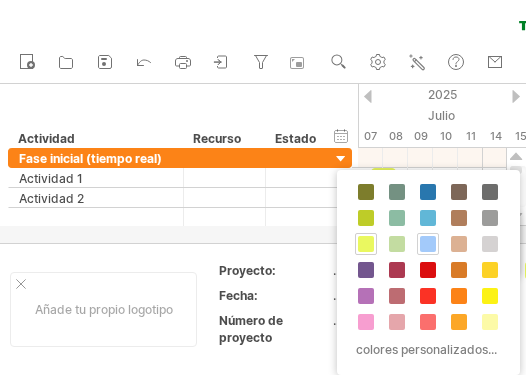 click at bounding box center [428, 244] 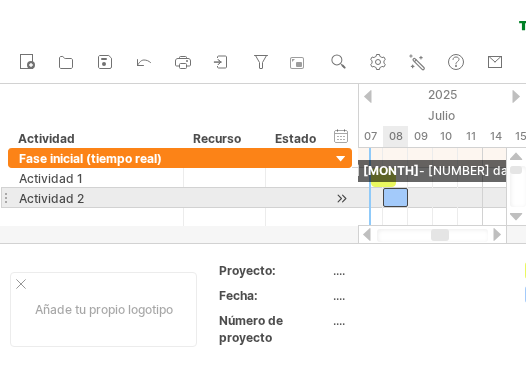 click on "[DAY] [NUMBER] [MONTH]  - [NUMBER] days
[DAY] [NUMBER] [MONTH]  - [NUMBER] days" at bounding box center (432, 187) 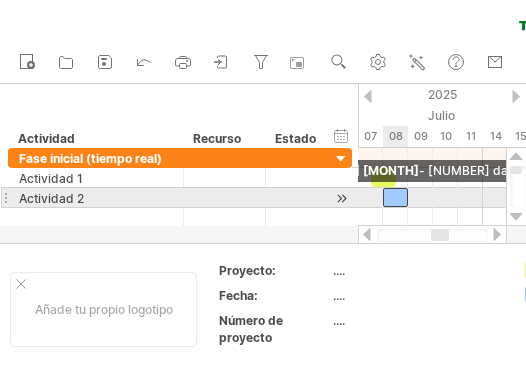 click at bounding box center (383, 197) 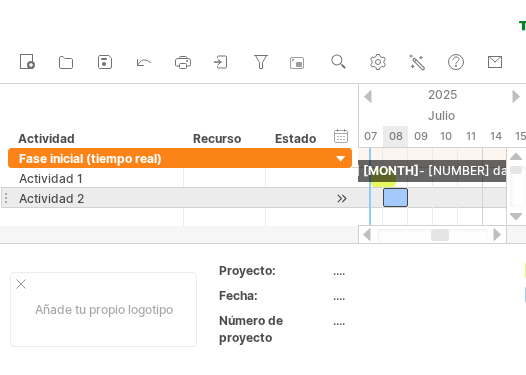 click on "[DAY] [NUMBER] [MONTH]  - [NUMBER] days
[DAY] [NUMBER] [MONTH]  - [NUMBER] days" at bounding box center (432, 187) 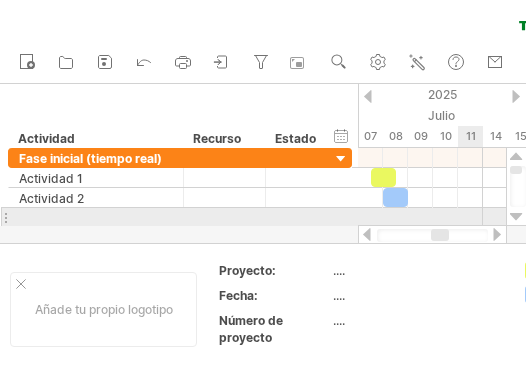 click at bounding box center [516, 217] 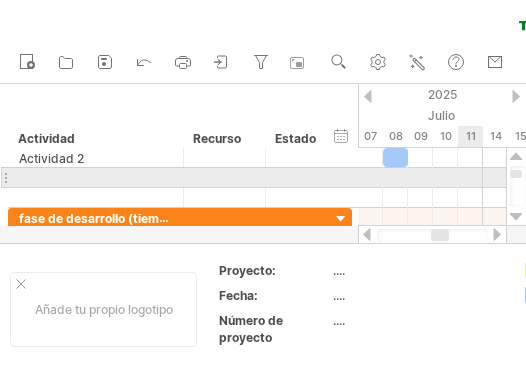 click at bounding box center (516, 217) 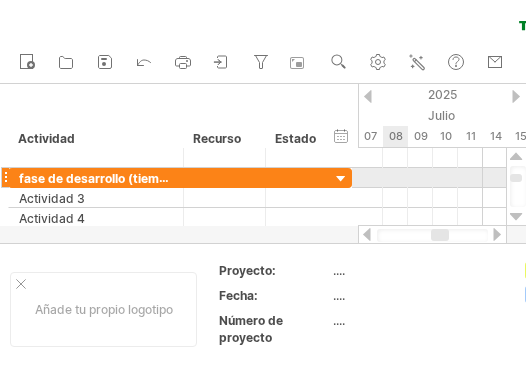 click at bounding box center [432, 178] 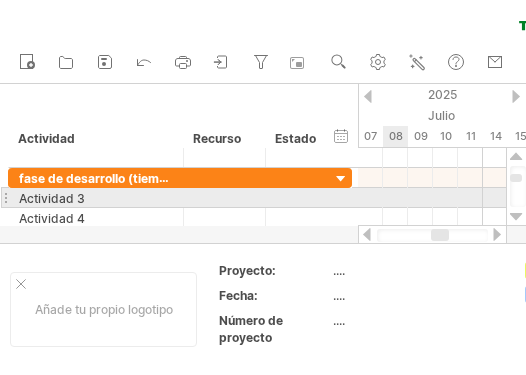 click at bounding box center [432, 198] 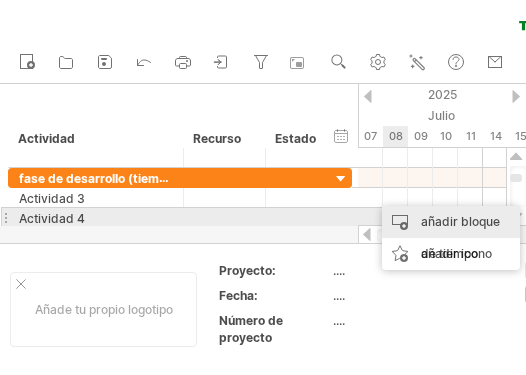 click on "añadir bloque de tiempo" at bounding box center (451, 238) 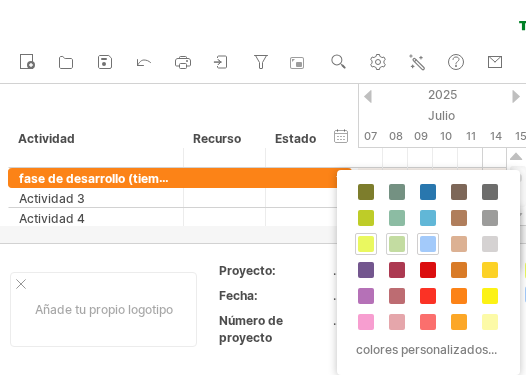click at bounding box center [397, 244] 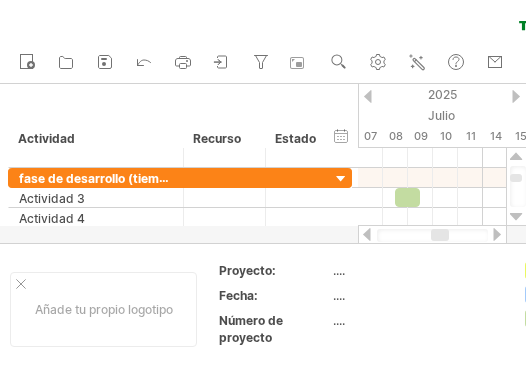 click at bounding box center [497, 234] 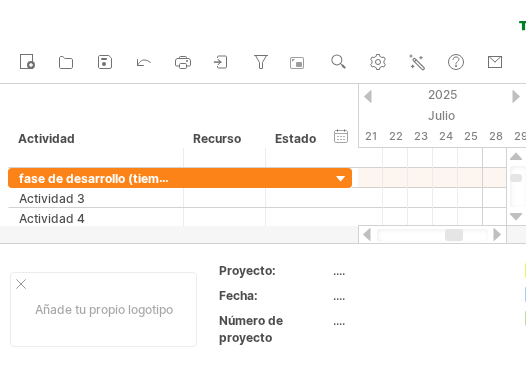 click at bounding box center [432, 235] 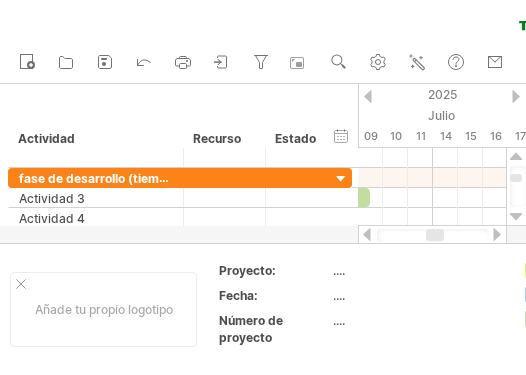 drag, startPoint x: 451, startPoint y: 236, endPoint x: 432, endPoint y: 240, distance: 19.416489 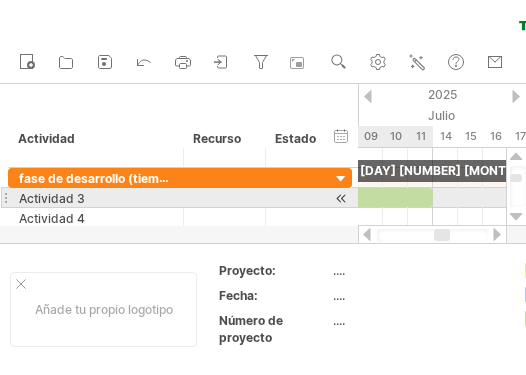 drag, startPoint x: 367, startPoint y: 198, endPoint x: 425, endPoint y: 200, distance: 58.034473 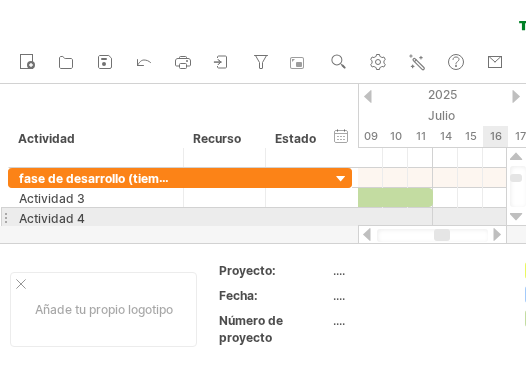 click at bounding box center [516, 217] 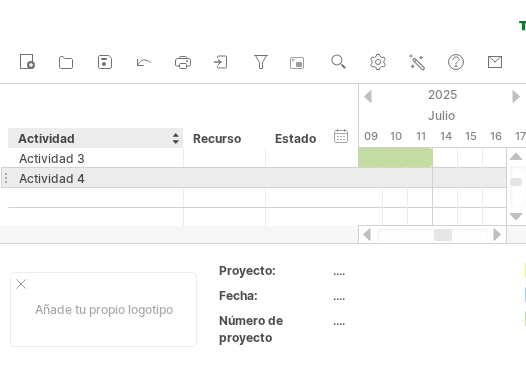 click on "Actividad 4" at bounding box center [96, 177] 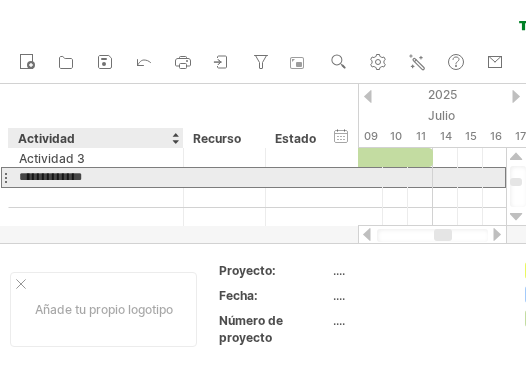 type on "**********" 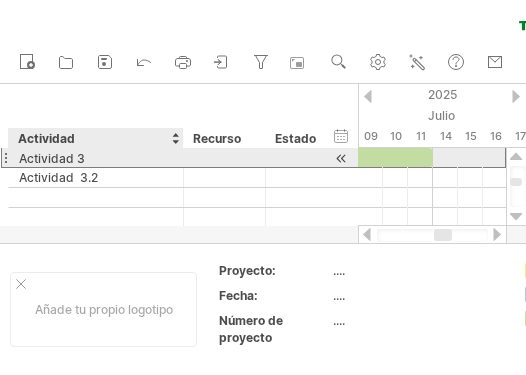 click on "Actividad 3" at bounding box center (96, 157) 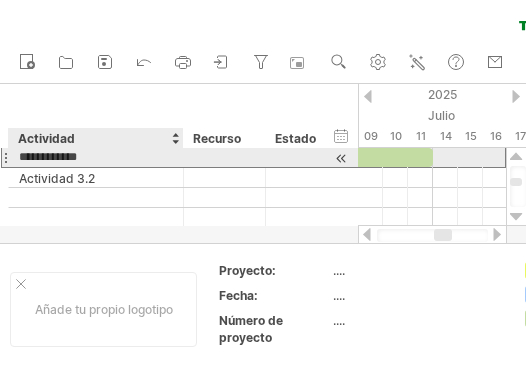 type on "**********" 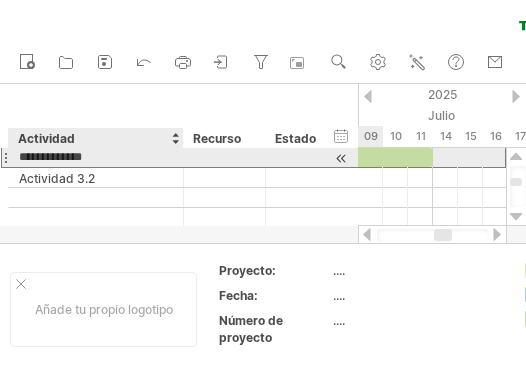 click on "**********" at bounding box center (96, 157) 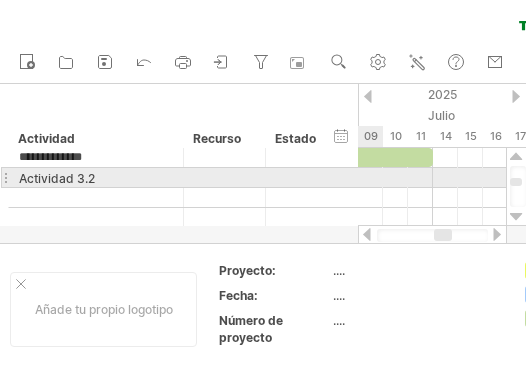 click at bounding box center (432, 178) 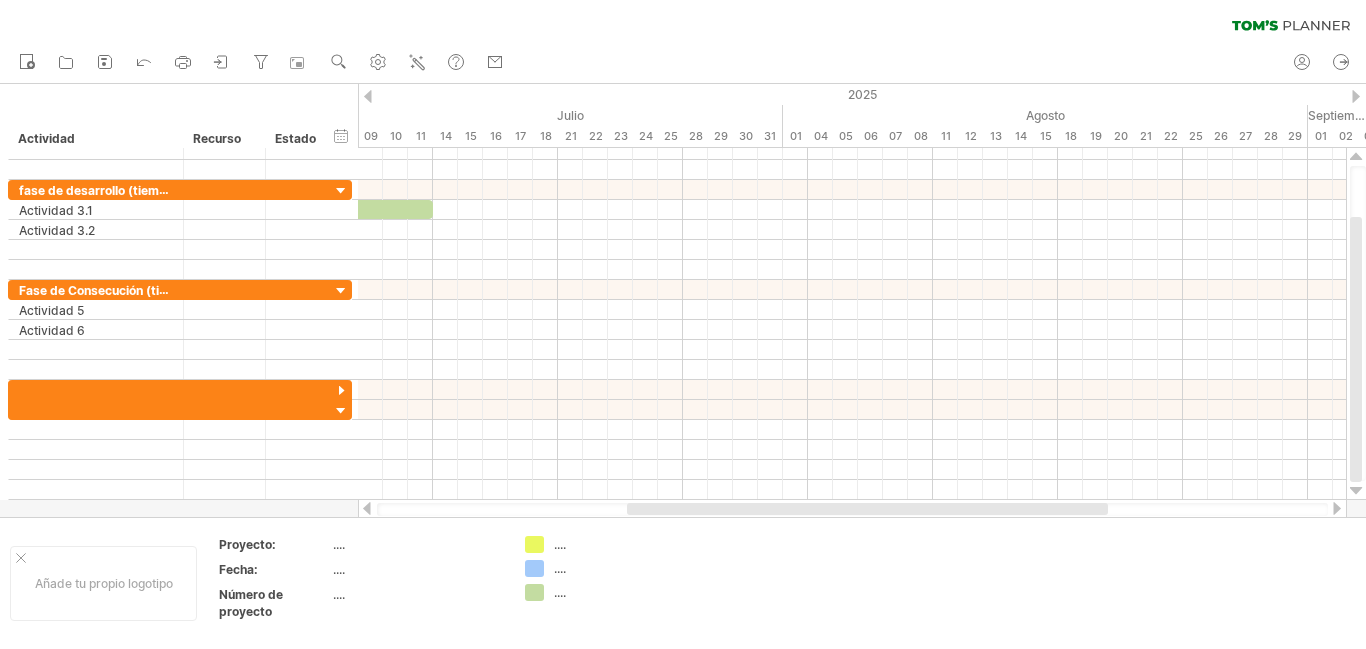 click at bounding box center (368, 96) 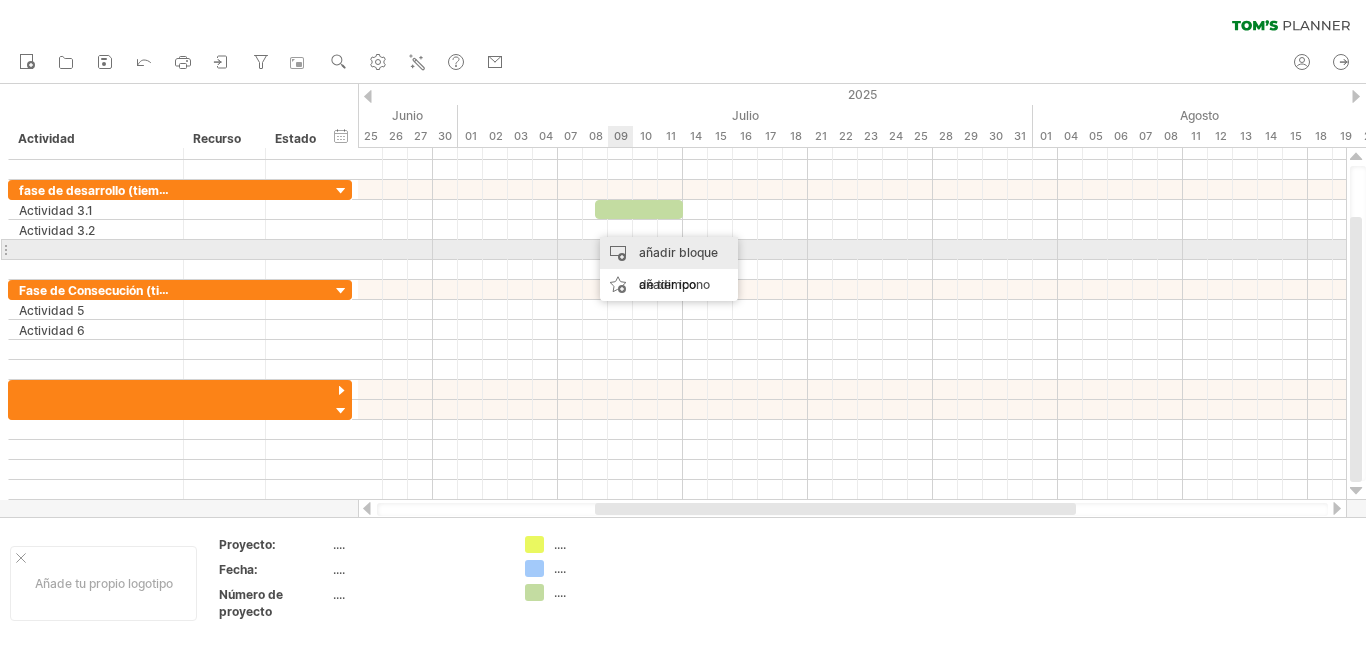 click on "añadir bloque de tiempo" at bounding box center [669, 269] 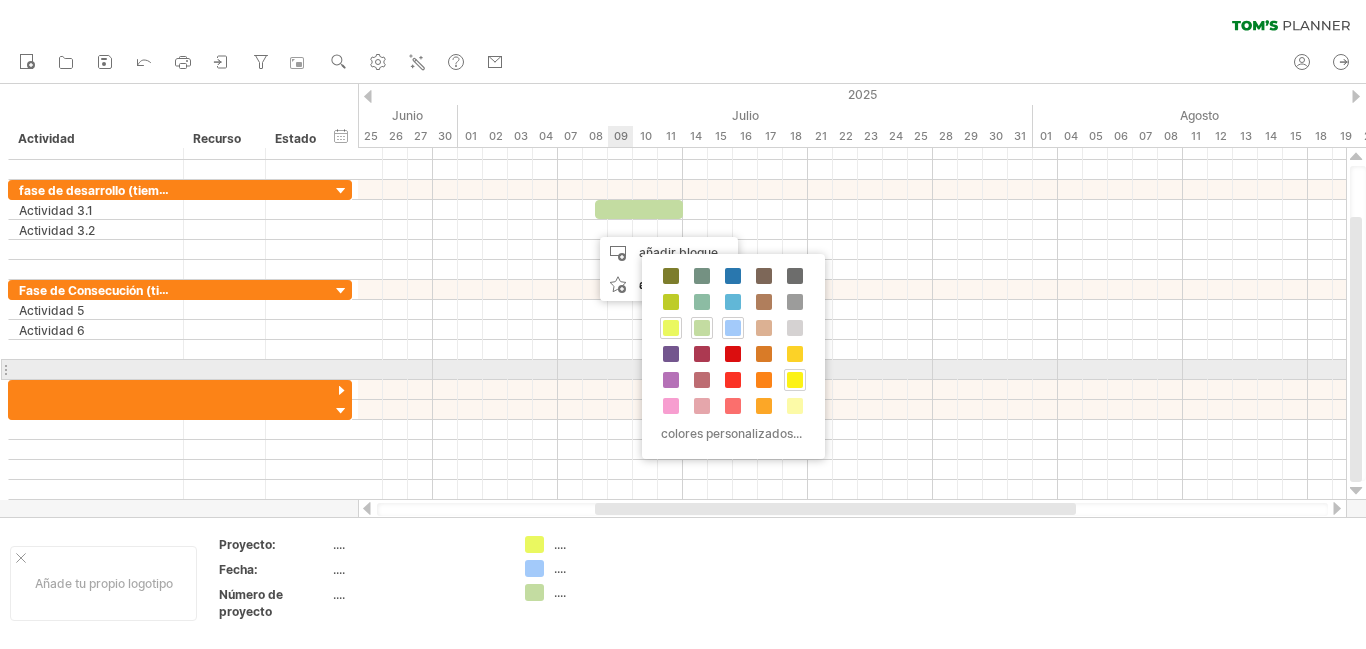 click at bounding box center [795, 380] 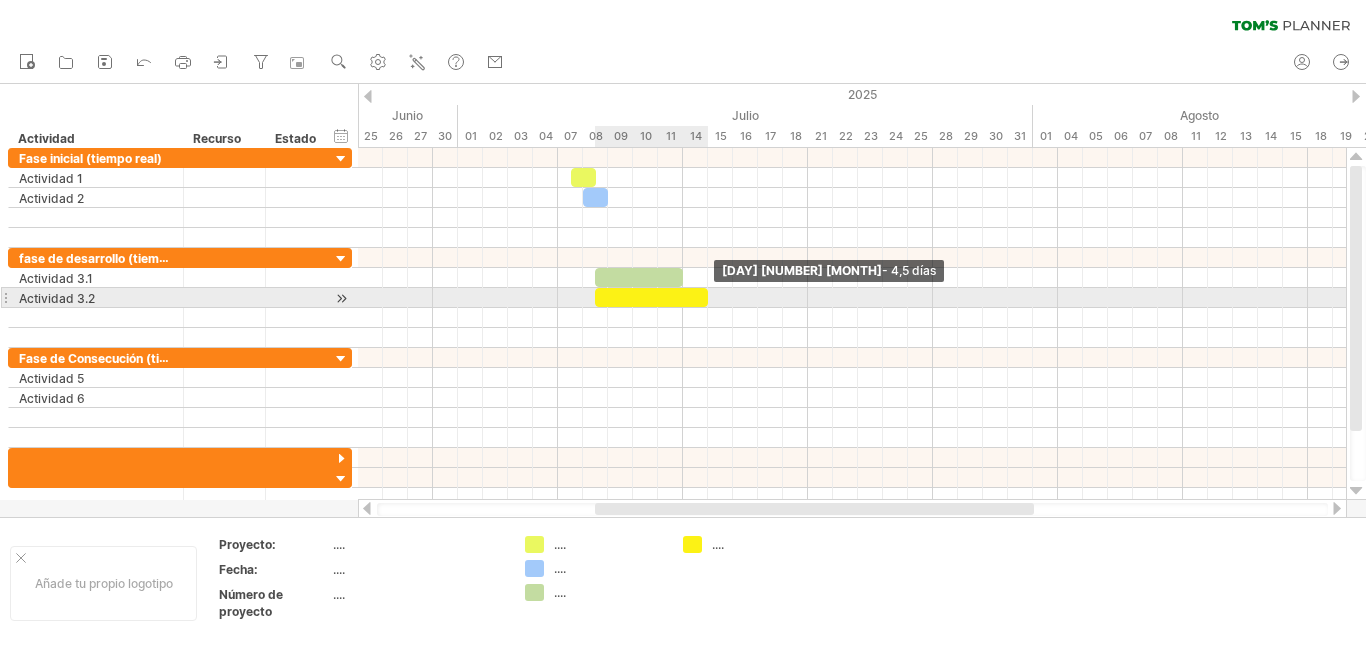 drag, startPoint x: 618, startPoint y: 301, endPoint x: 706, endPoint y: 304, distance: 88.051125 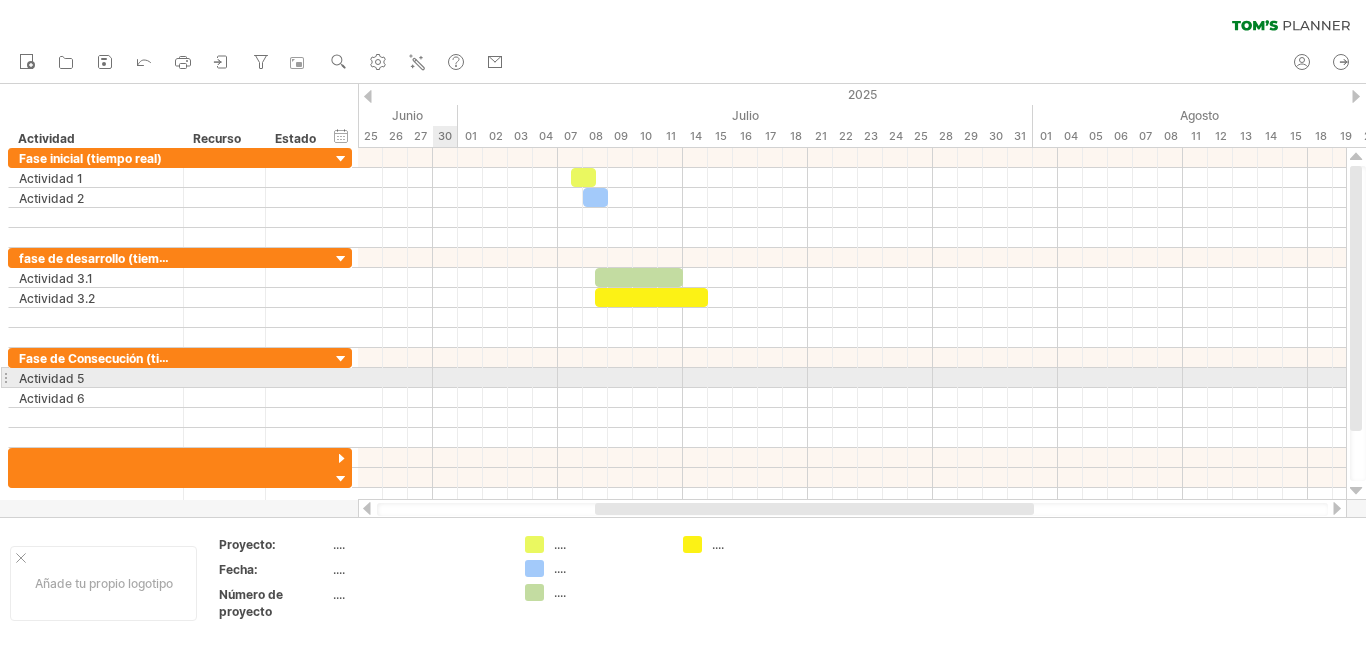click at bounding box center (852, 378) 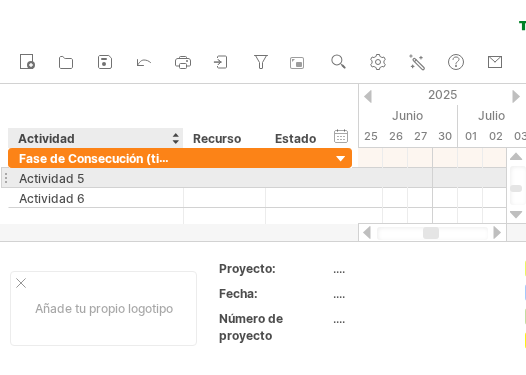 click on "Actividad 5" at bounding box center (96, 177) 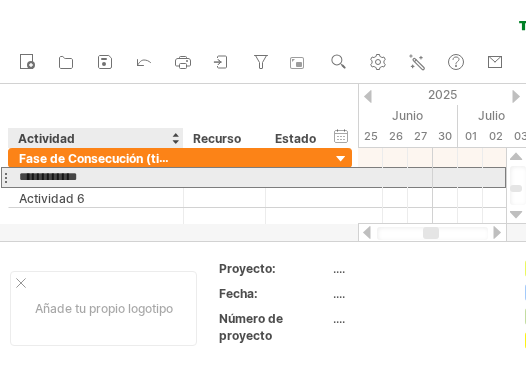 type on "**********" 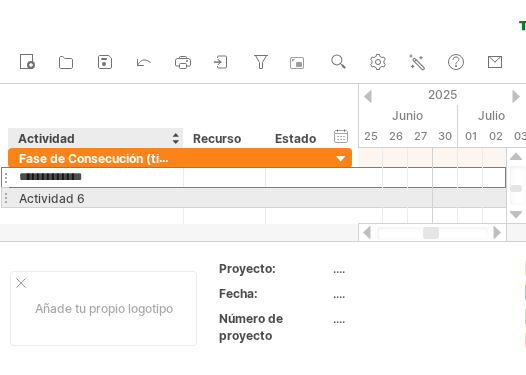 click on "Actividad 6" at bounding box center (96, 197) 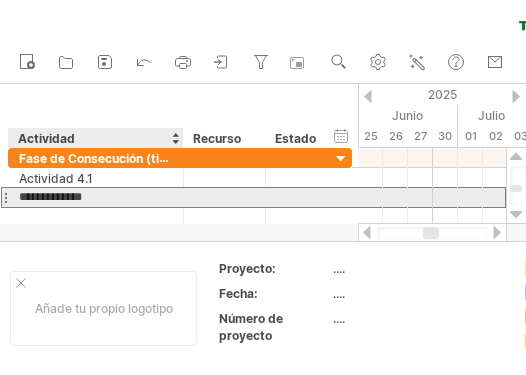 type on "**********" 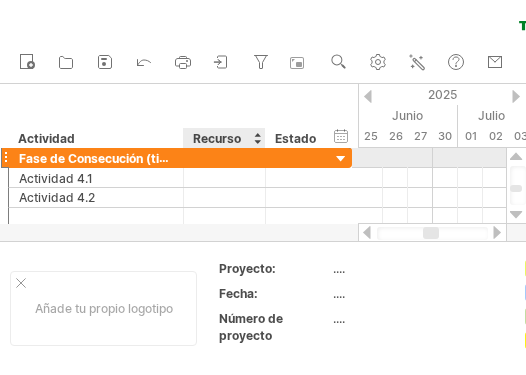 click at bounding box center (96, 157) 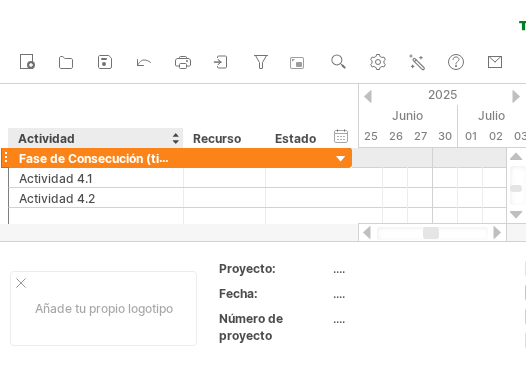 click on "Fase de Consecución (tiempo real)" at bounding box center (120, 158) 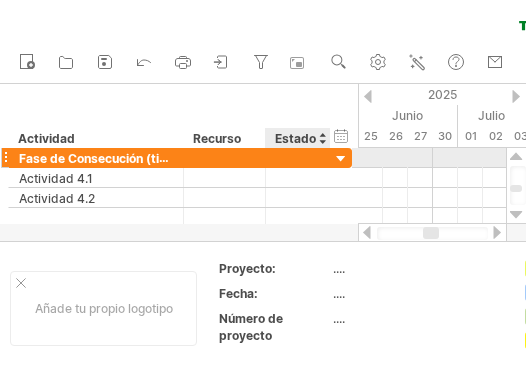 click at bounding box center (341, 159) 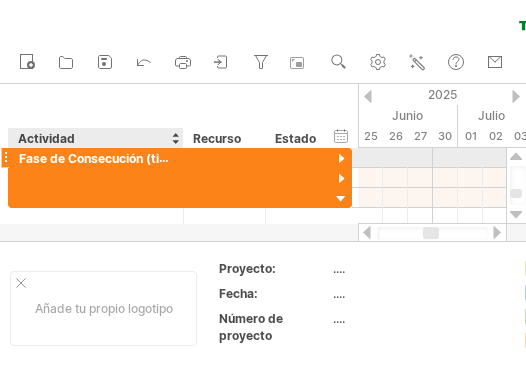 click on "Fase de Consecución (tiempo real)" at bounding box center [120, 158] 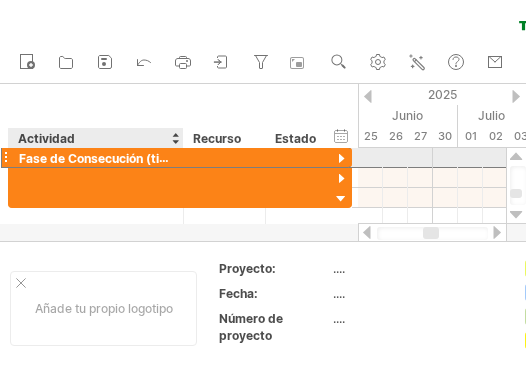 click on "**********" at bounding box center (96, 157) 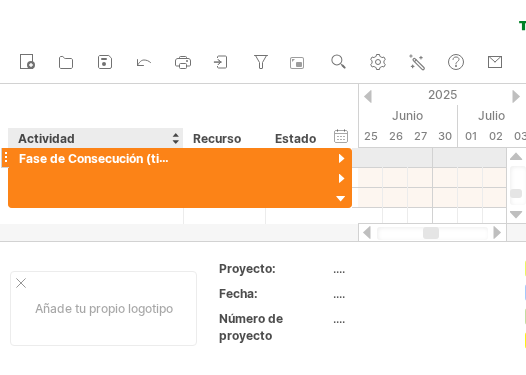 click on "Fase de Consecución (tiempo real)" at bounding box center (120, 158) 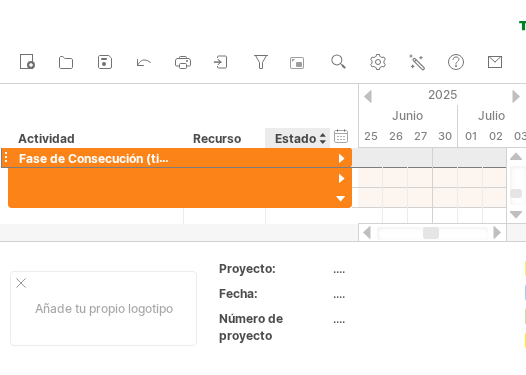 click at bounding box center [341, 159] 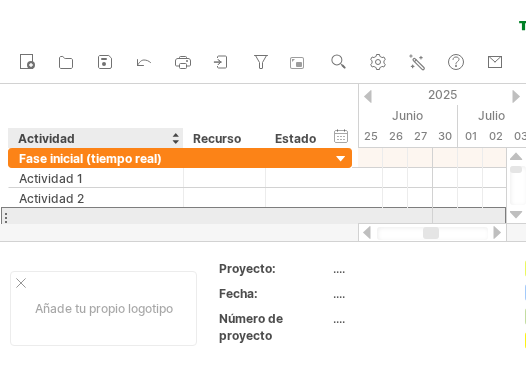 click at bounding box center (96, 217) 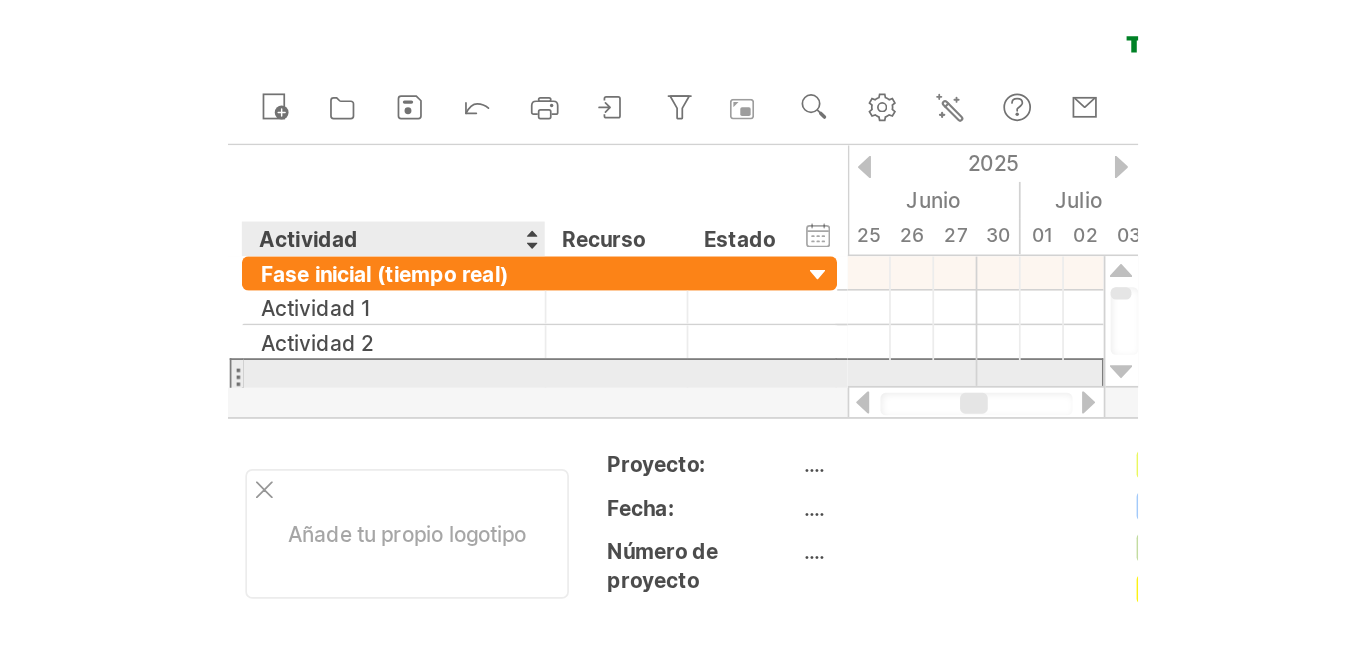 scroll, scrollTop: 0, scrollLeft: 0, axis: both 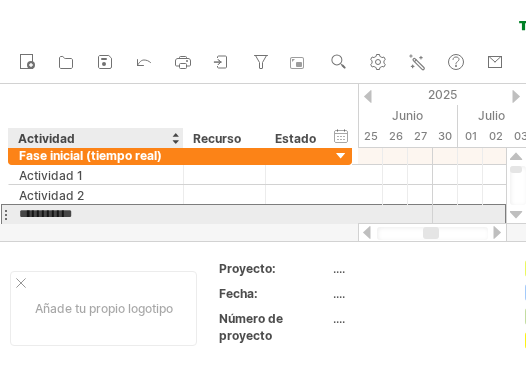 type on "*********" 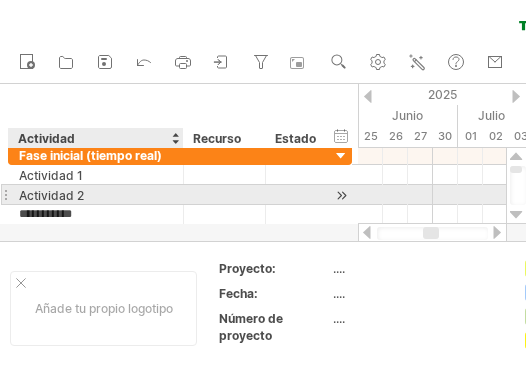 click on "Actividad 2" at bounding box center [96, 194] 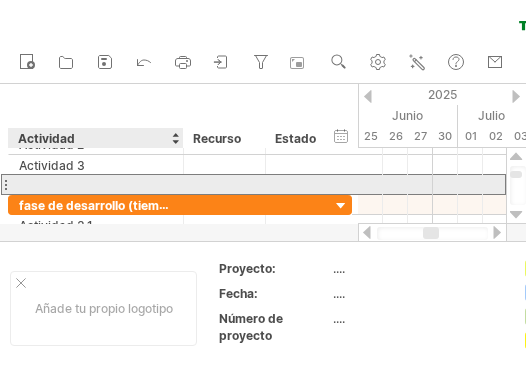click at bounding box center [96, 184] 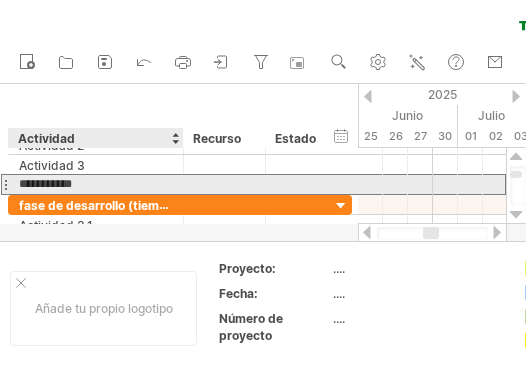 click on "**********" at bounding box center (96, 184) 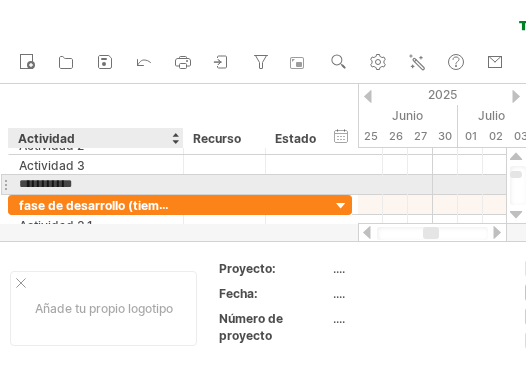 click on "**********" at bounding box center [96, 184] 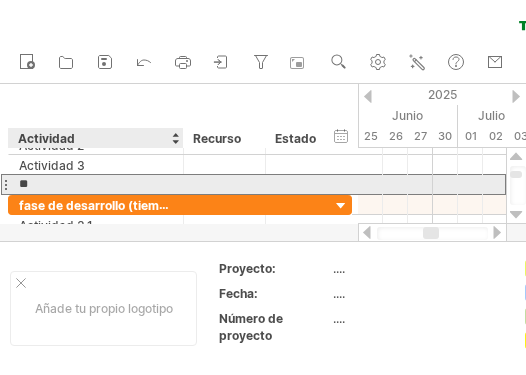type on "*" 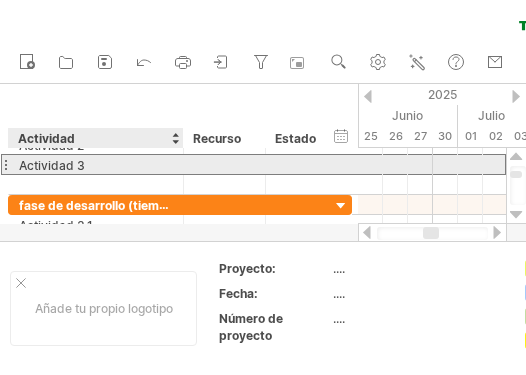 click on "Actividad 3" at bounding box center [96, 164] 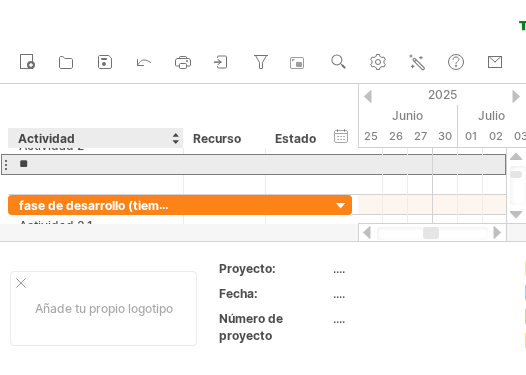 type on "*" 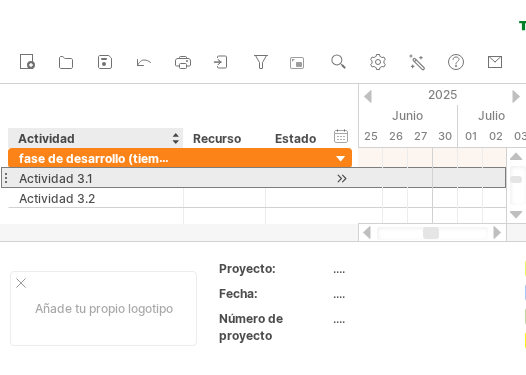 click on "Actividad 3.1" at bounding box center [96, 177] 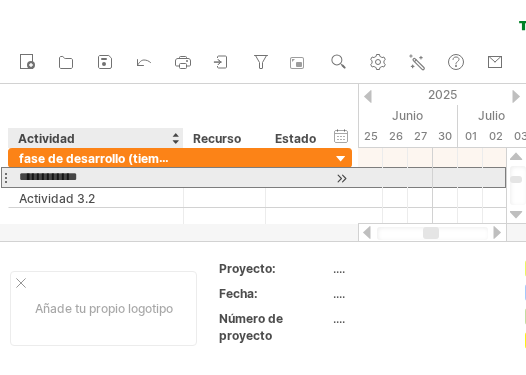 type on "**********" 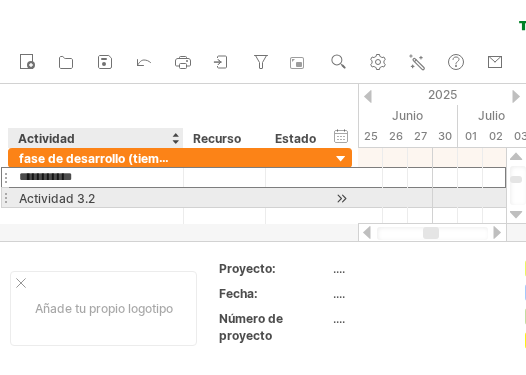 click on "Actividad 3.2" at bounding box center [96, 197] 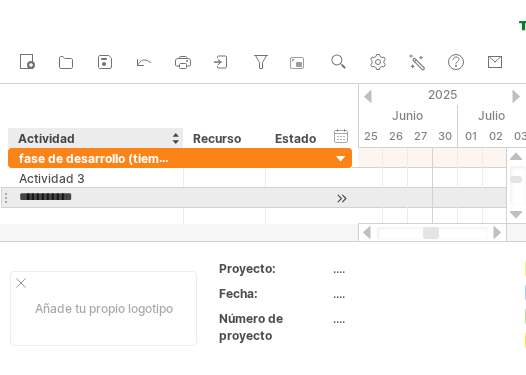 type on "**********" 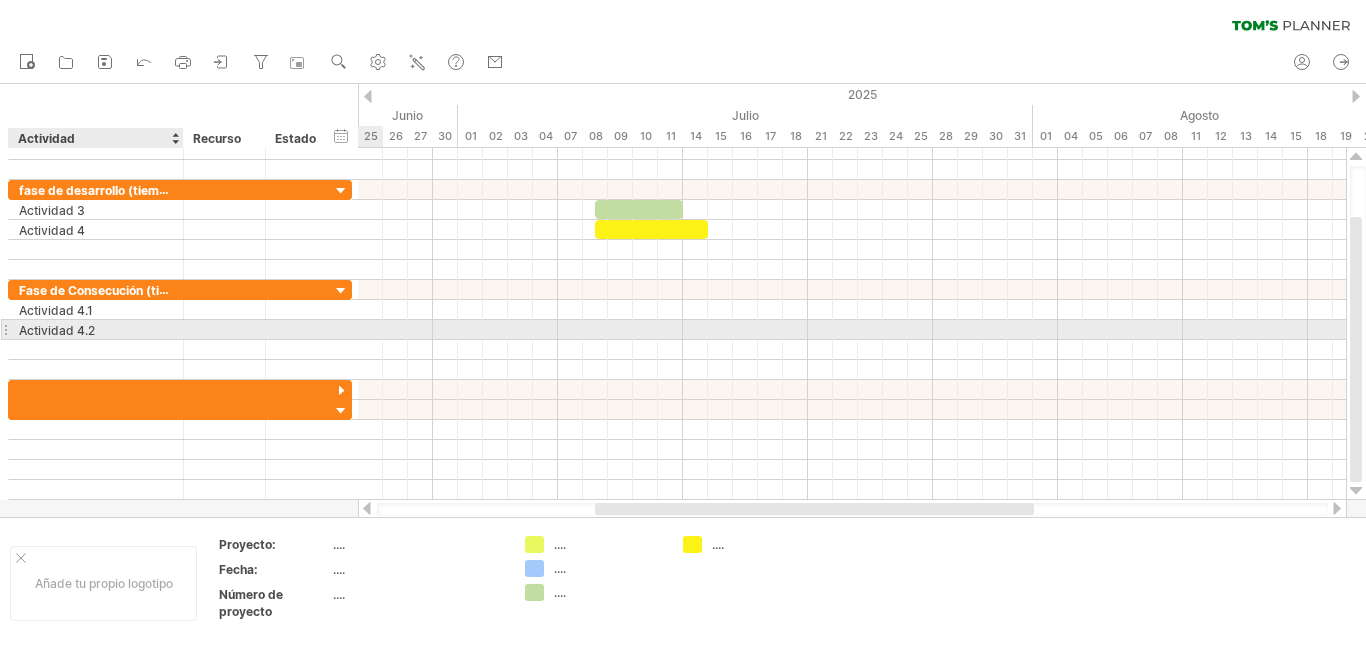 click on "Actividad 4.2" at bounding box center [96, 329] 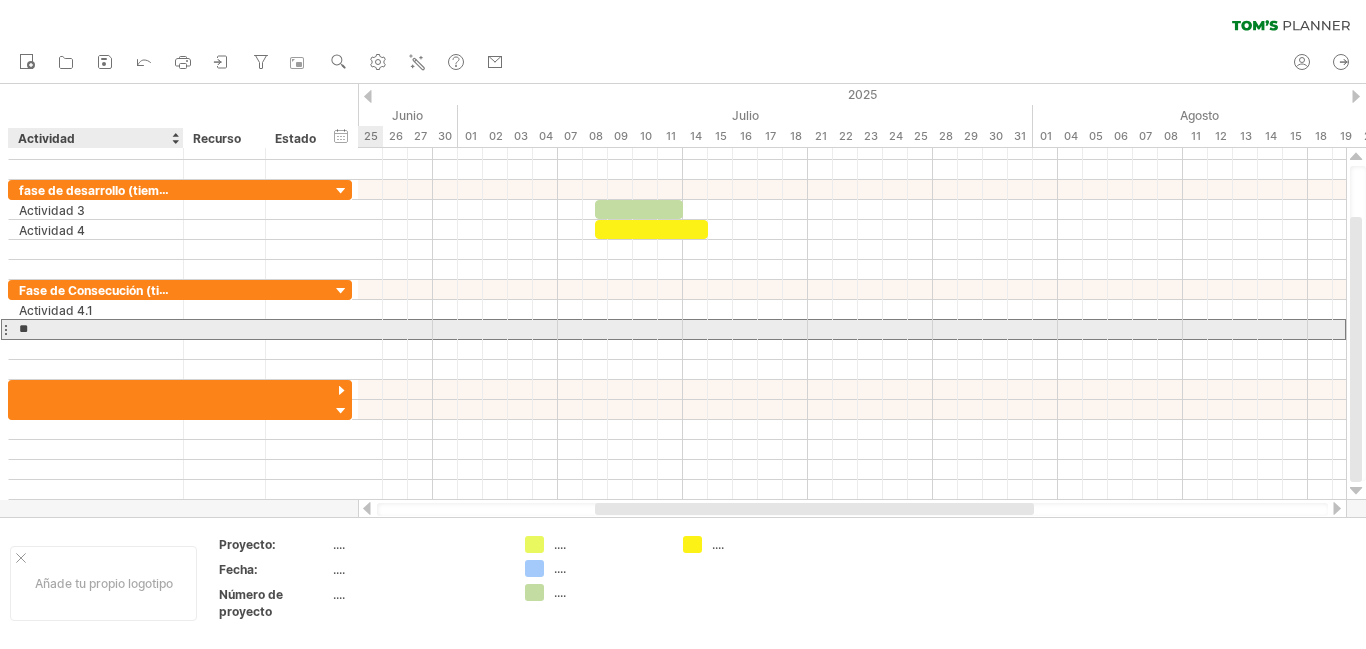 type on "*" 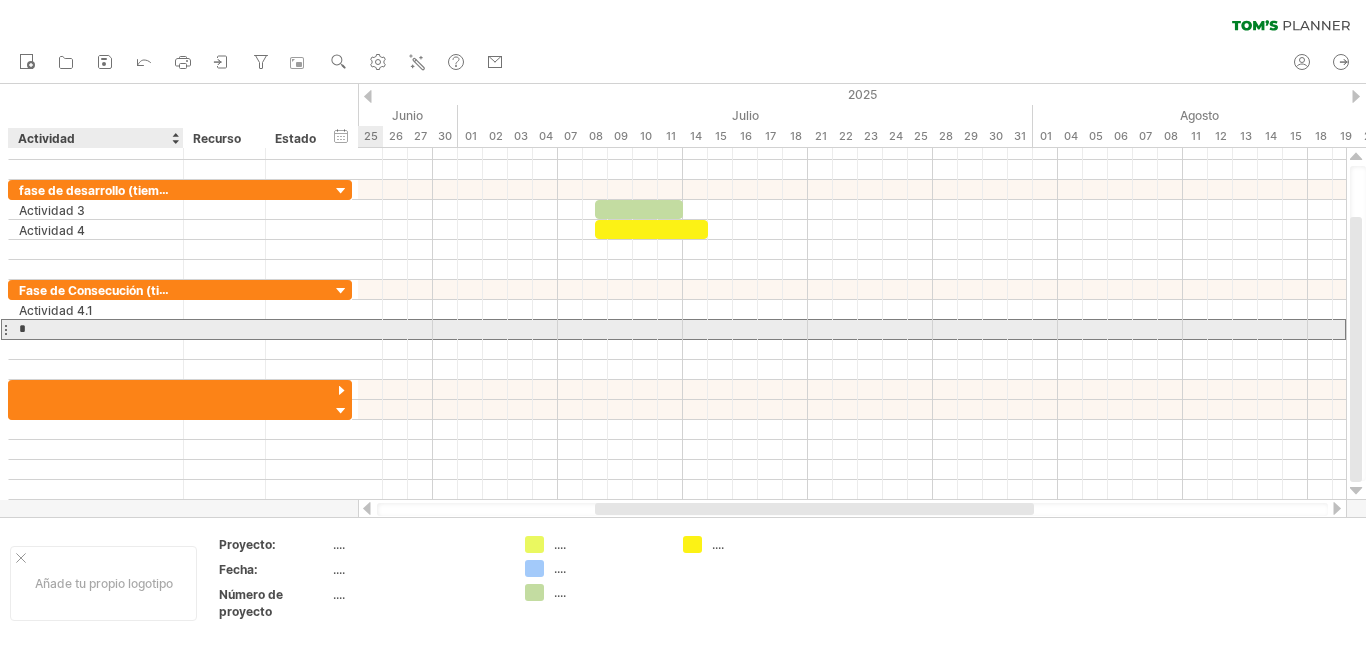 type 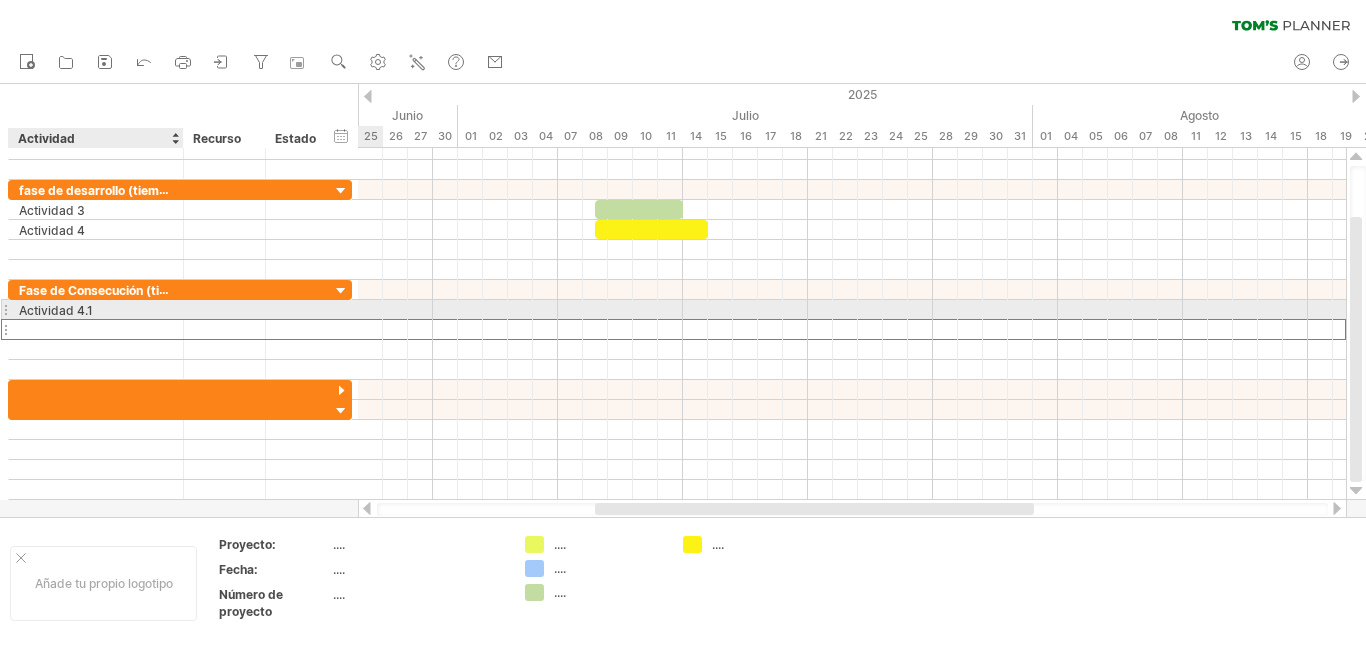 click on "Actividad 4.1" at bounding box center [96, 309] 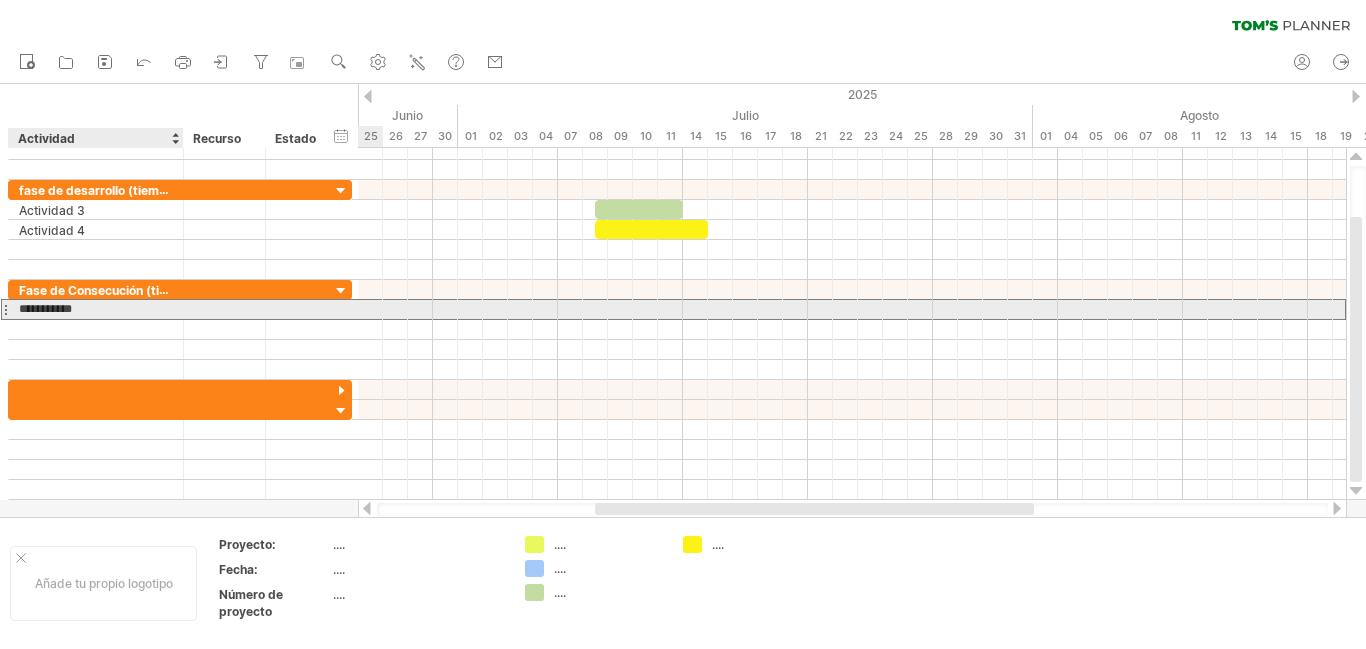 type on "**********" 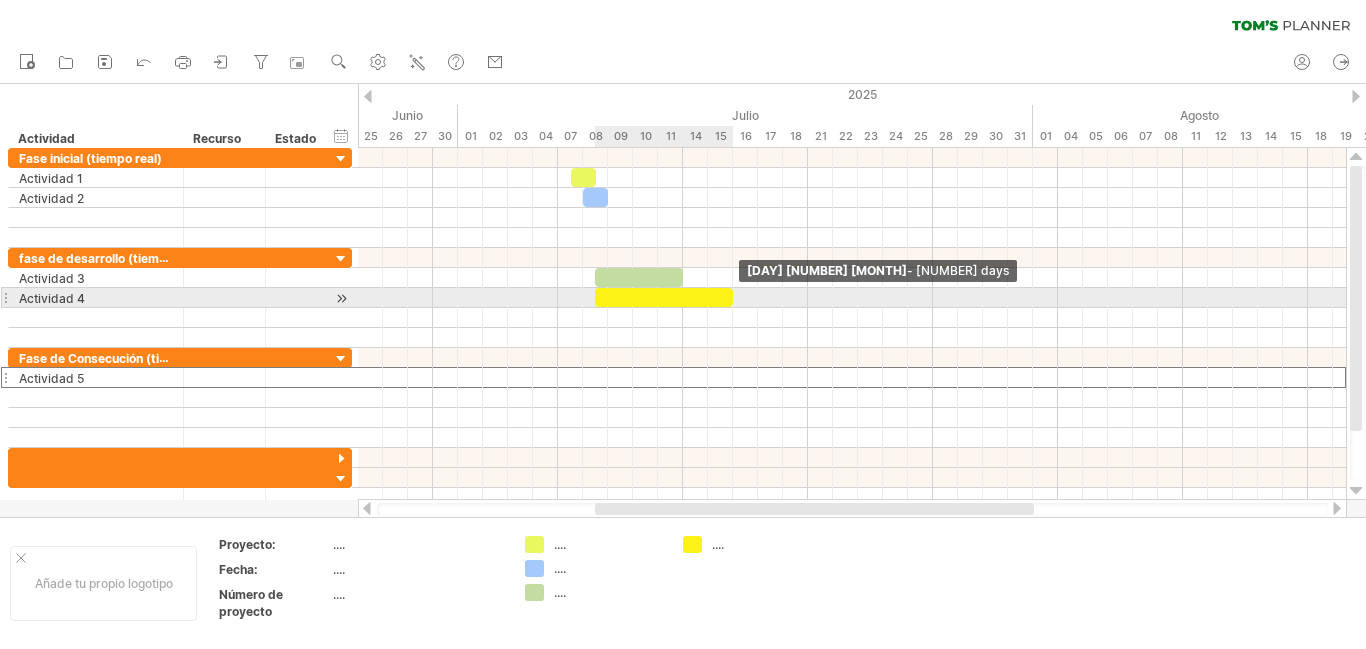 drag, startPoint x: 707, startPoint y: 301, endPoint x: 729, endPoint y: 301, distance: 22 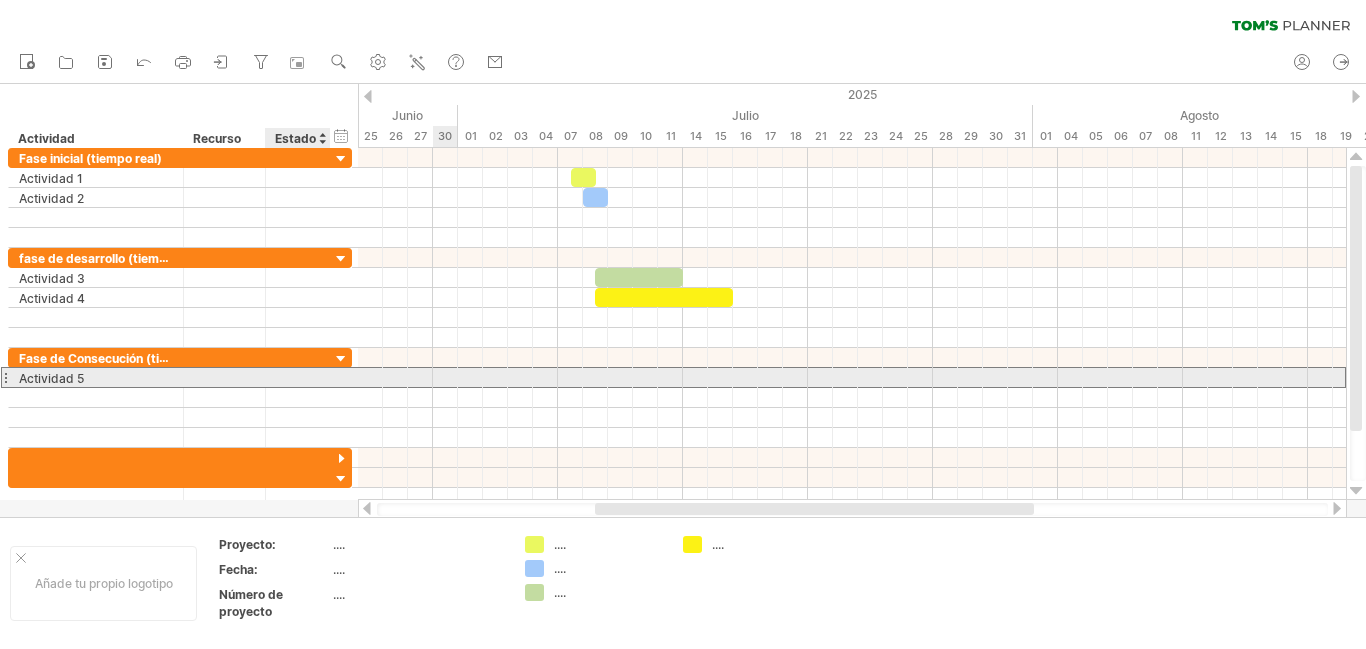 click at bounding box center [298, 377] 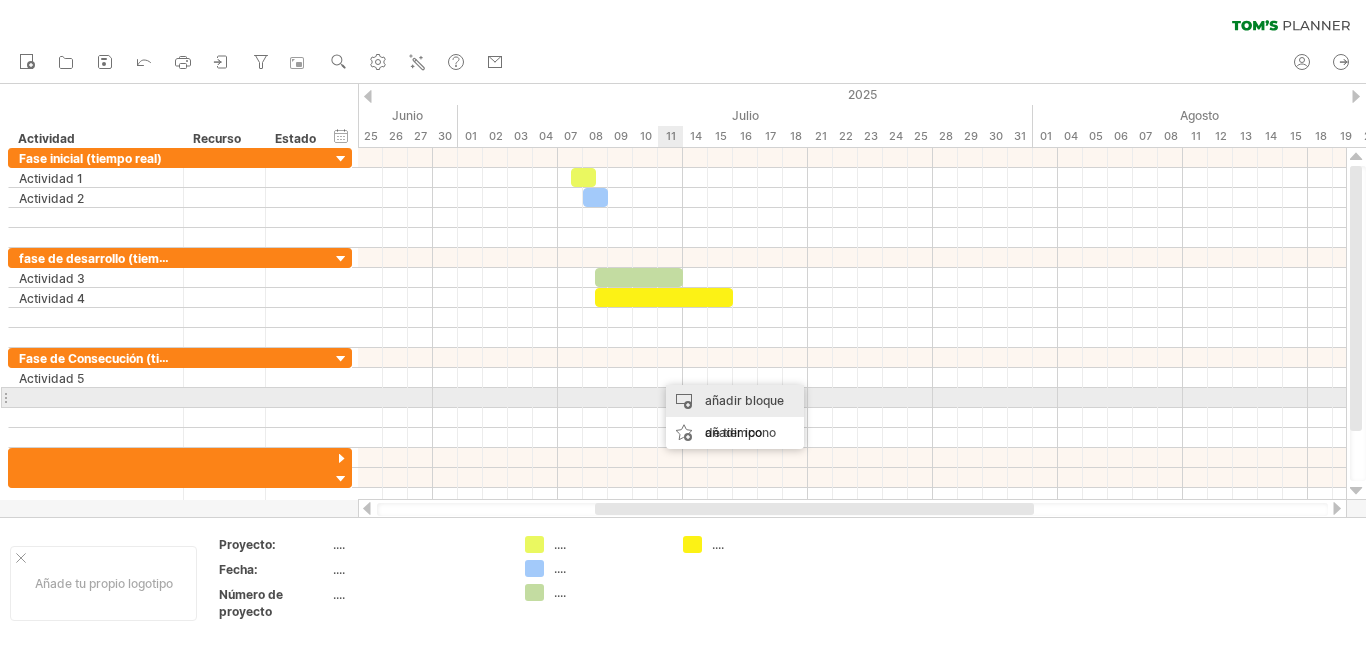 click on "añadir bloque de tiempo" at bounding box center (735, 417) 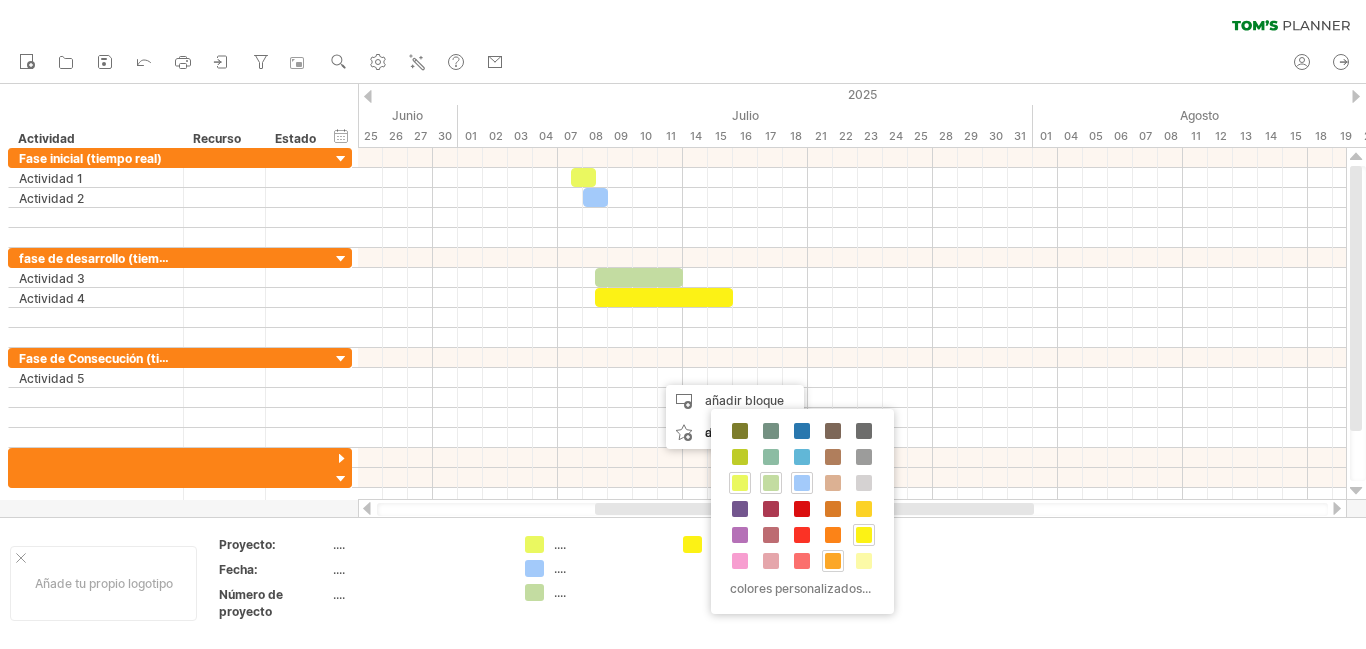 click at bounding box center [833, 561] 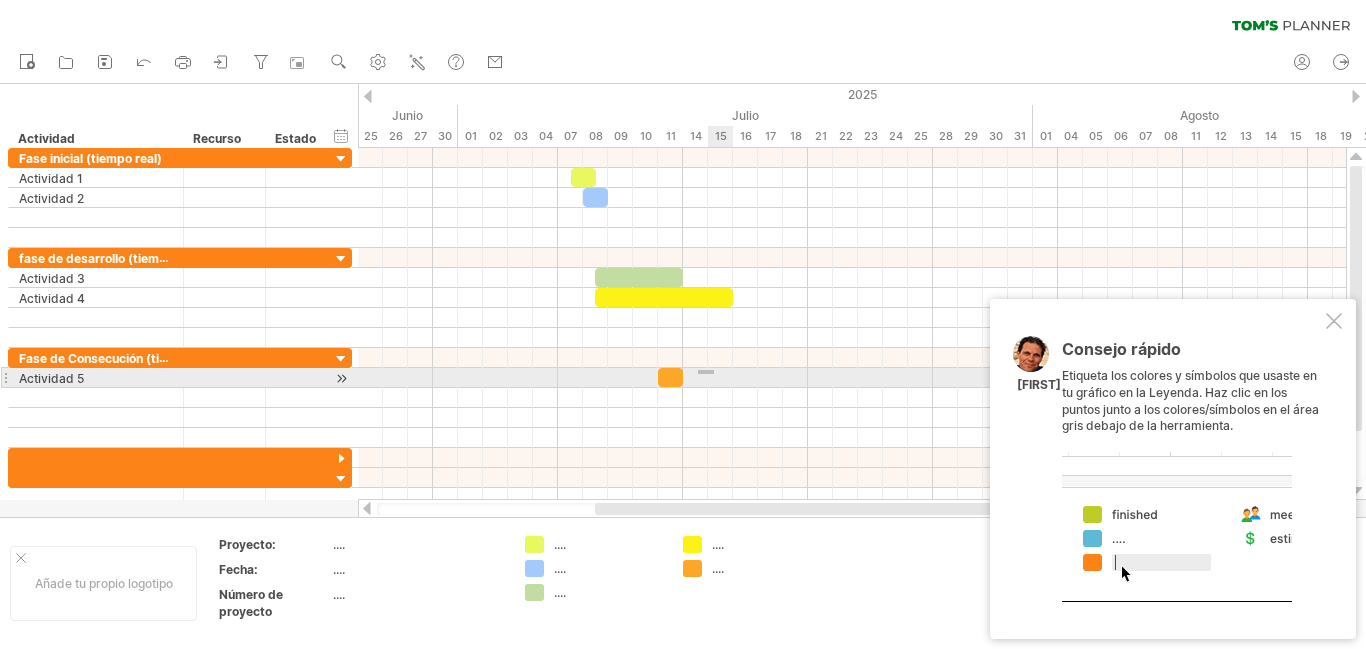 drag, startPoint x: 698, startPoint y: 370, endPoint x: 714, endPoint y: 374, distance: 16.492422 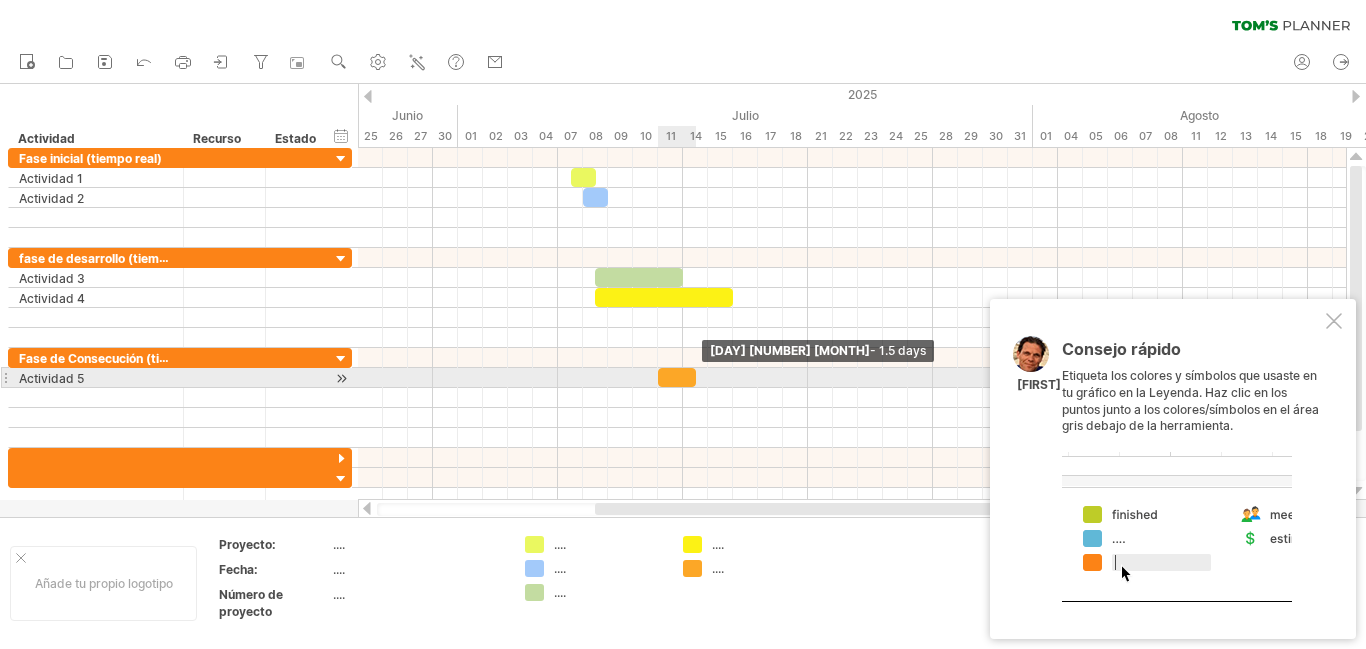 click at bounding box center [696, 377] 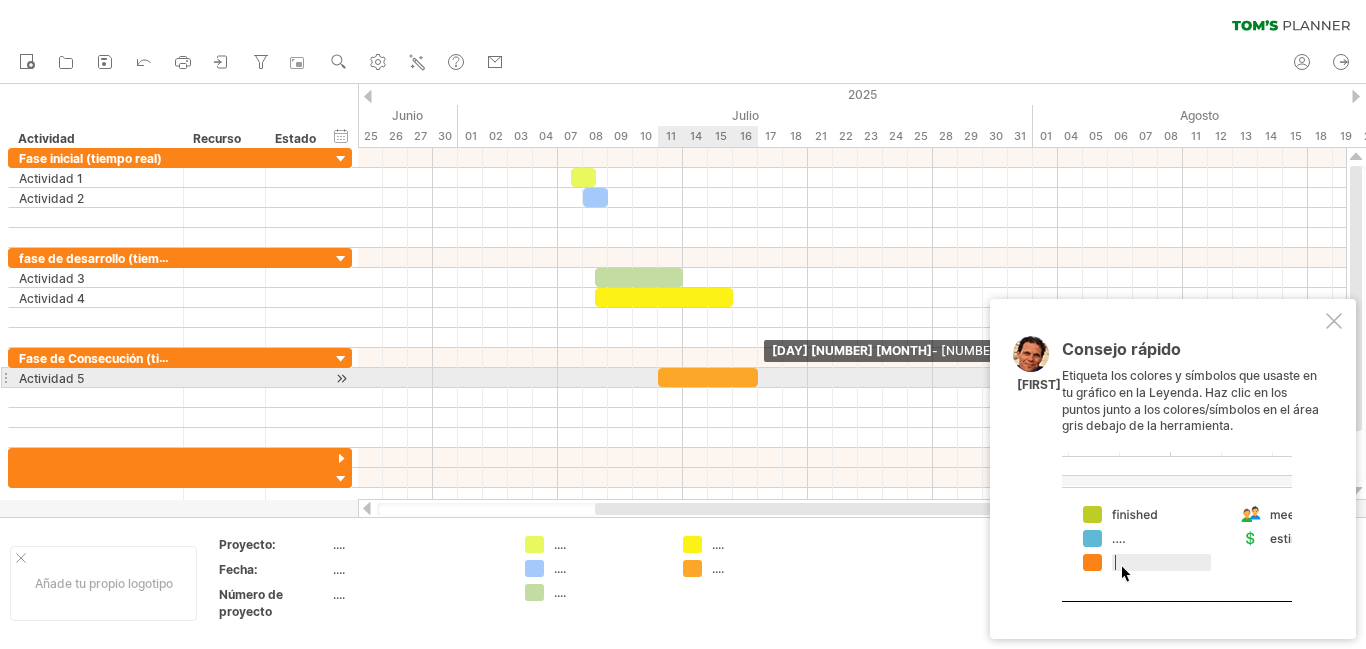 drag, startPoint x: 693, startPoint y: 381, endPoint x: 755, endPoint y: 388, distance: 62.39391 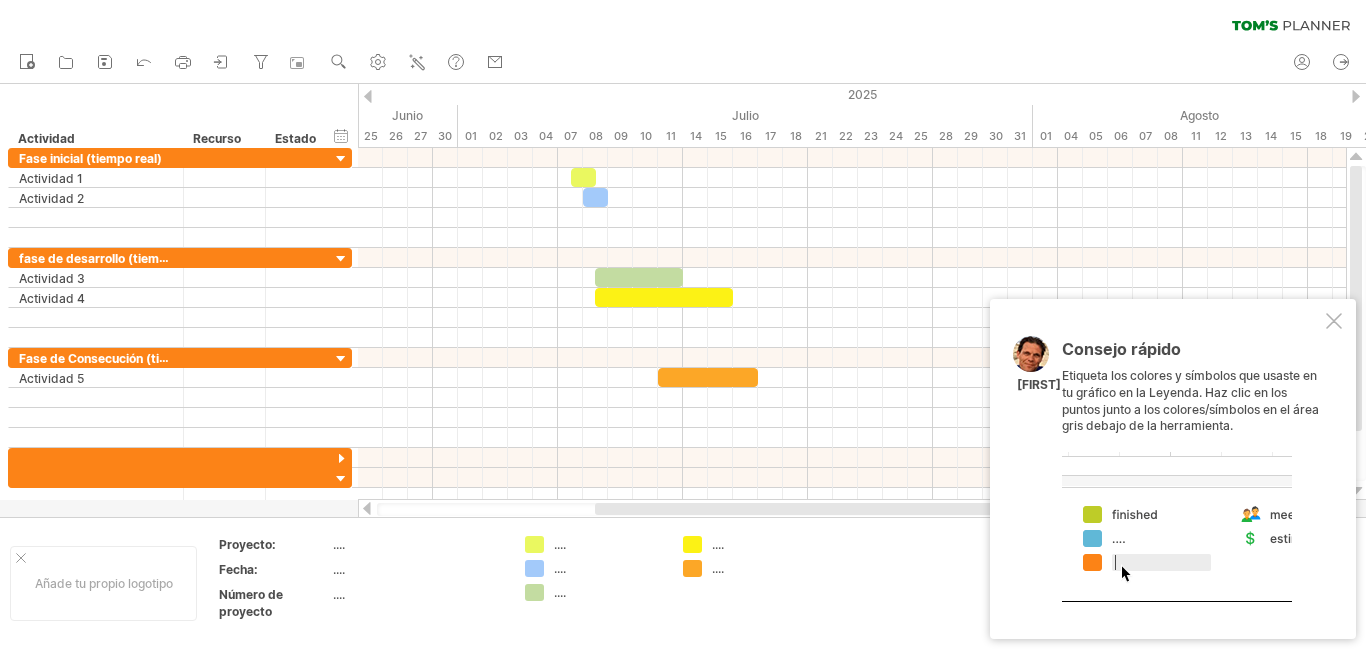 click at bounding box center (1177, 527) 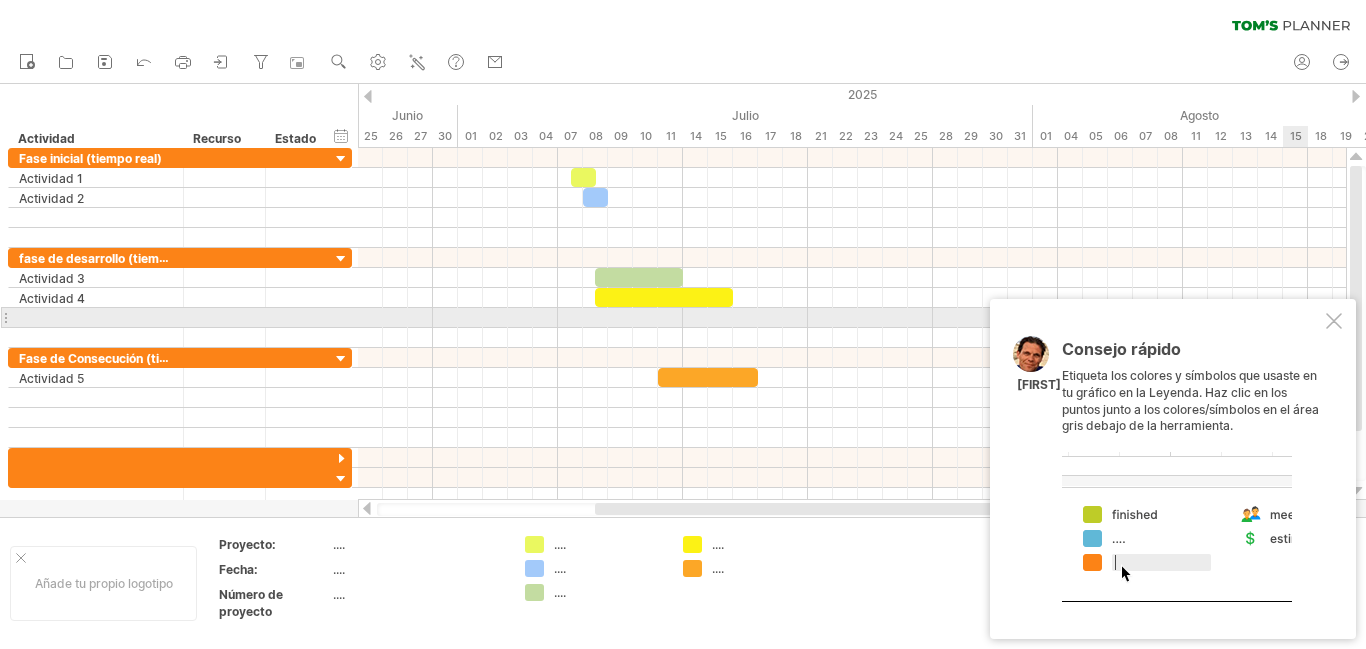 click at bounding box center [1334, 321] 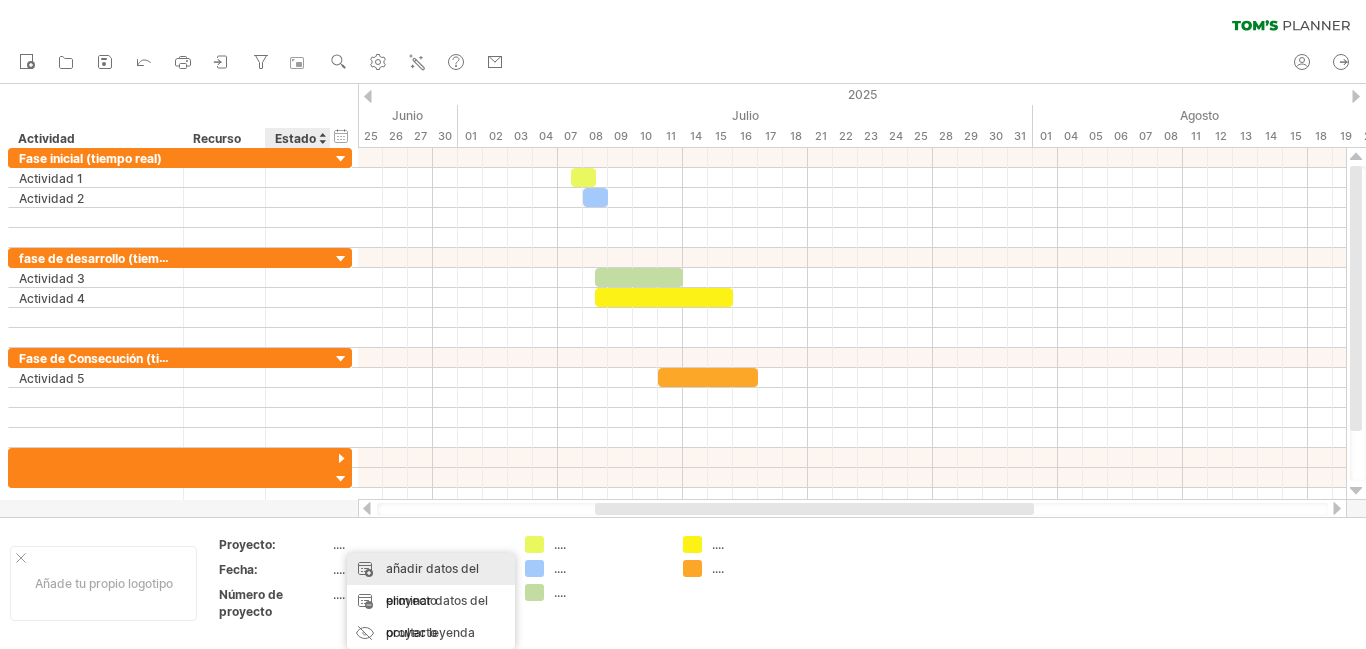 click on "añadir datos del proyecto" at bounding box center [431, 585] 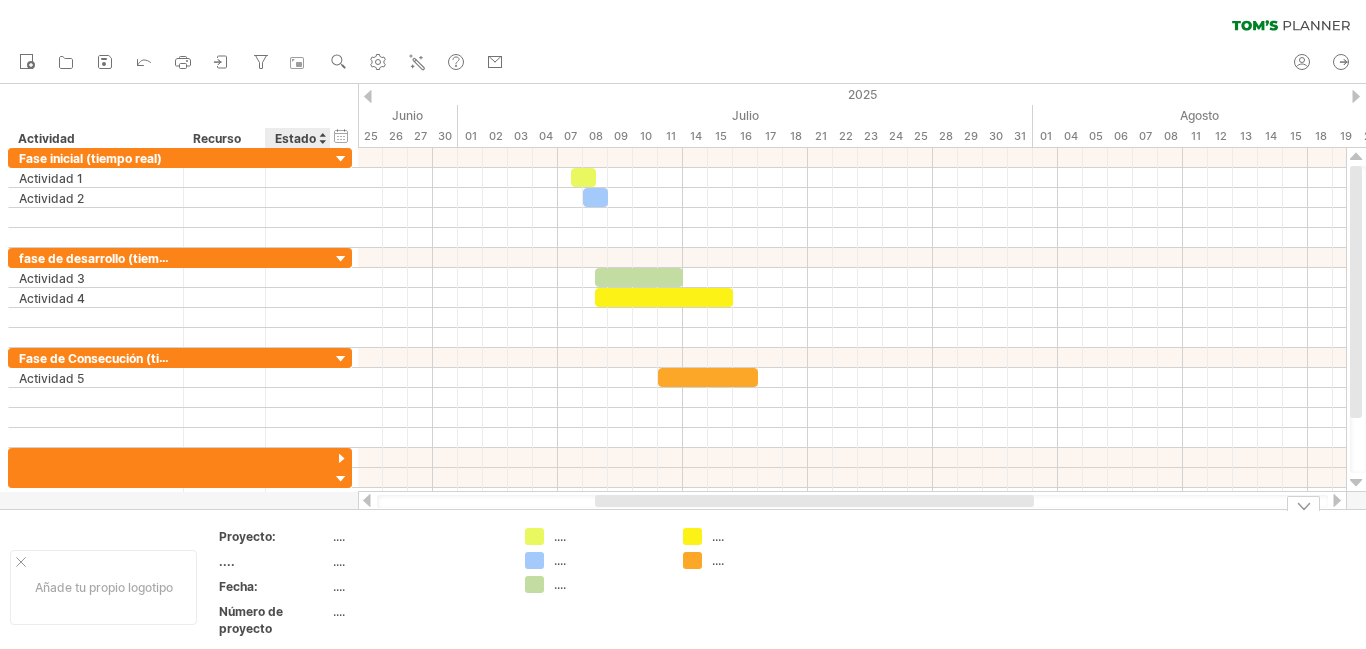 click on "Fecha:" at bounding box center (274, 536) 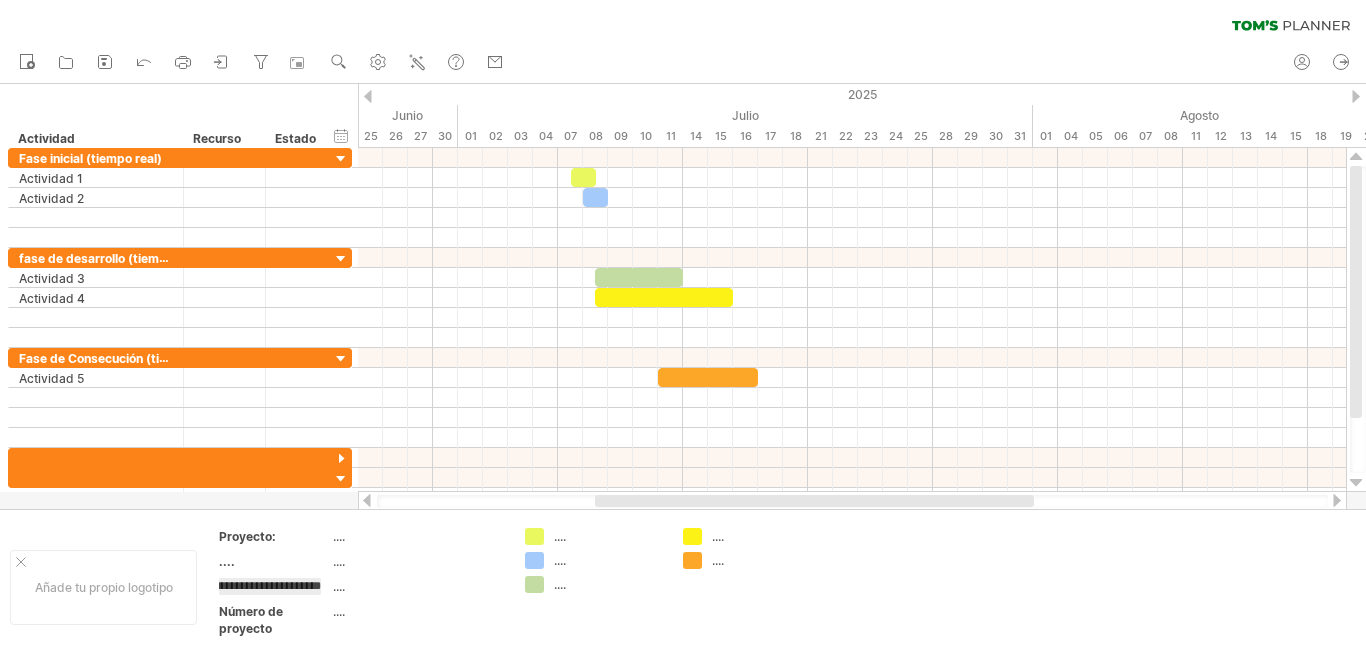 scroll, scrollTop: 0, scrollLeft: 59, axis: horizontal 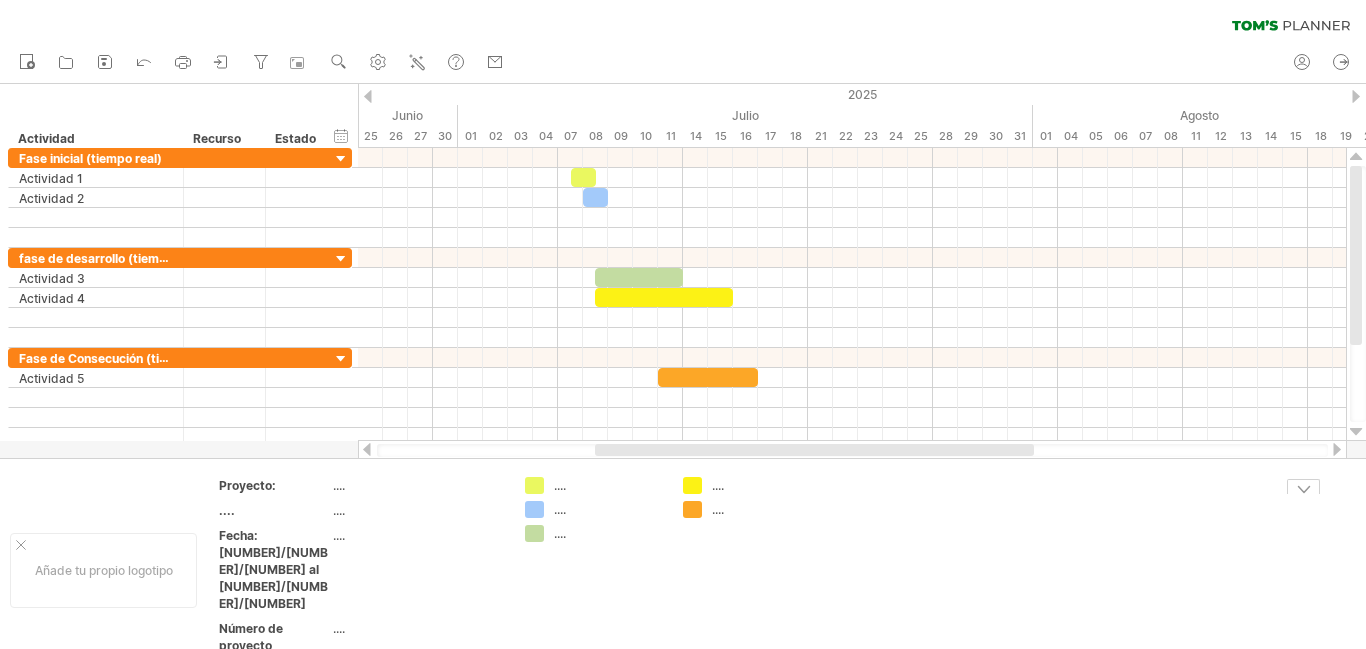 click on "...." at bounding box center [418, 488] 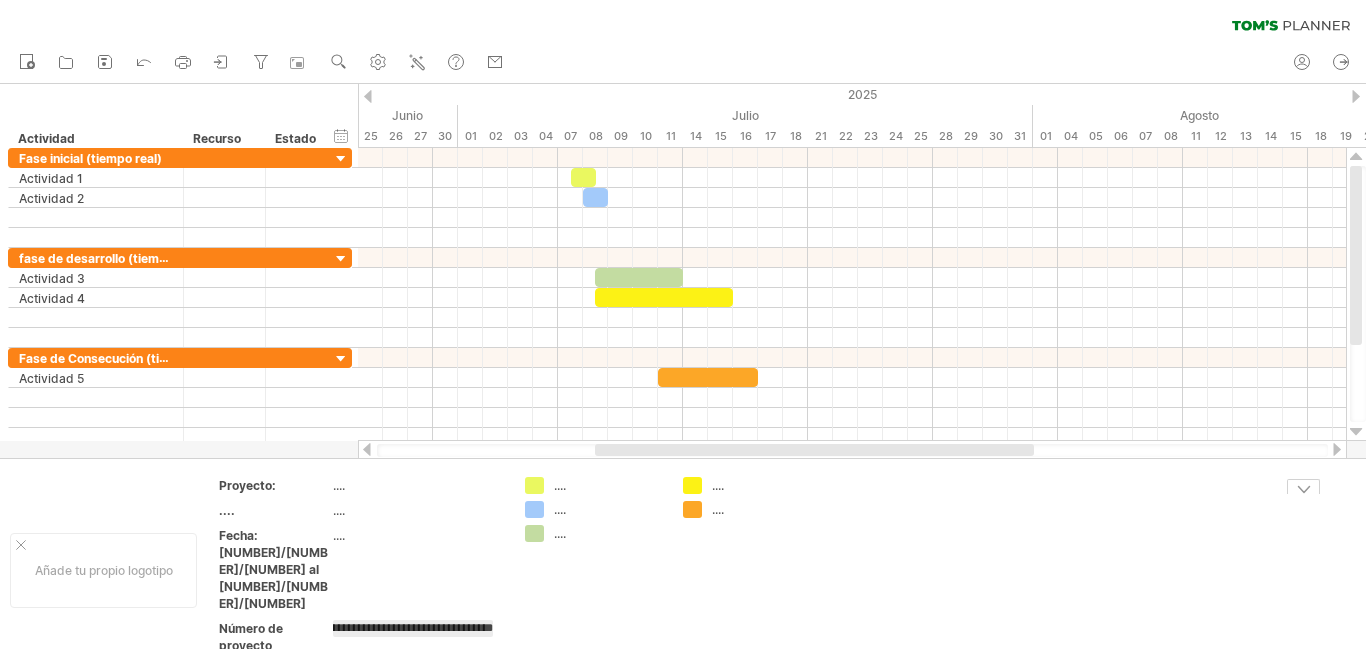 scroll, scrollTop: 0, scrollLeft: 75, axis: horizontal 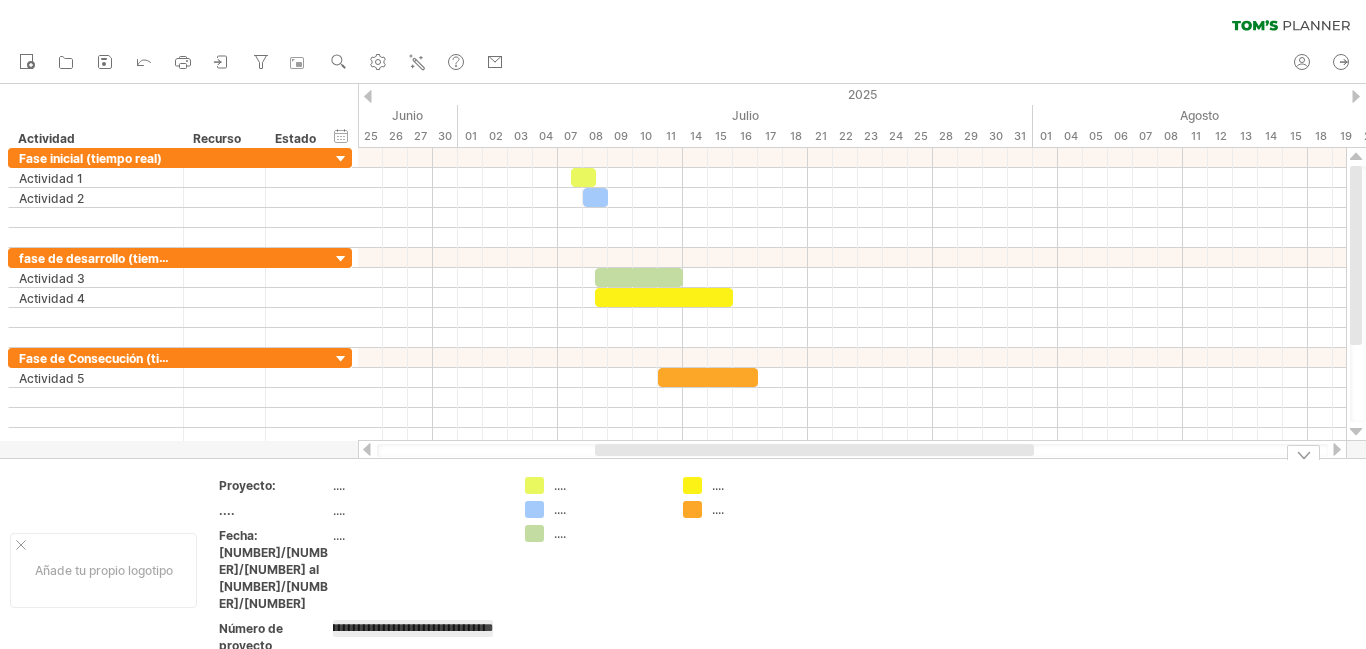 type on "**********" 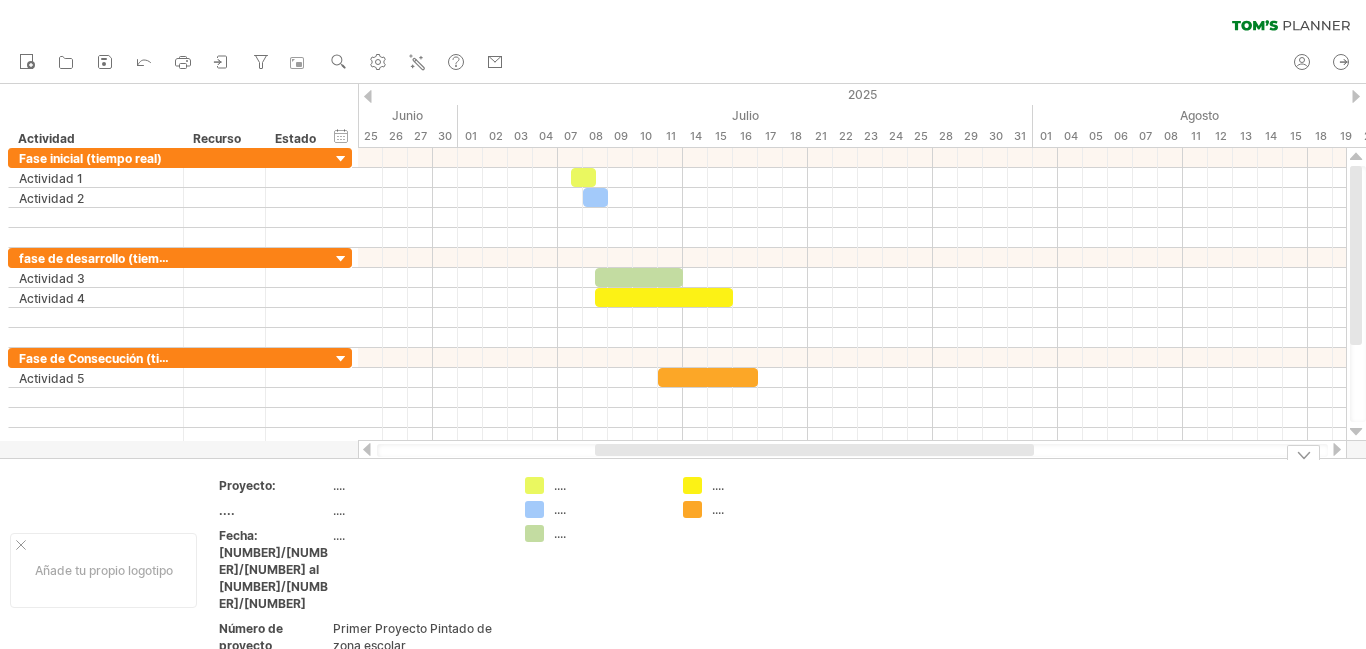 click on "...." at bounding box center [560, 485] 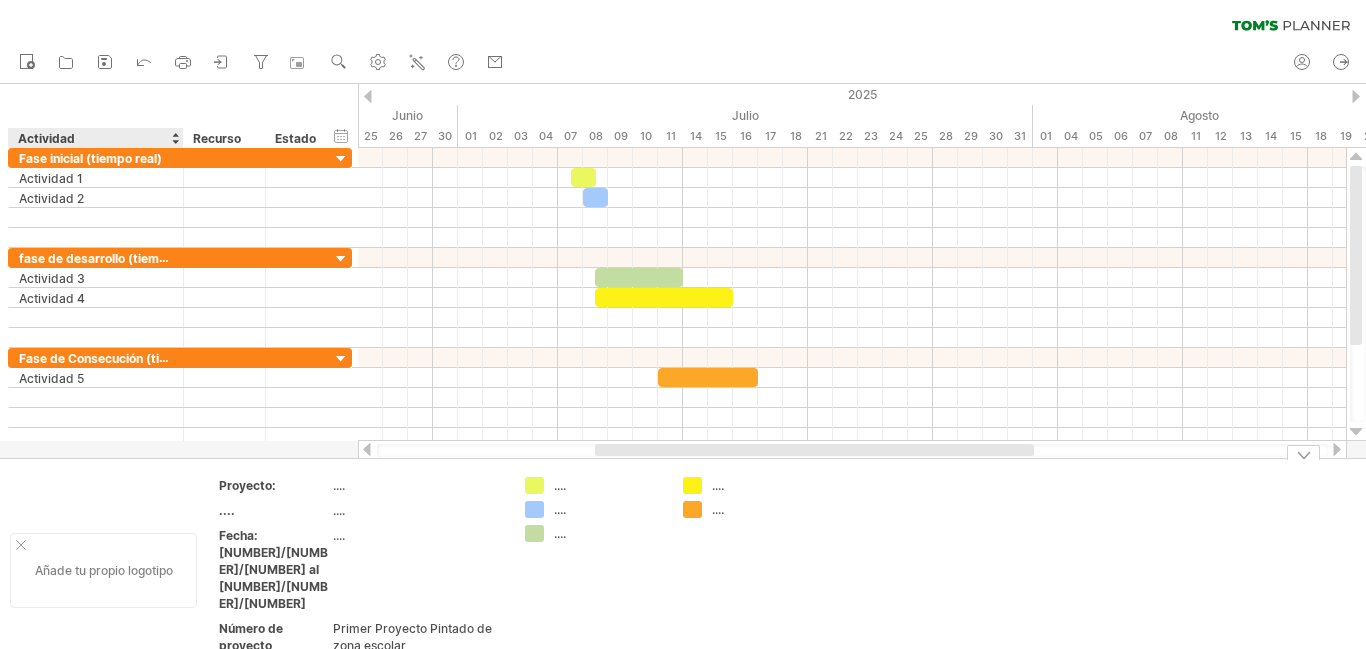 click on "Añade tu propio logotipo" at bounding box center [104, 570] 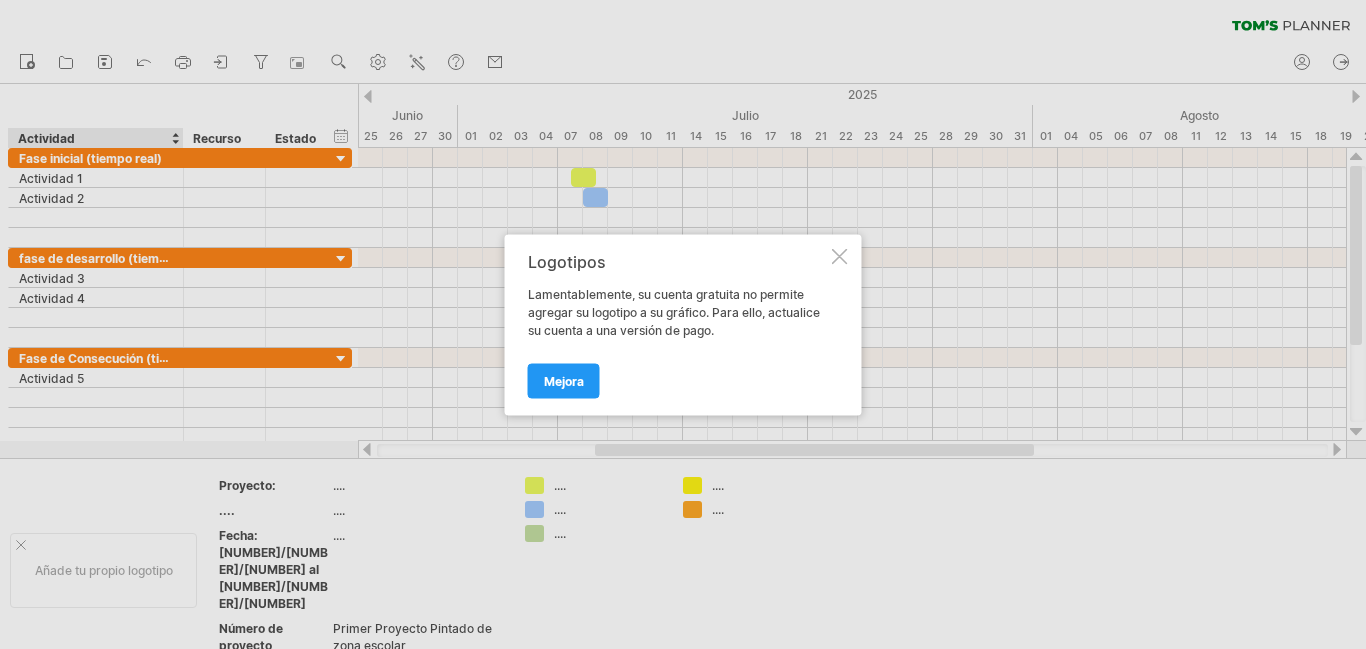 click at bounding box center [840, 256] 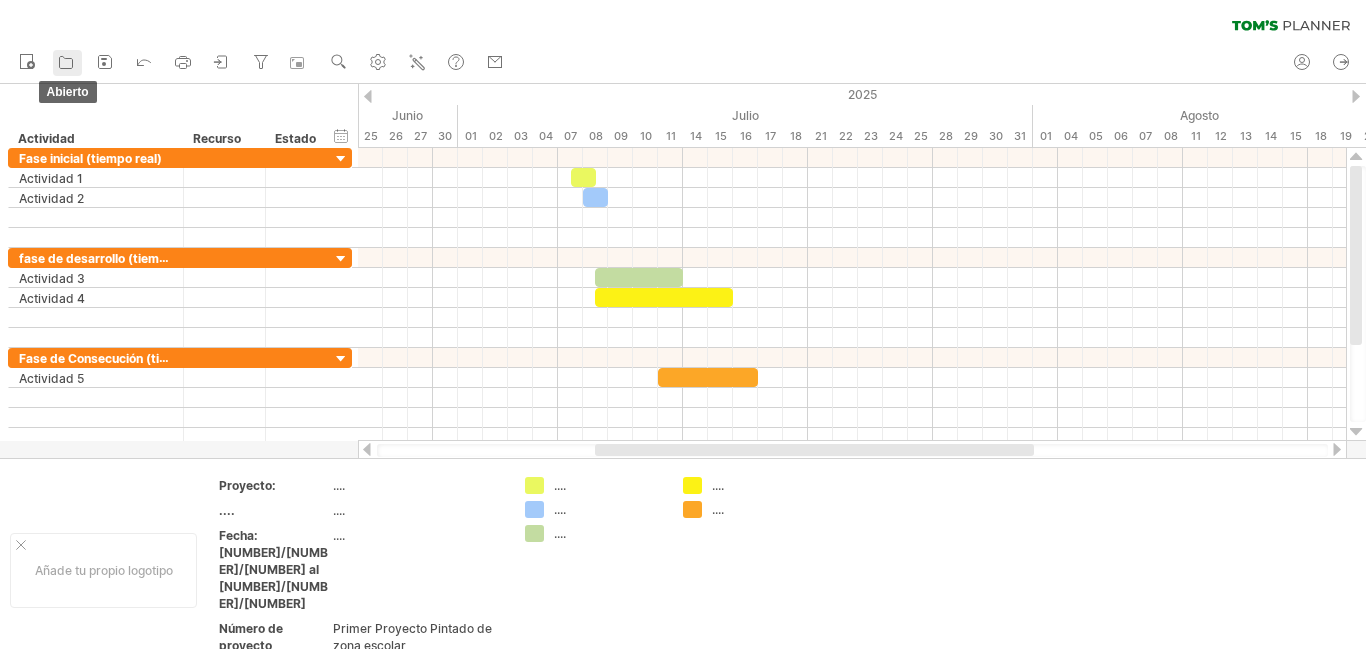click at bounding box center [66, 62] 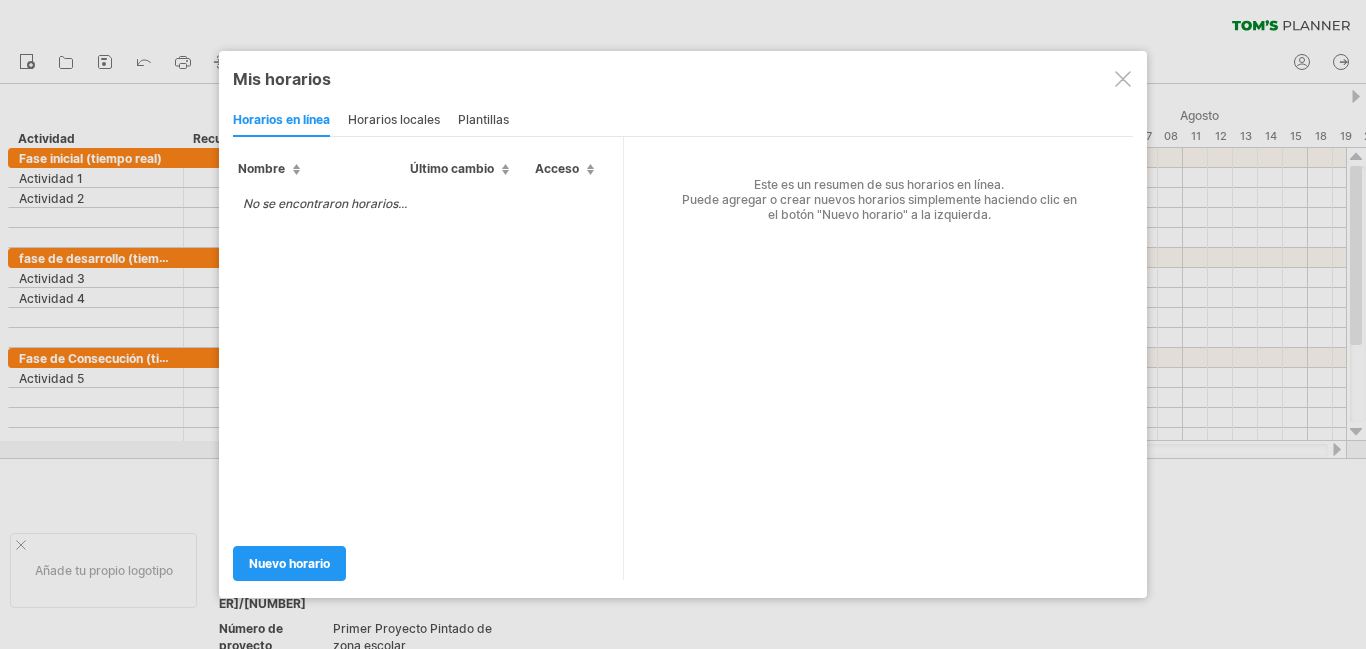 click at bounding box center (1123, 79) 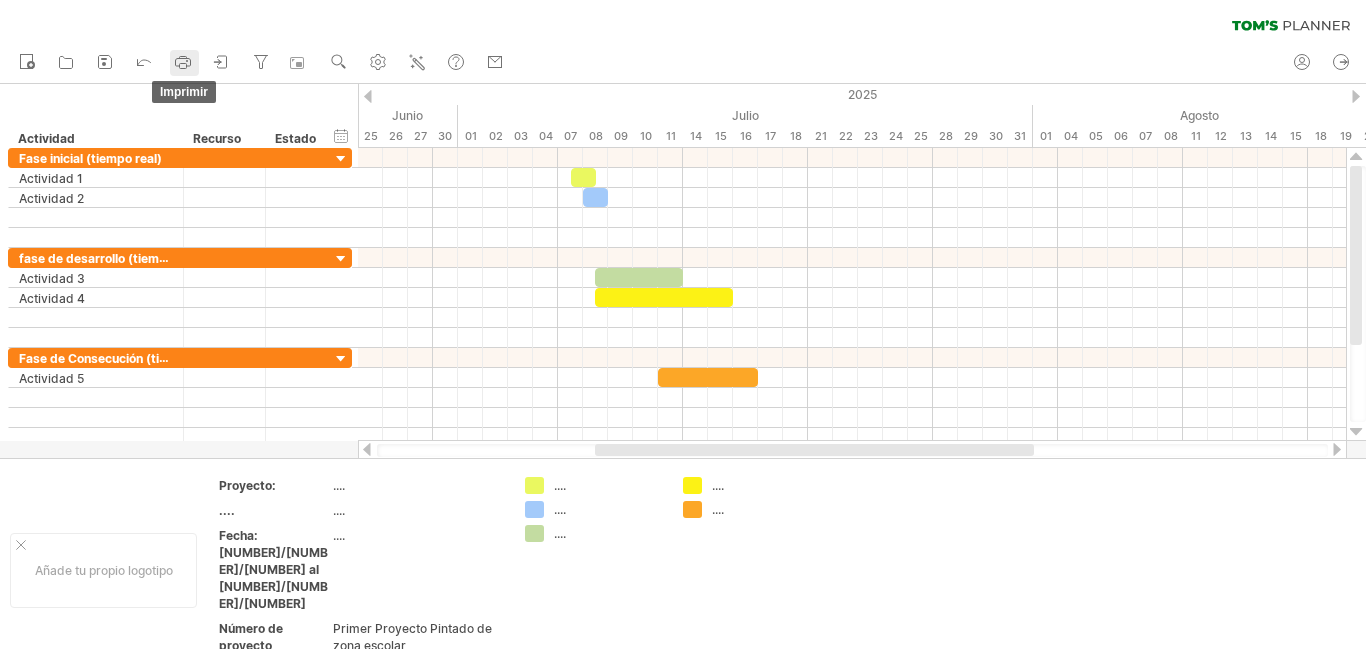click at bounding box center [183, 63] 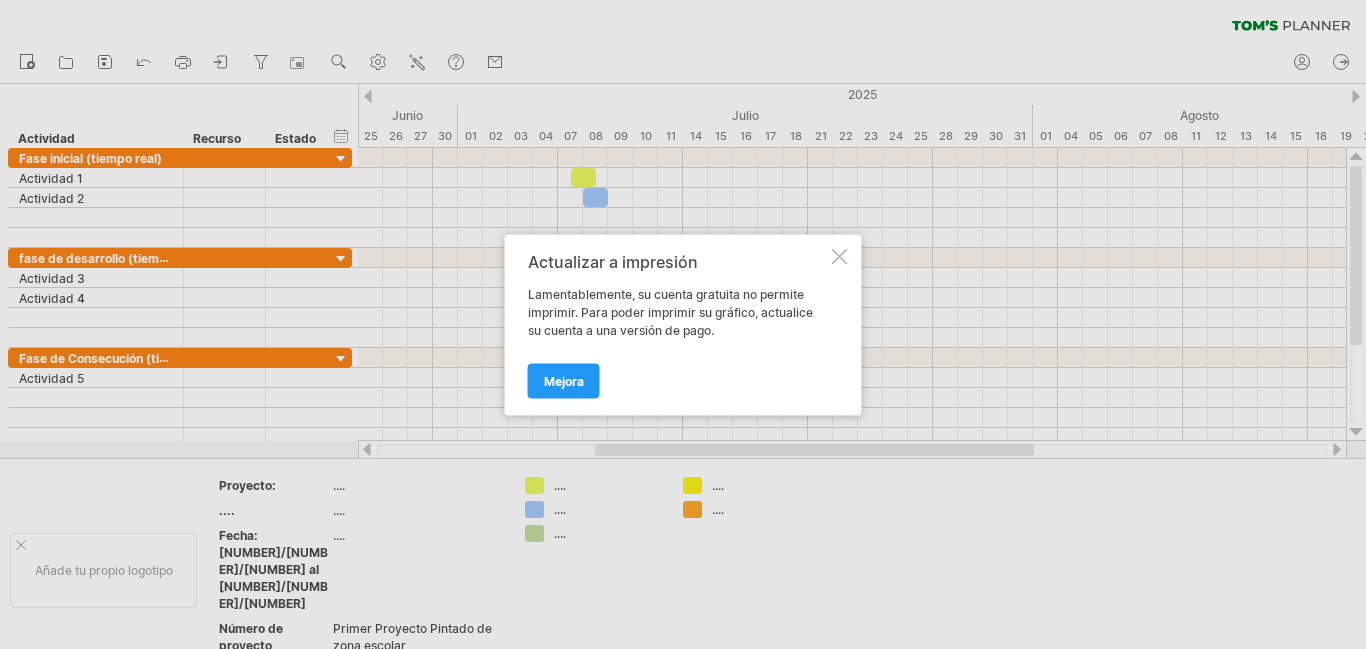 click at bounding box center (840, 256) 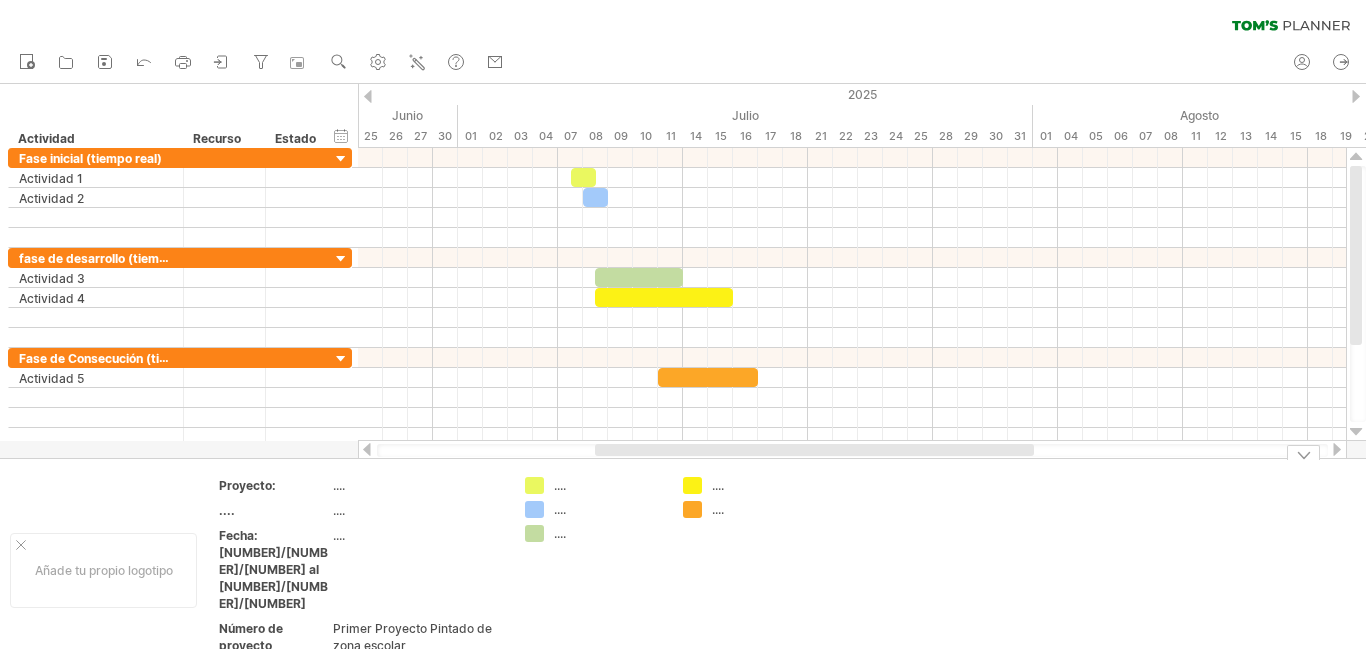drag, startPoint x: 1356, startPoint y: 0, endPoint x: 674, endPoint y: 566, distance: 886.2731 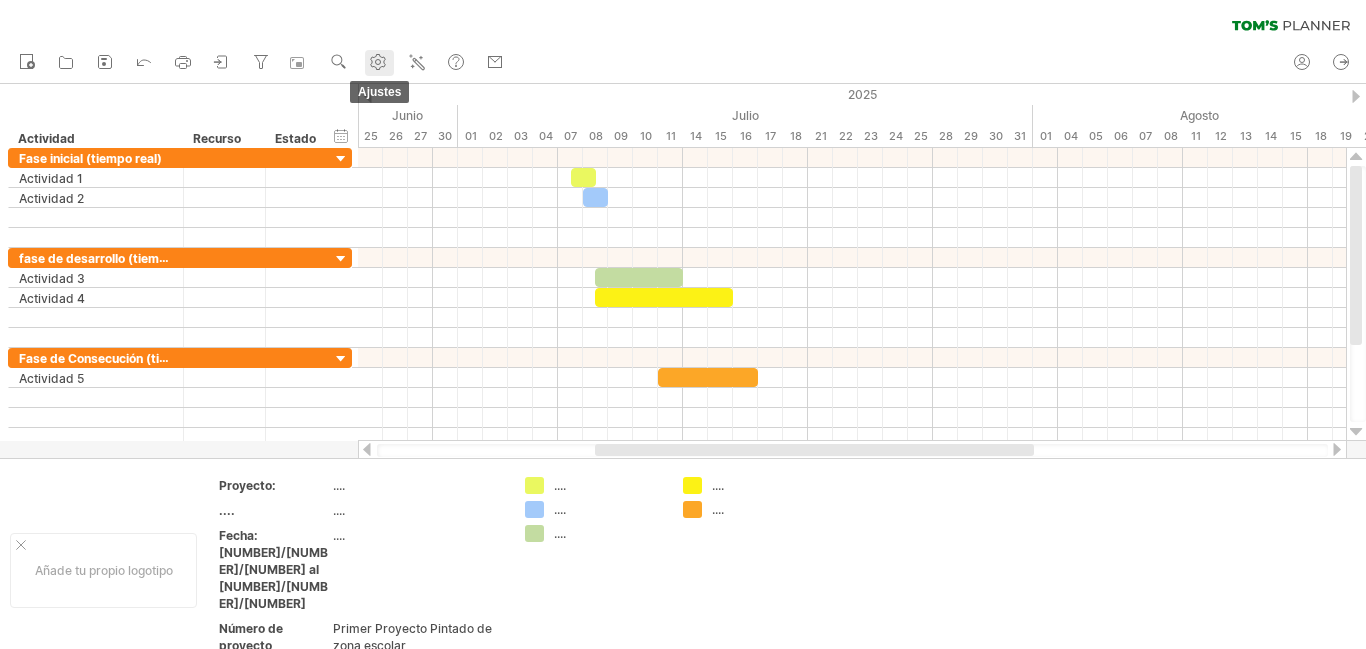 click at bounding box center [378, 62] 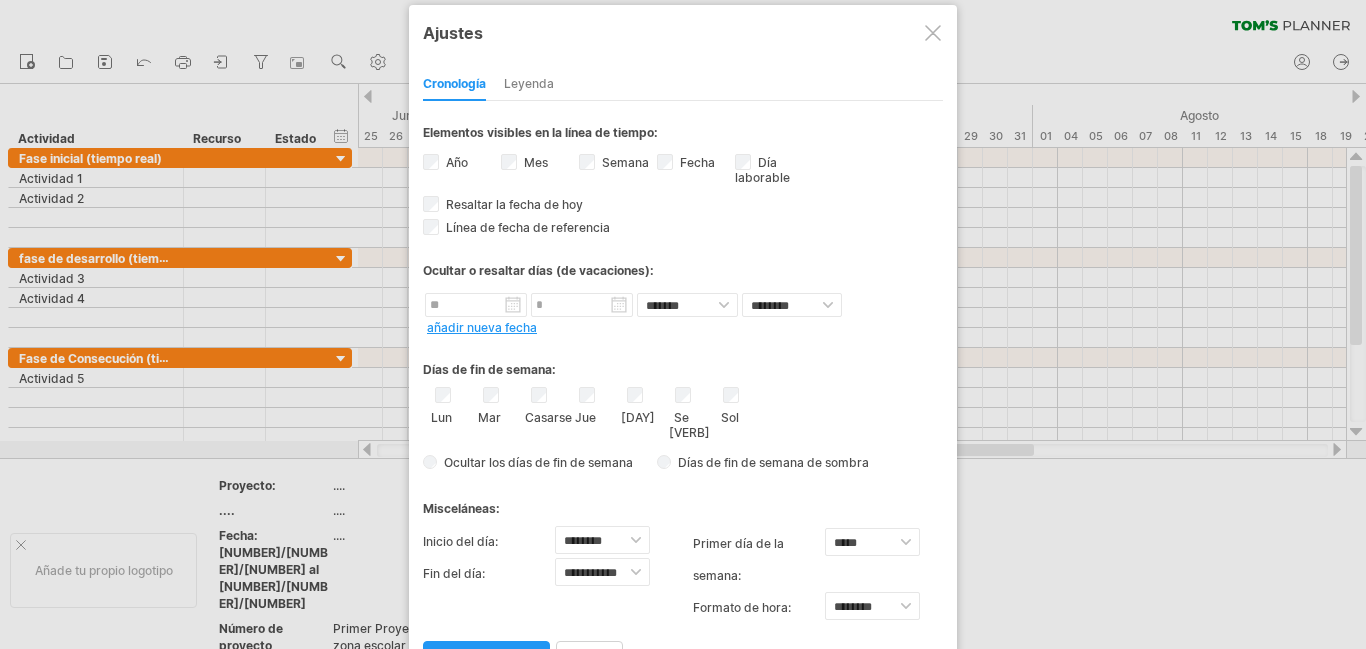 click at bounding box center [933, 33] 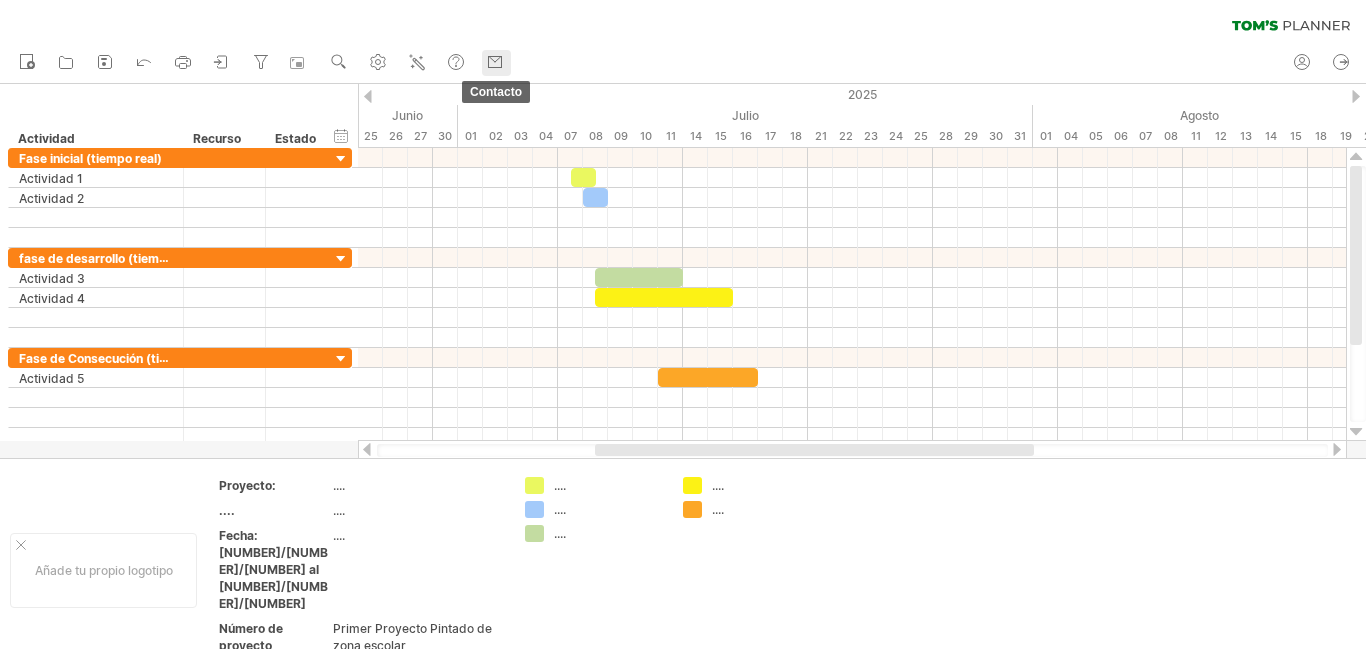 click at bounding box center (495, 62) 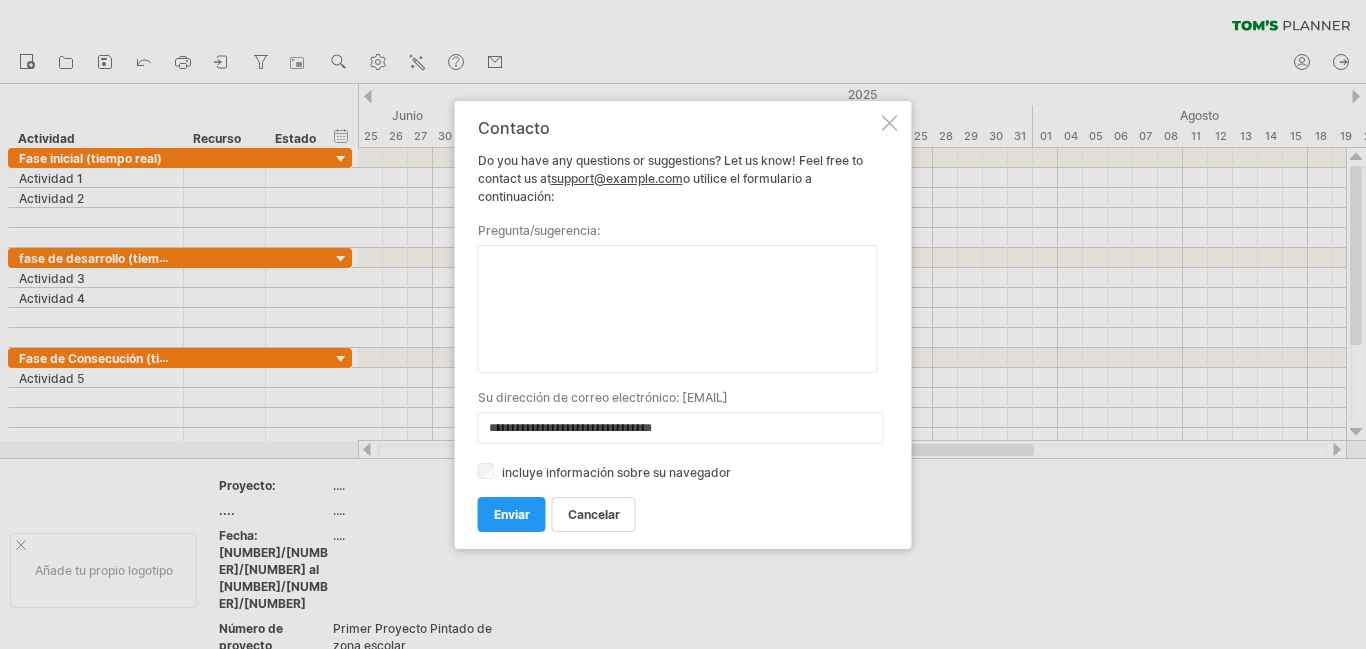 click at bounding box center (890, 123) 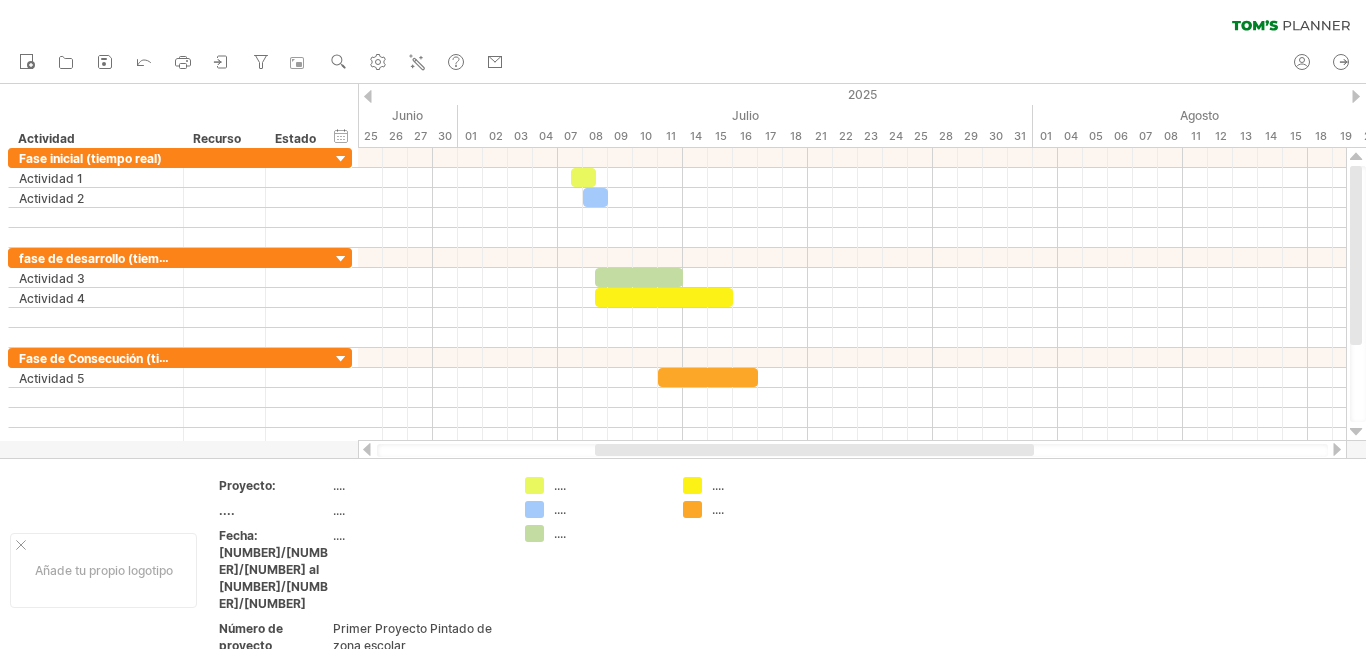 click on "nuevo" at bounding box center [683, 63] 